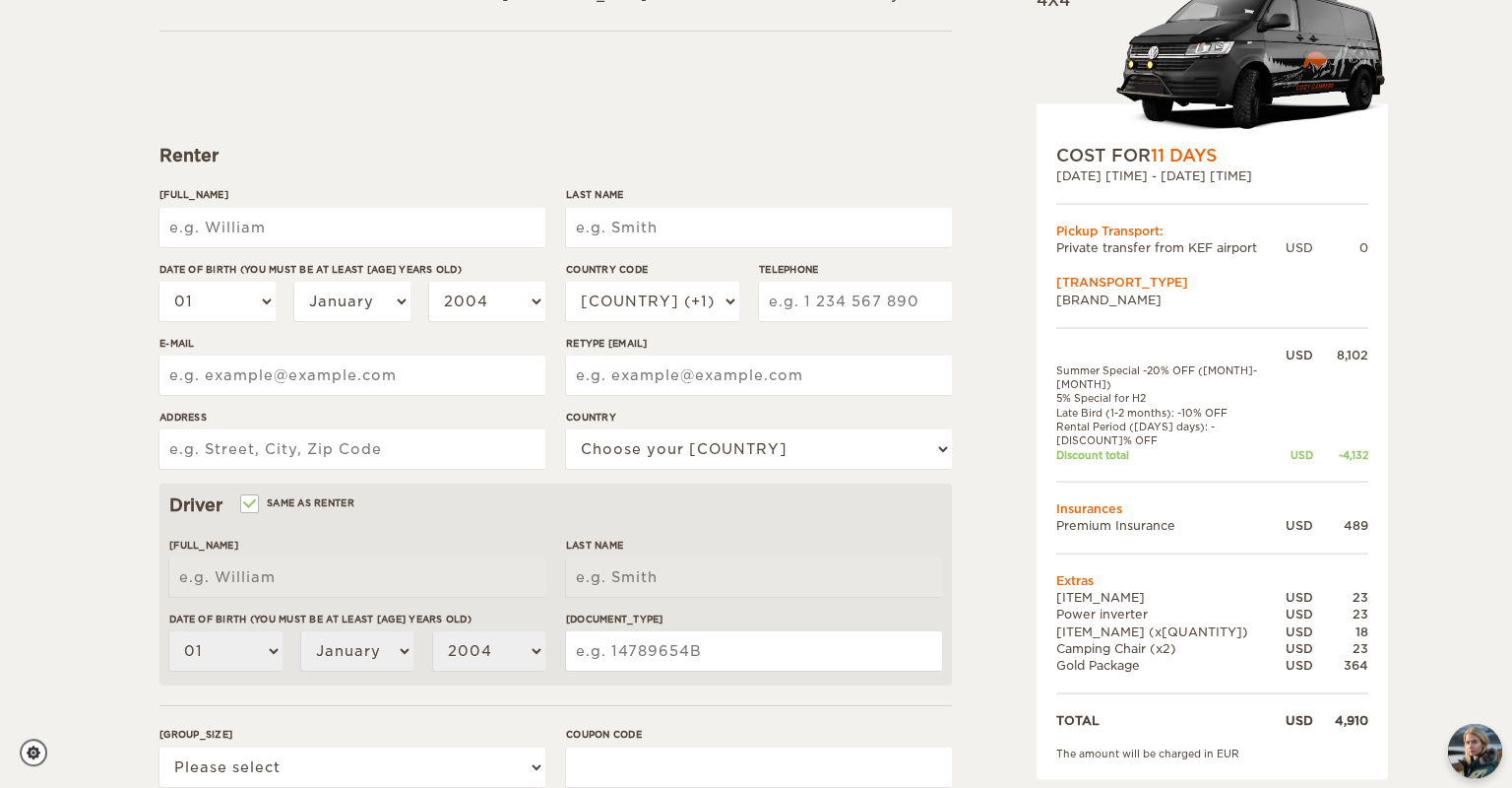 scroll, scrollTop: 164, scrollLeft: 0, axis: vertical 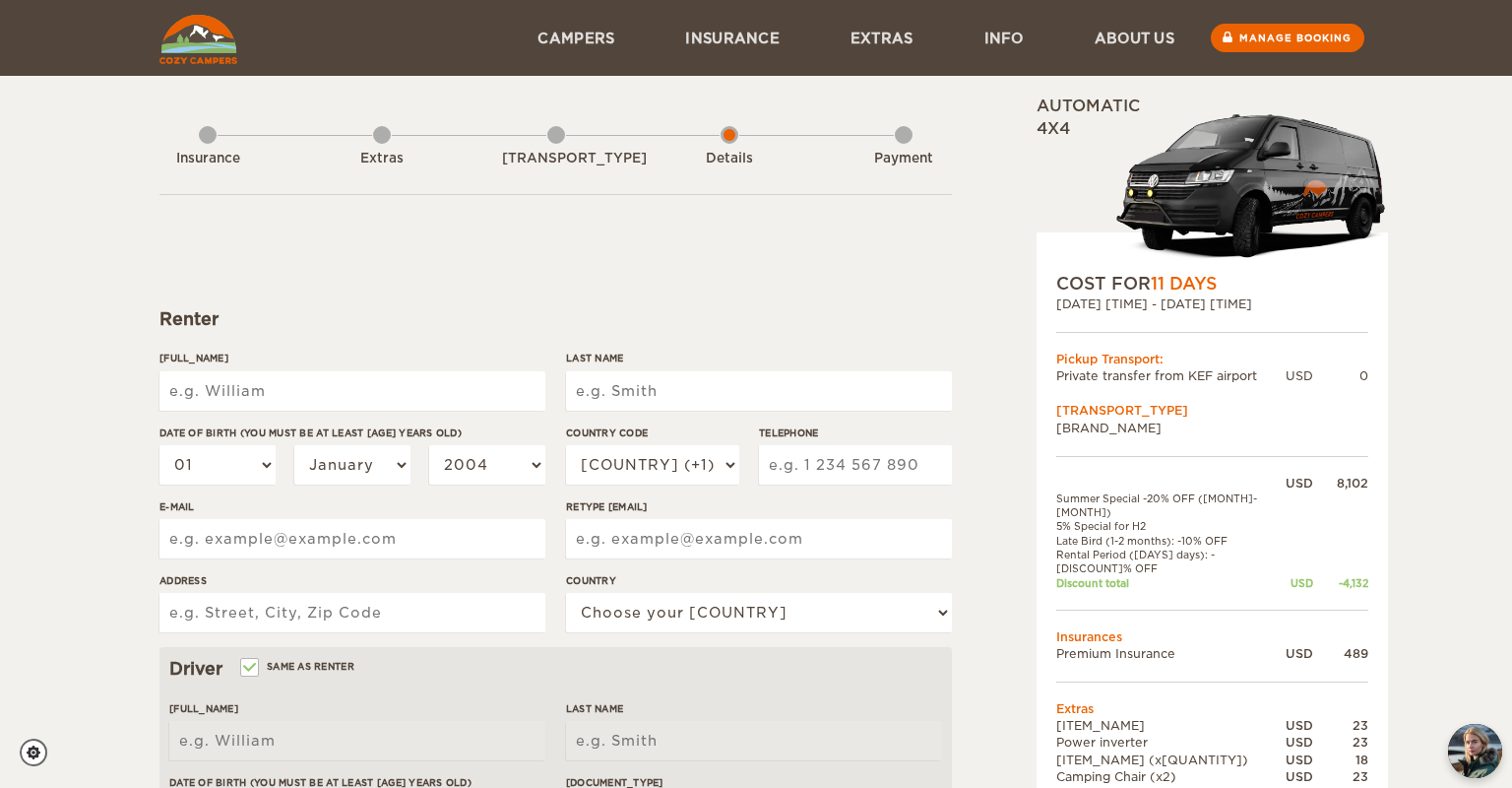 click on "Insurance" at bounding box center [208, 155] 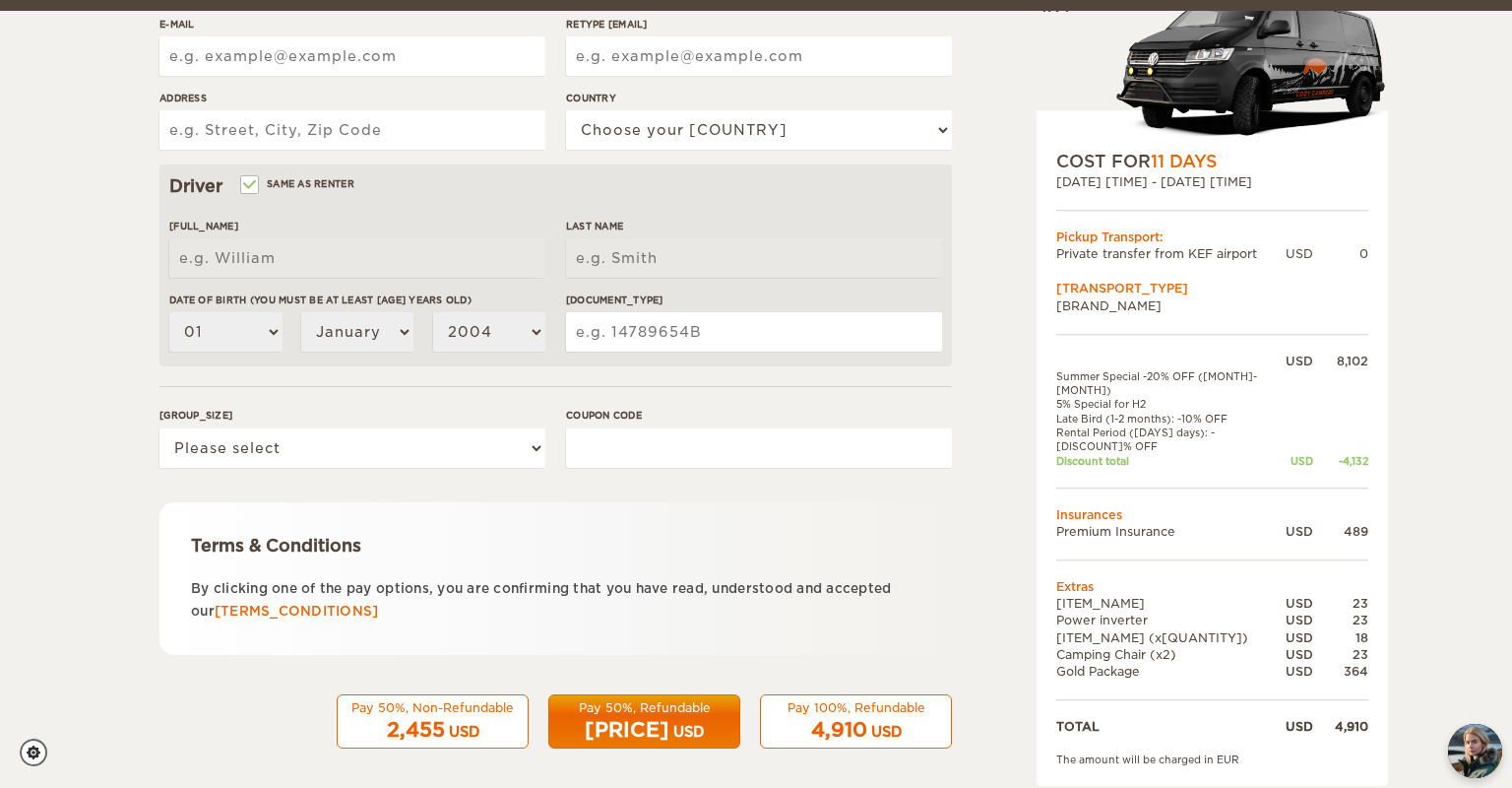 scroll, scrollTop: 493, scrollLeft: 0, axis: vertical 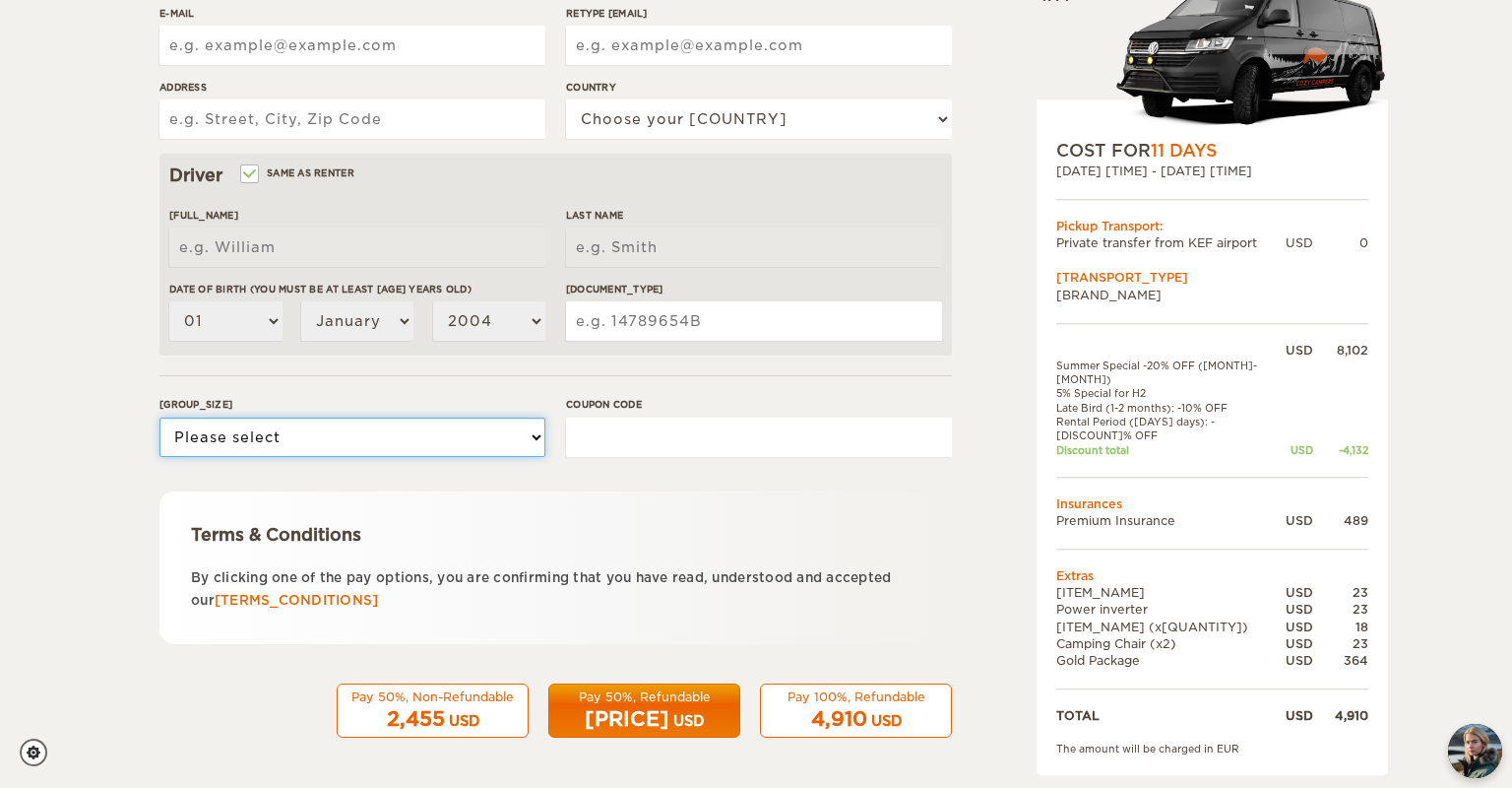 click on "Please select
1 2" at bounding box center [352, 437] 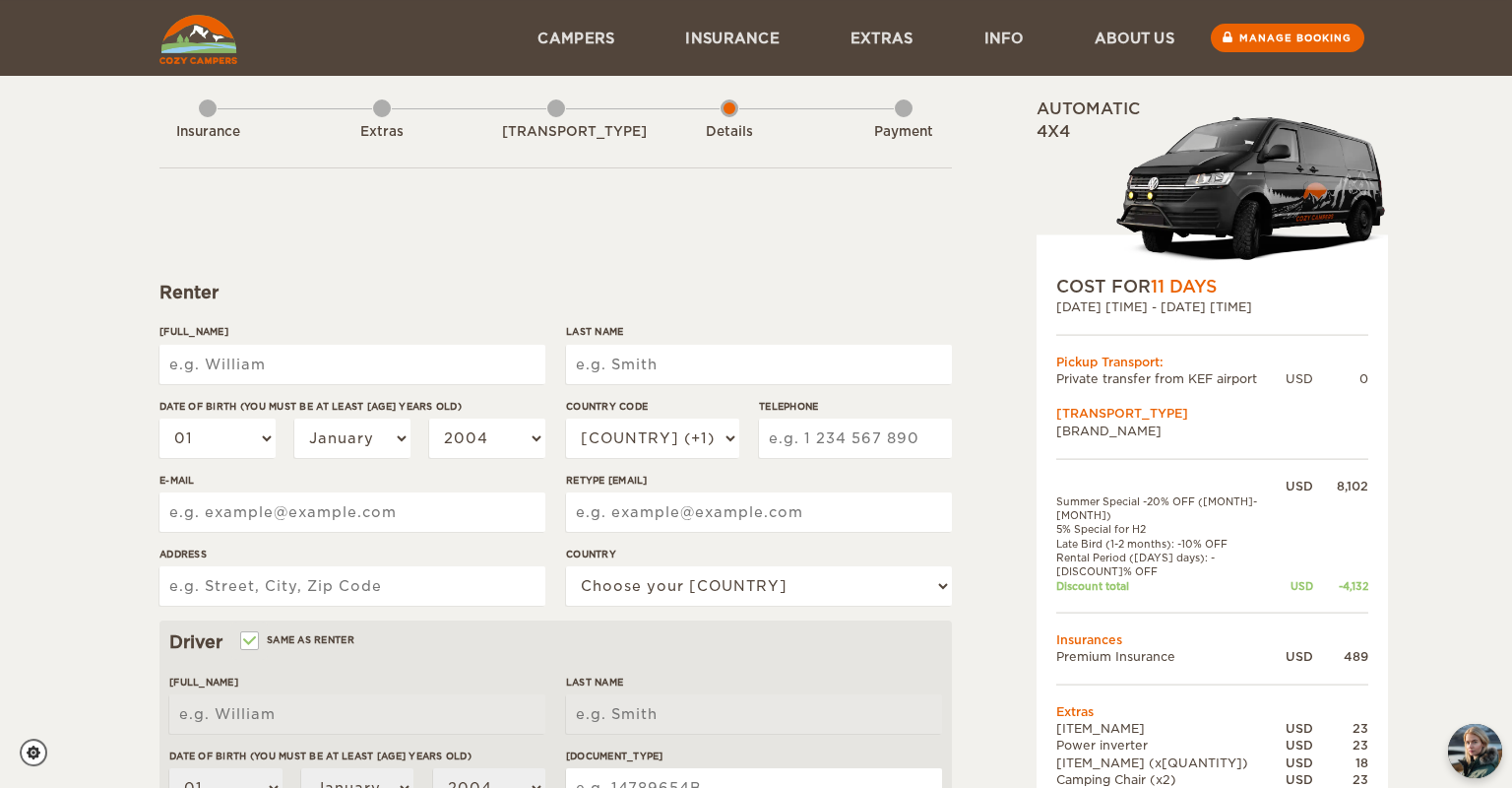 scroll, scrollTop: 24, scrollLeft: 0, axis: vertical 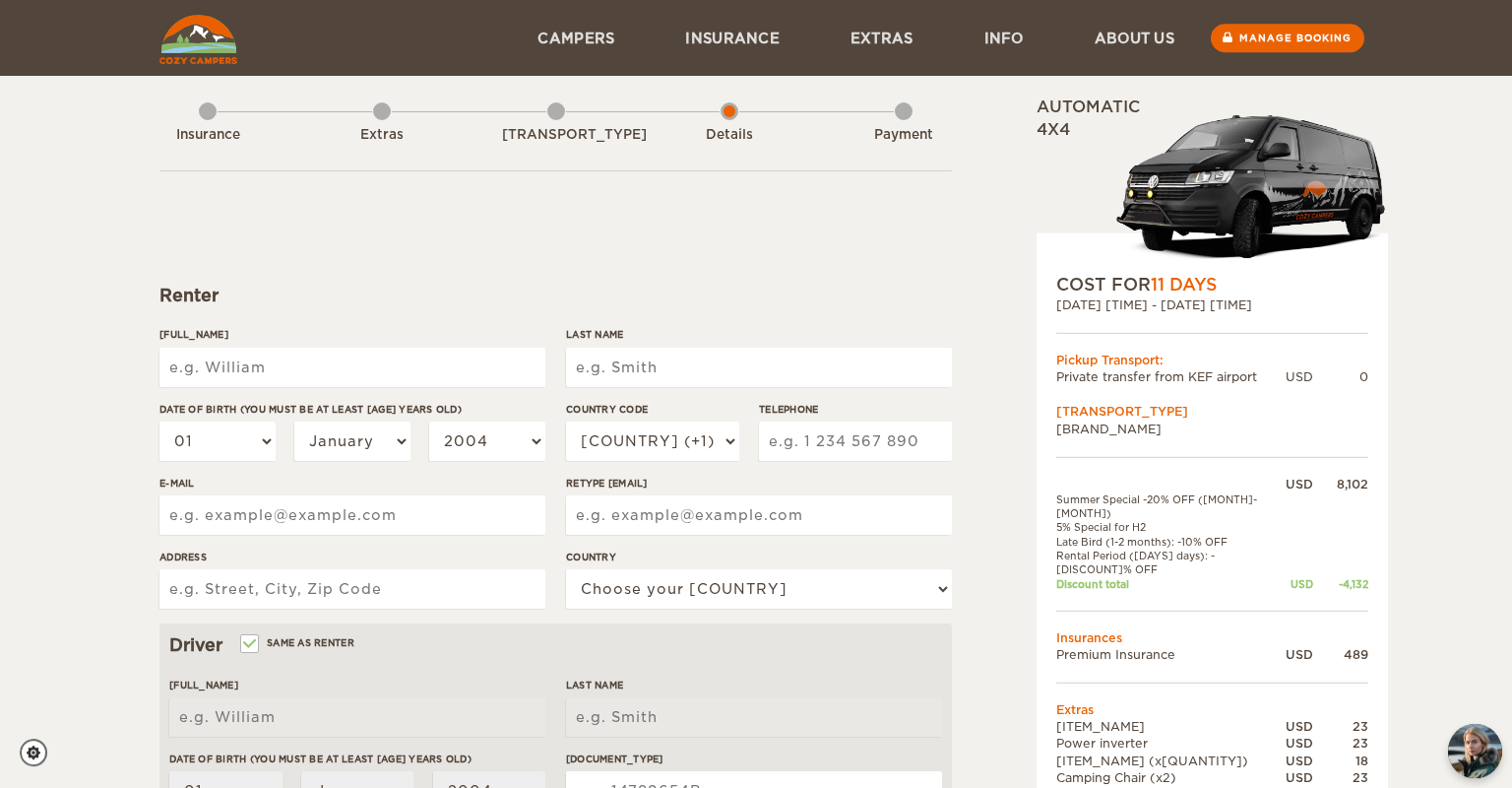 click on "First Name" at bounding box center [352, 367] 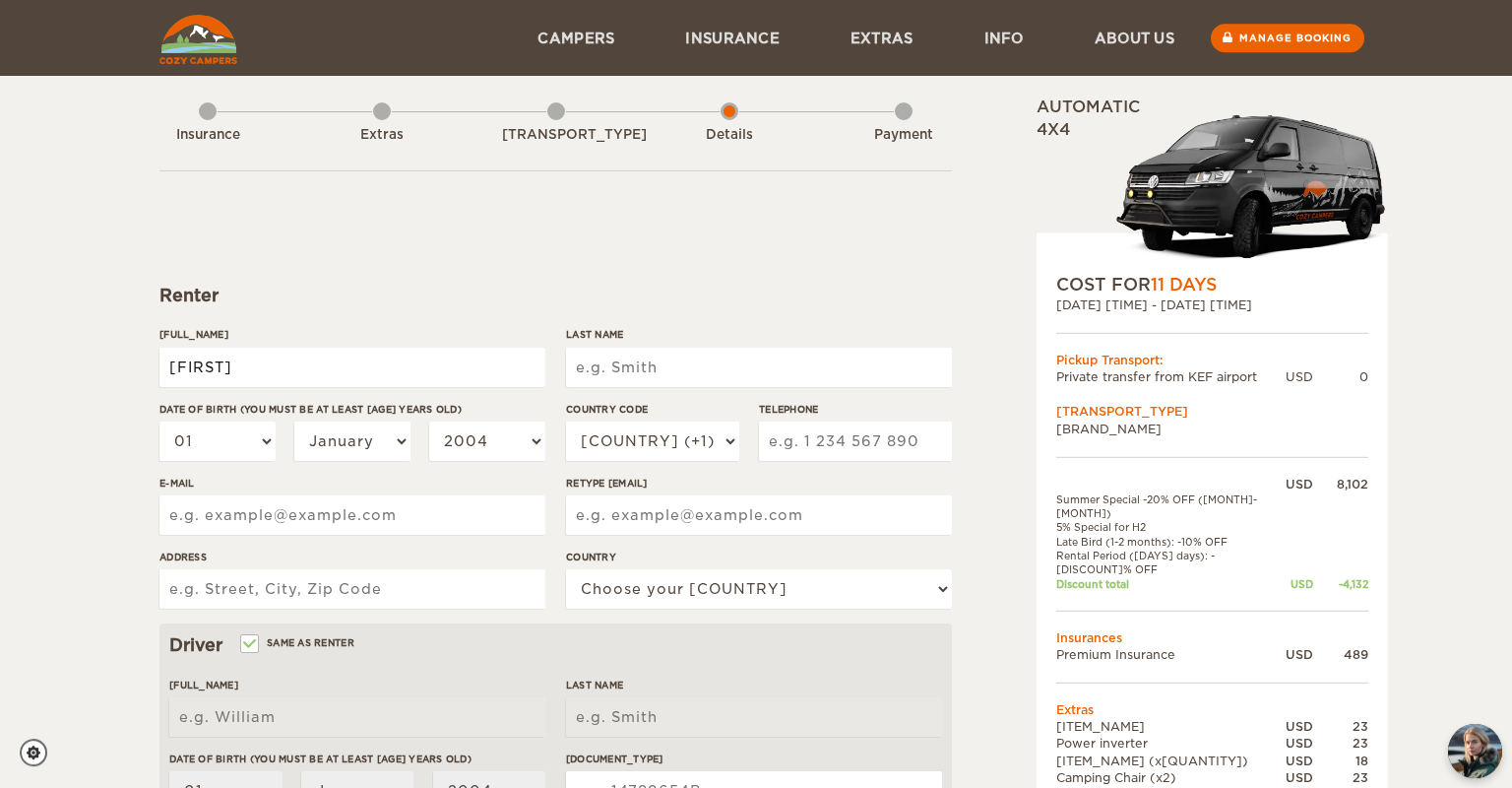 type on "[FIRST]" 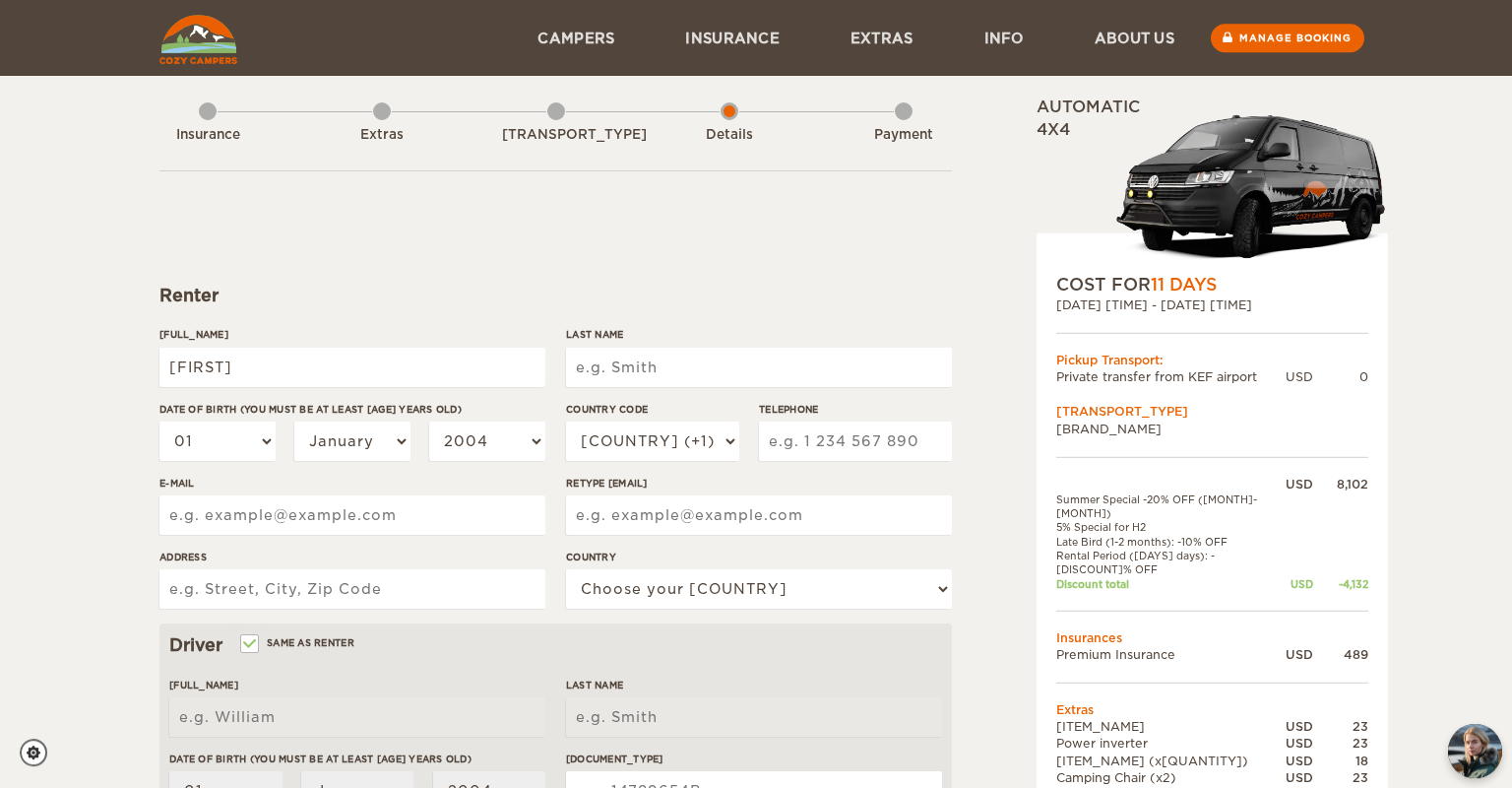 type on "Brian" 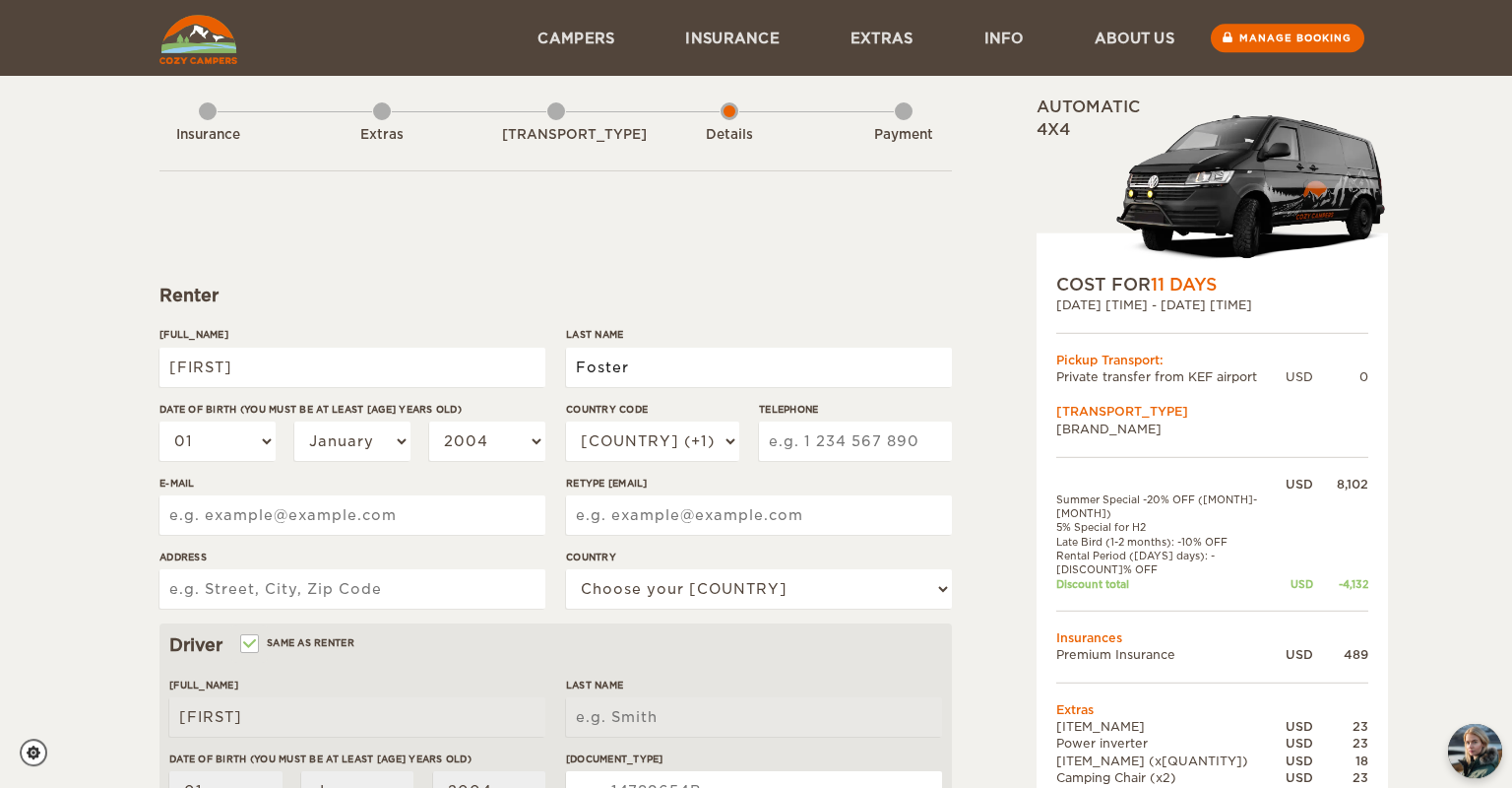 type on "Foster" 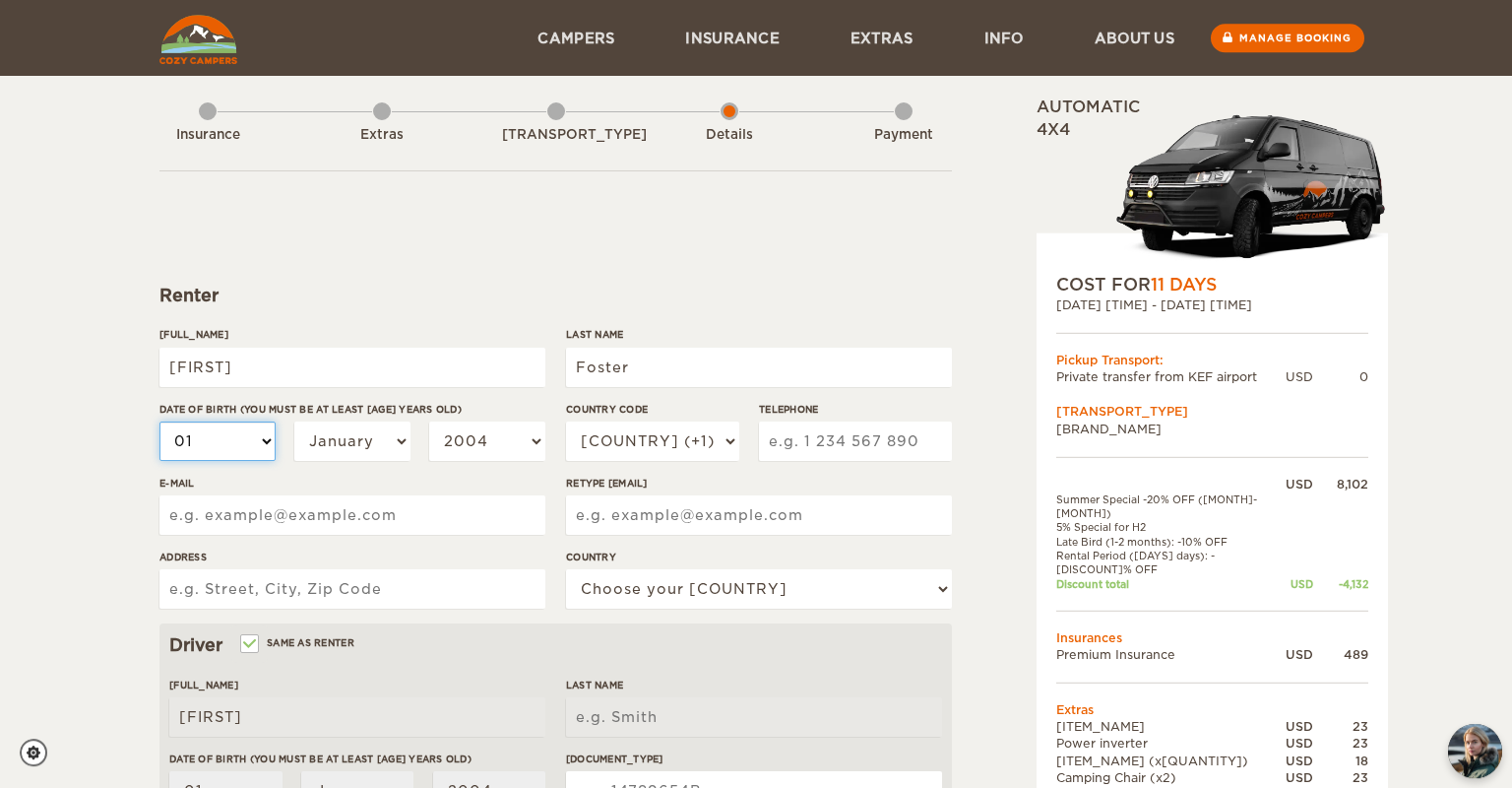 type on "Foster" 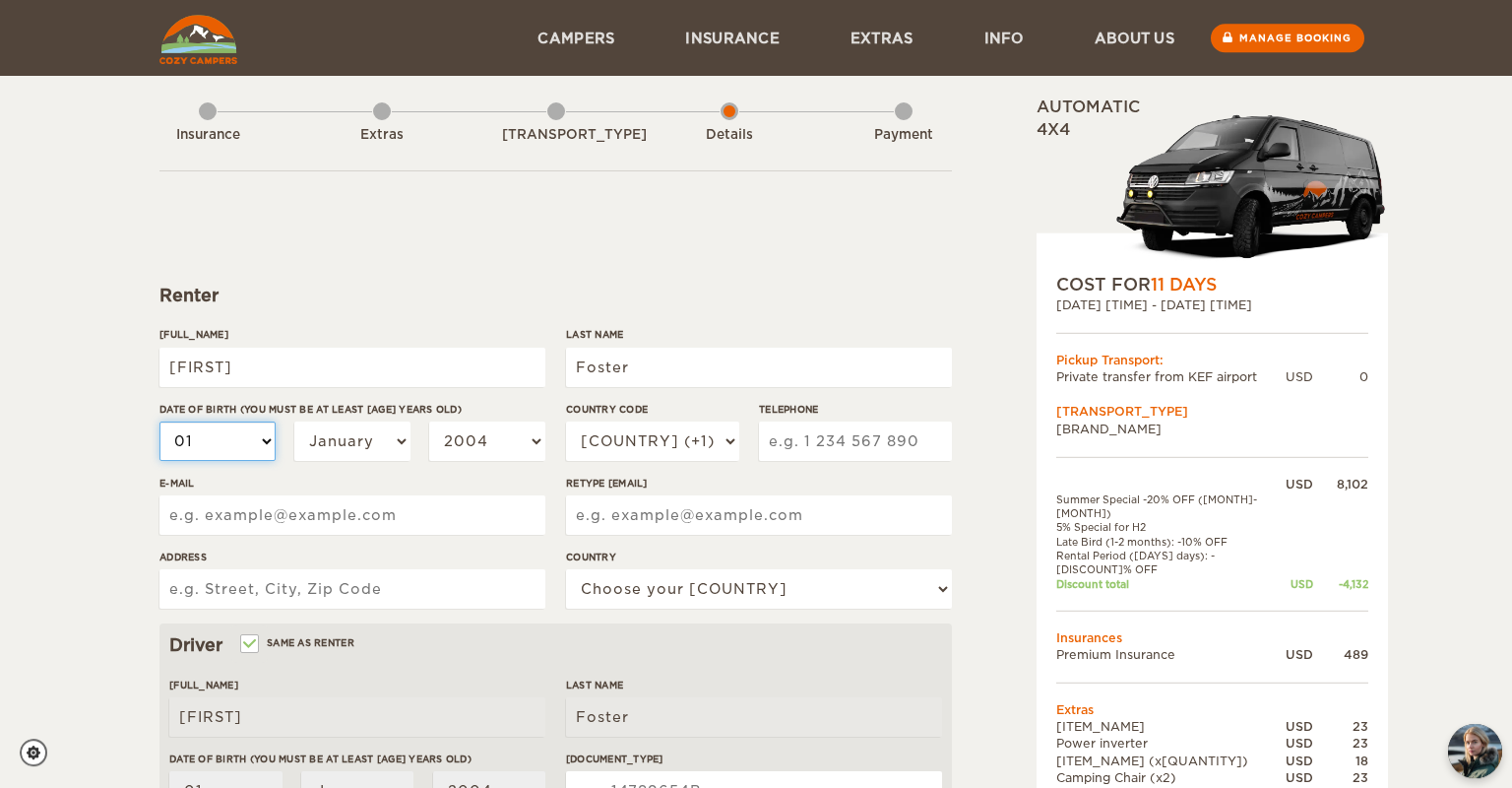 click on "01
02
03
04
05
06
07
08
09
10
11
12
13
14
15
16
17
18
19
20
21
22
23
24
25
26
27
28
29
30
31" at bounding box center [218, 441] 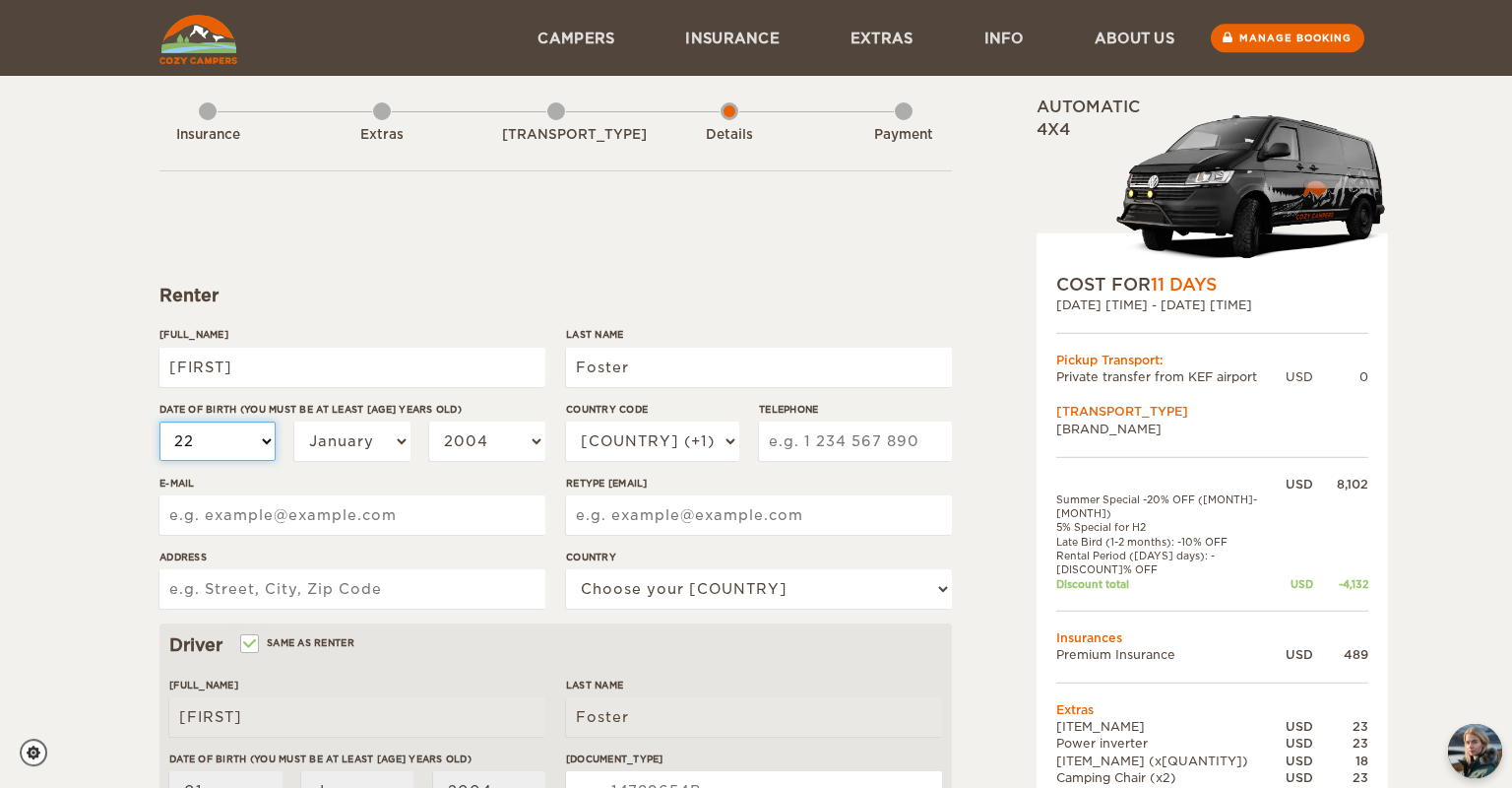 click on "22" at bounding box center [0, 0] 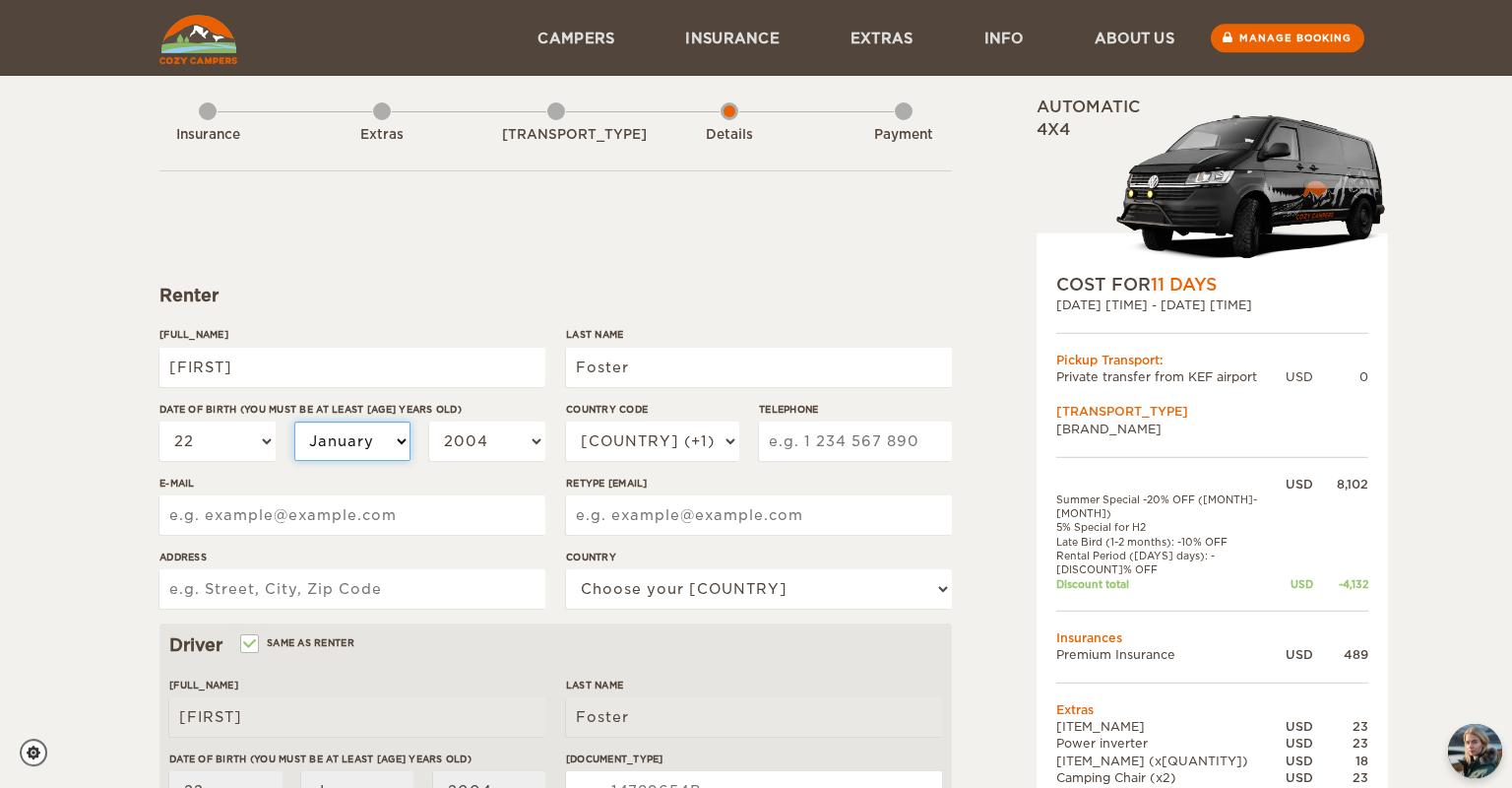 click on "January
February
March
April
May
June
July
August
September
October
November
December" at bounding box center (352, 441) 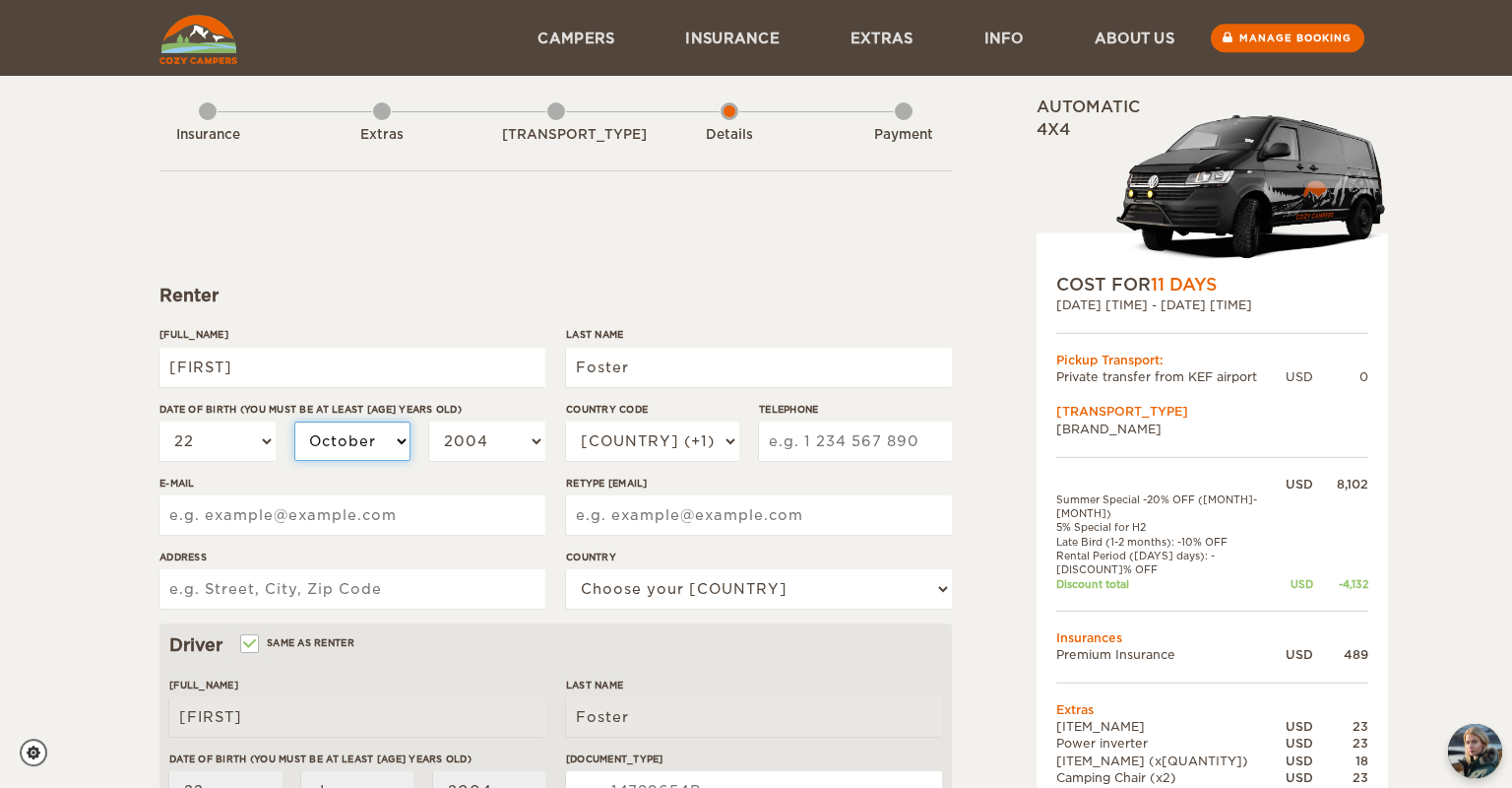 click on "October" at bounding box center (0, 0) 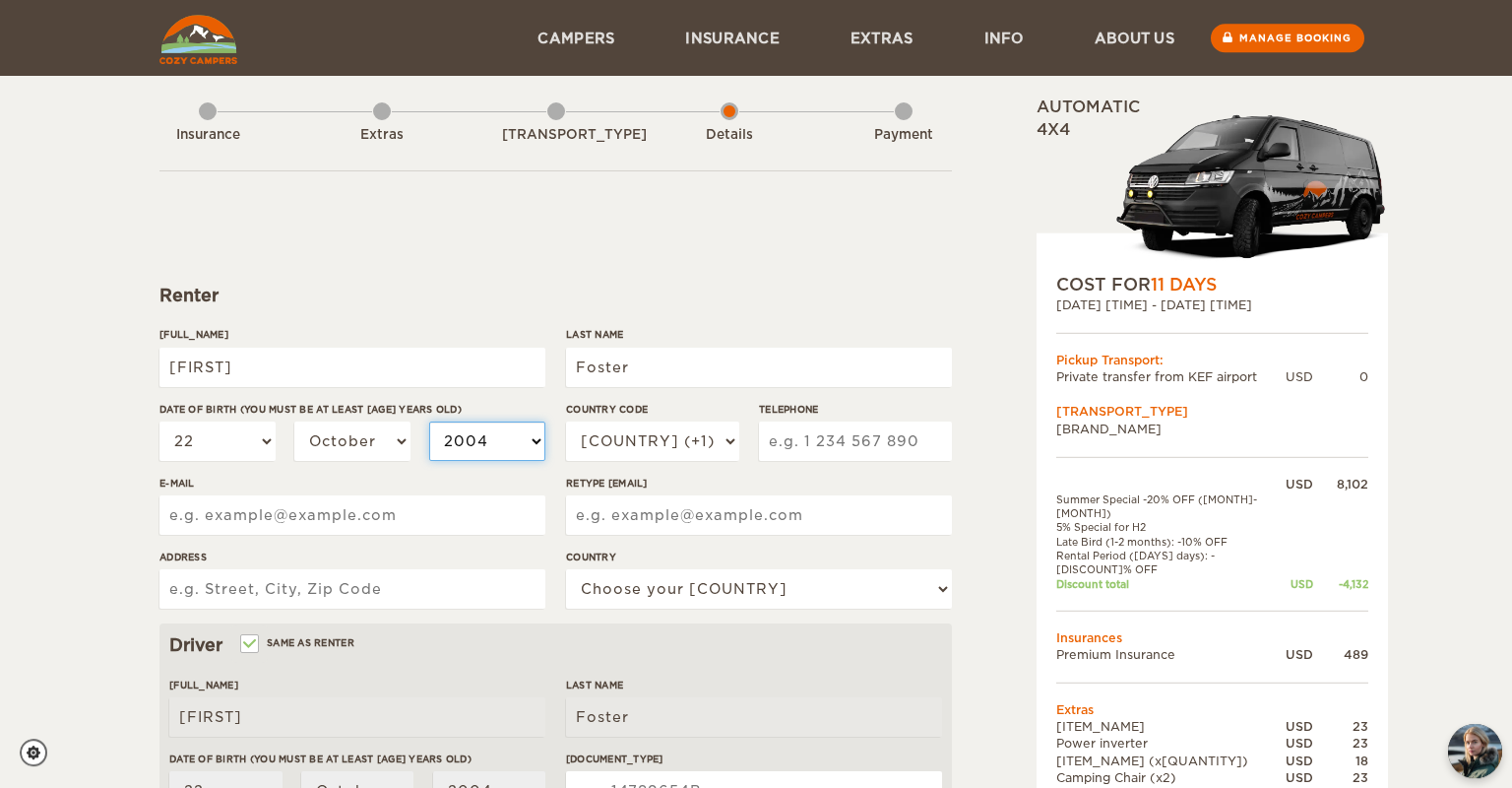 select on "1972" 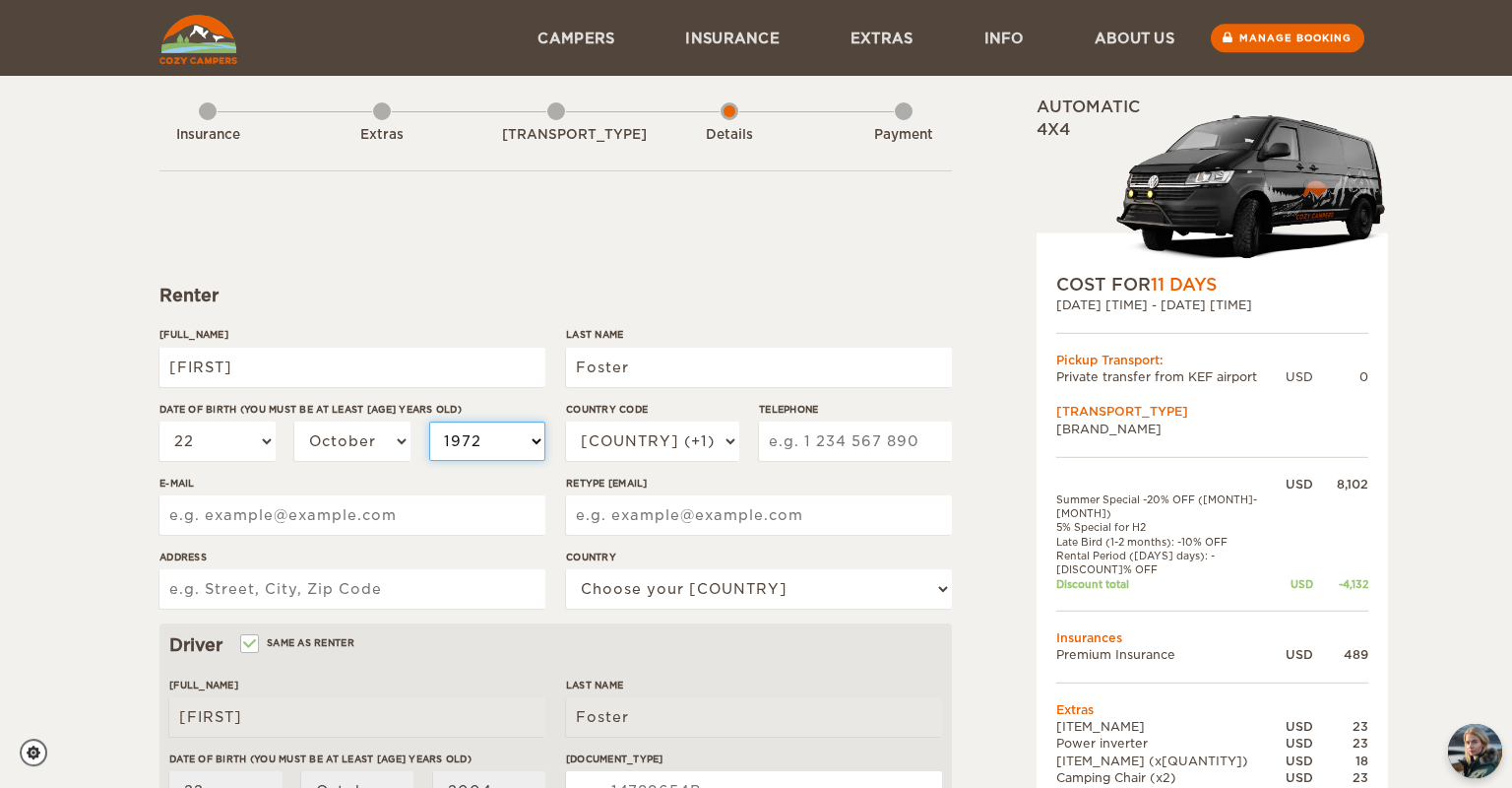 click on "1972" at bounding box center [0, 0] 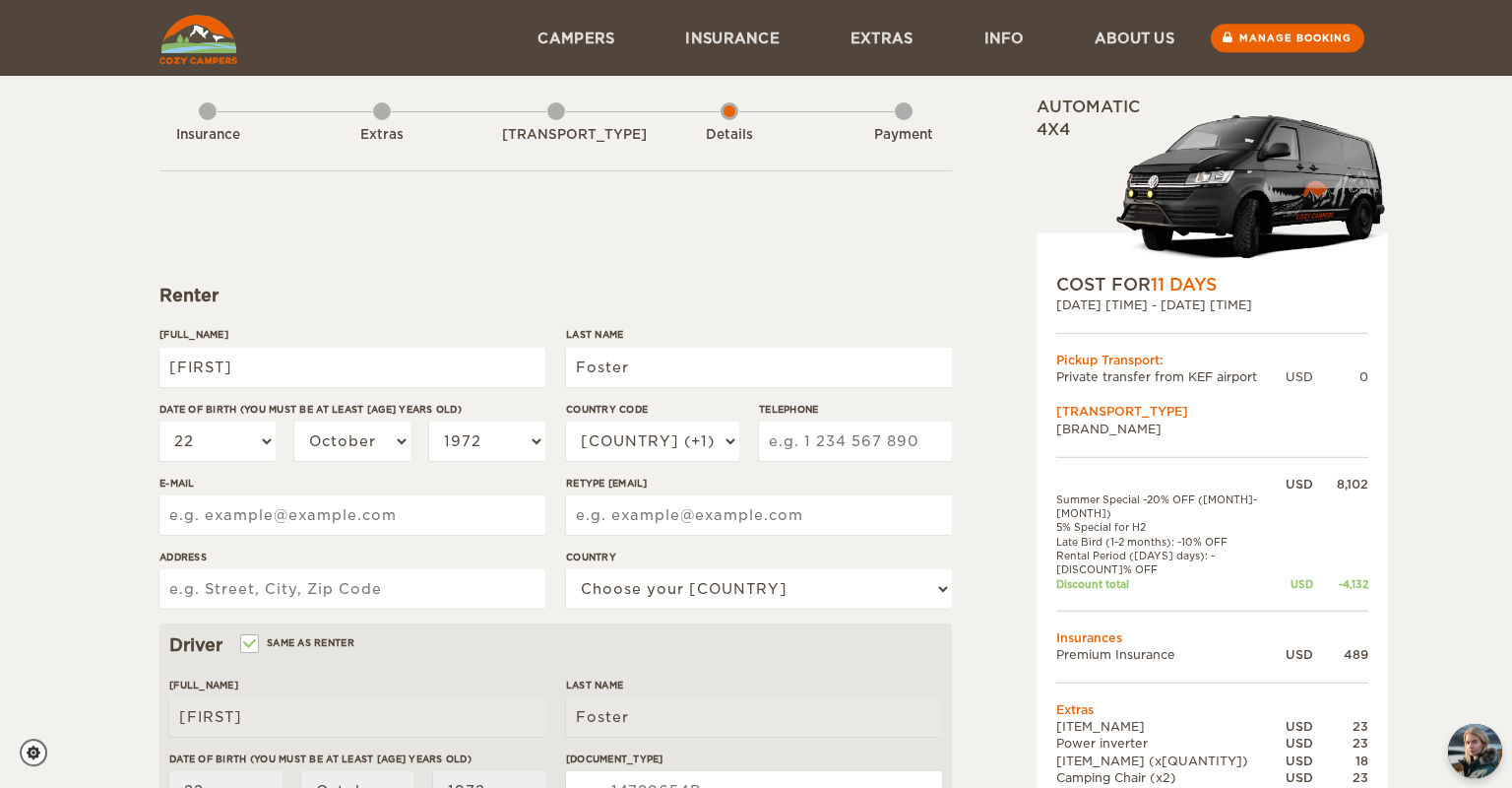 click on "Telephone" at bounding box center (855, 441) 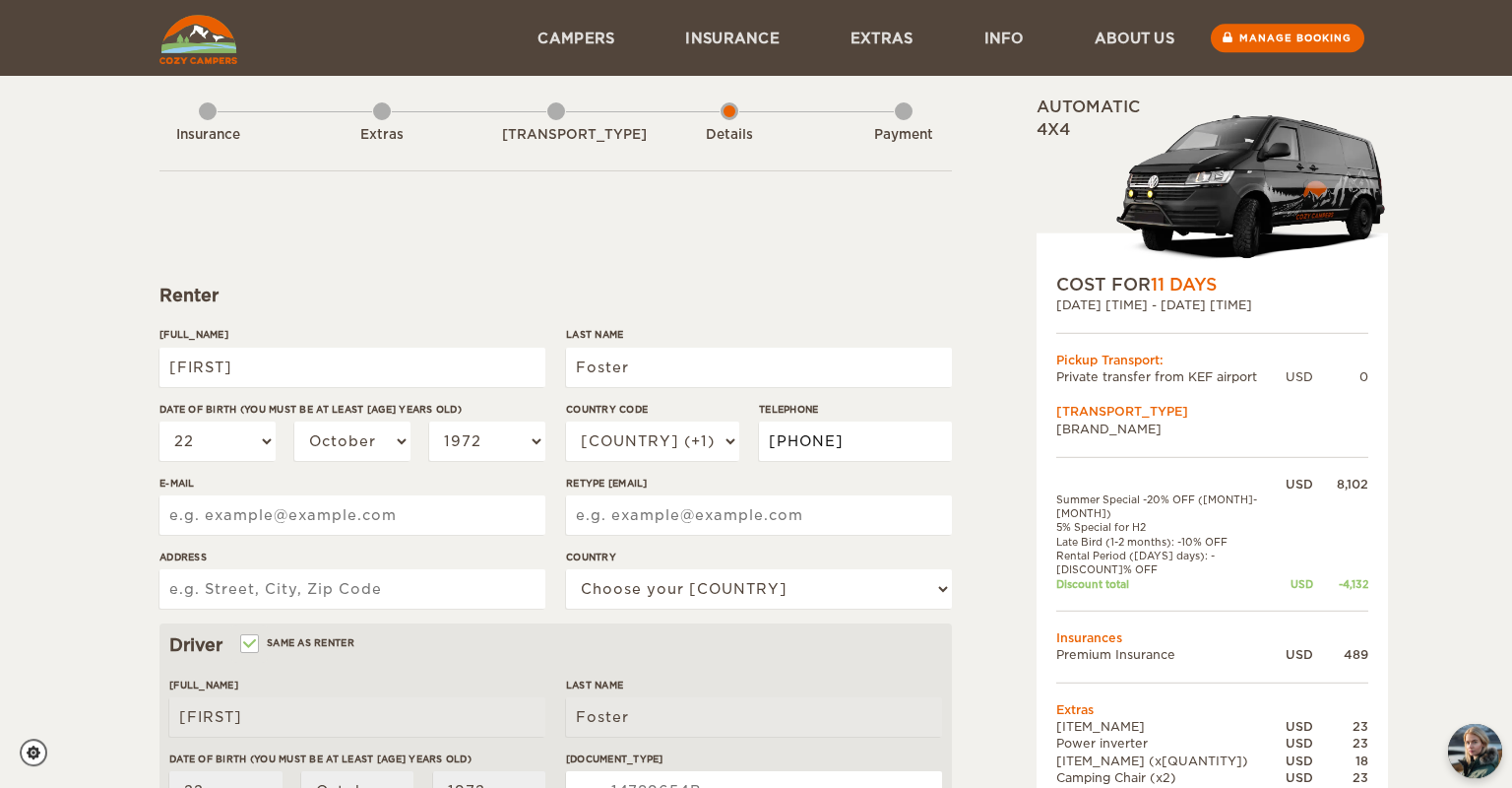 type on "9709032631" 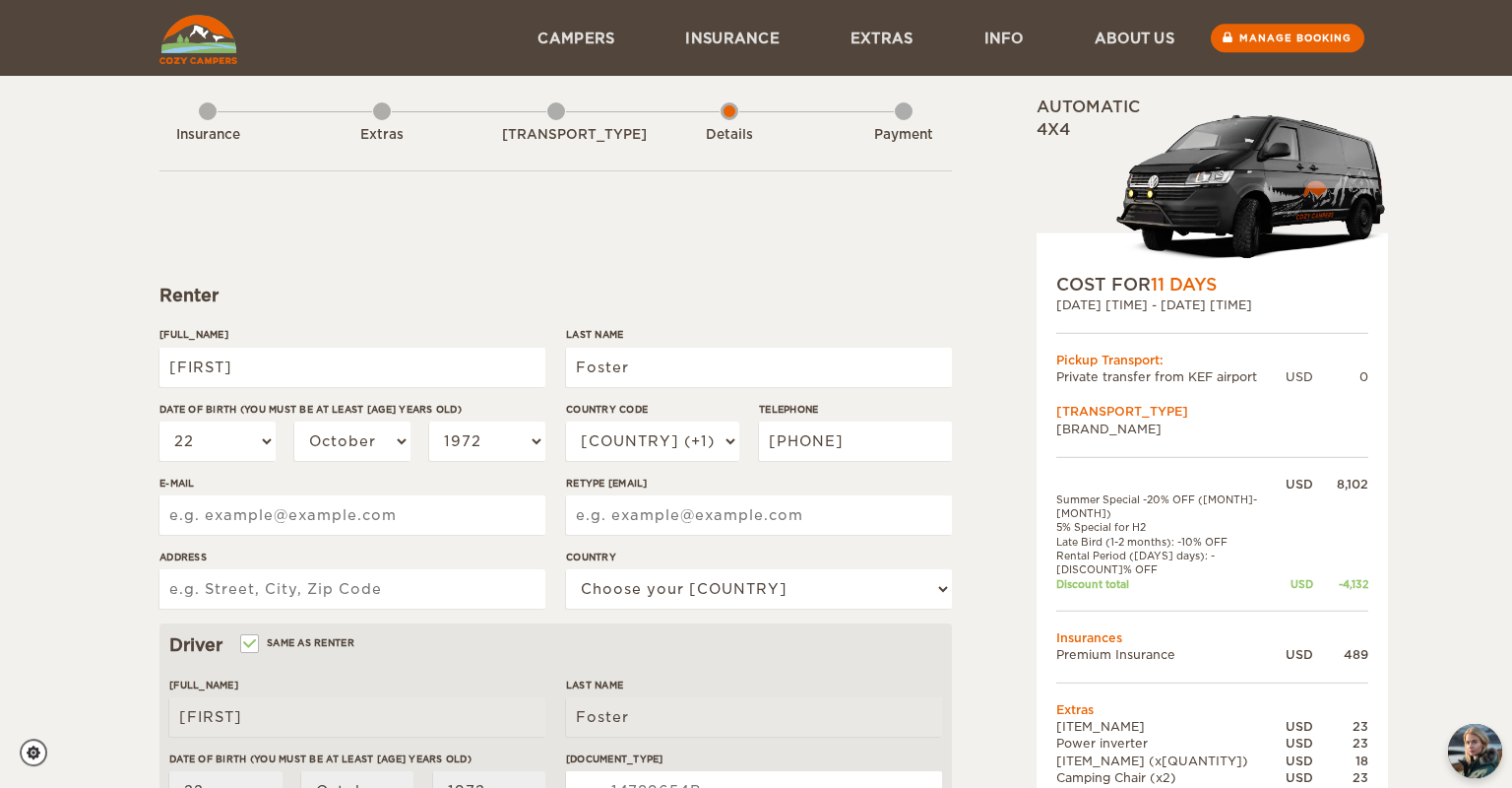 click on "E-mail" at bounding box center [352, 515] 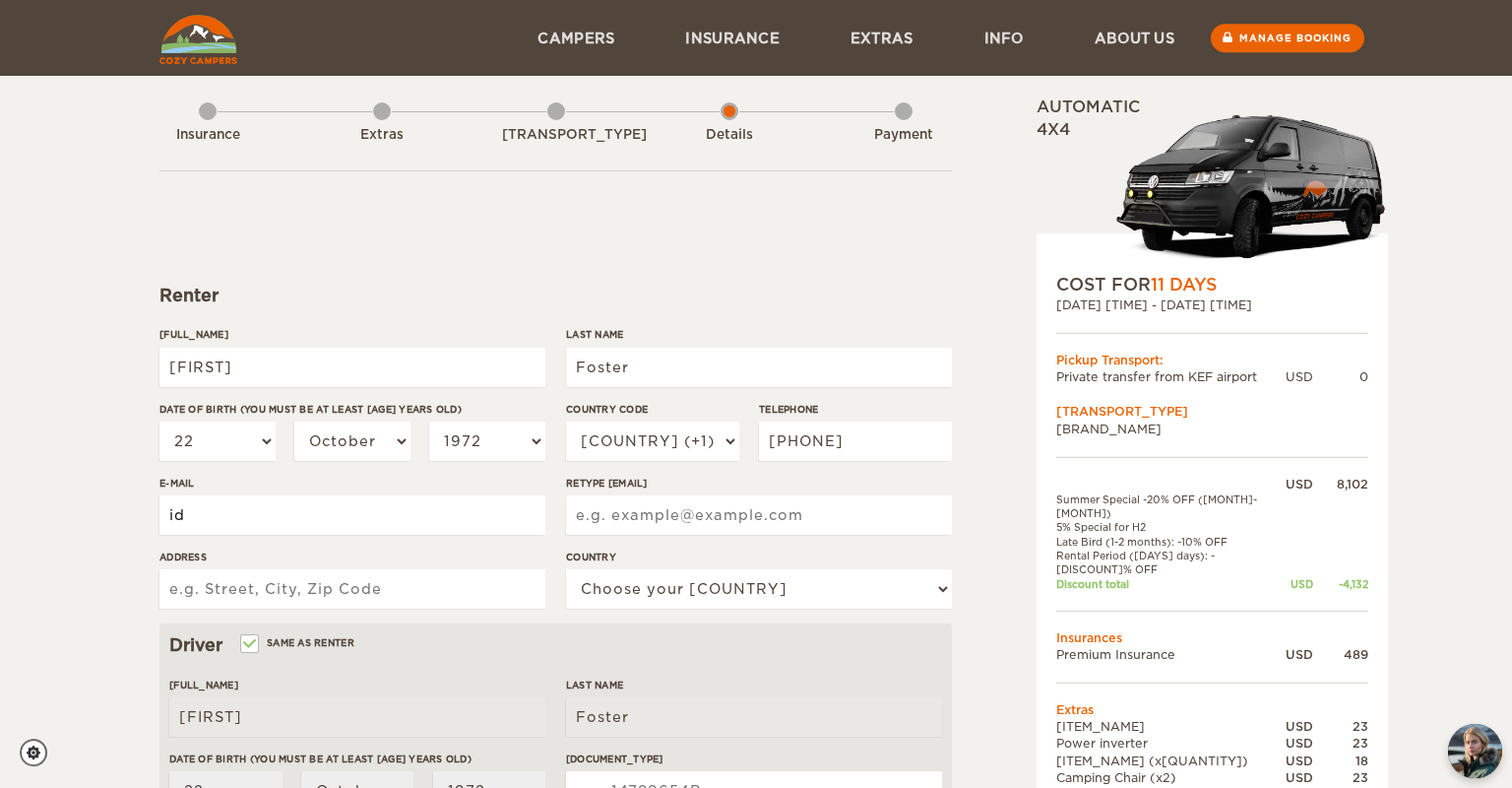 click on "id" at bounding box center [352, 515] 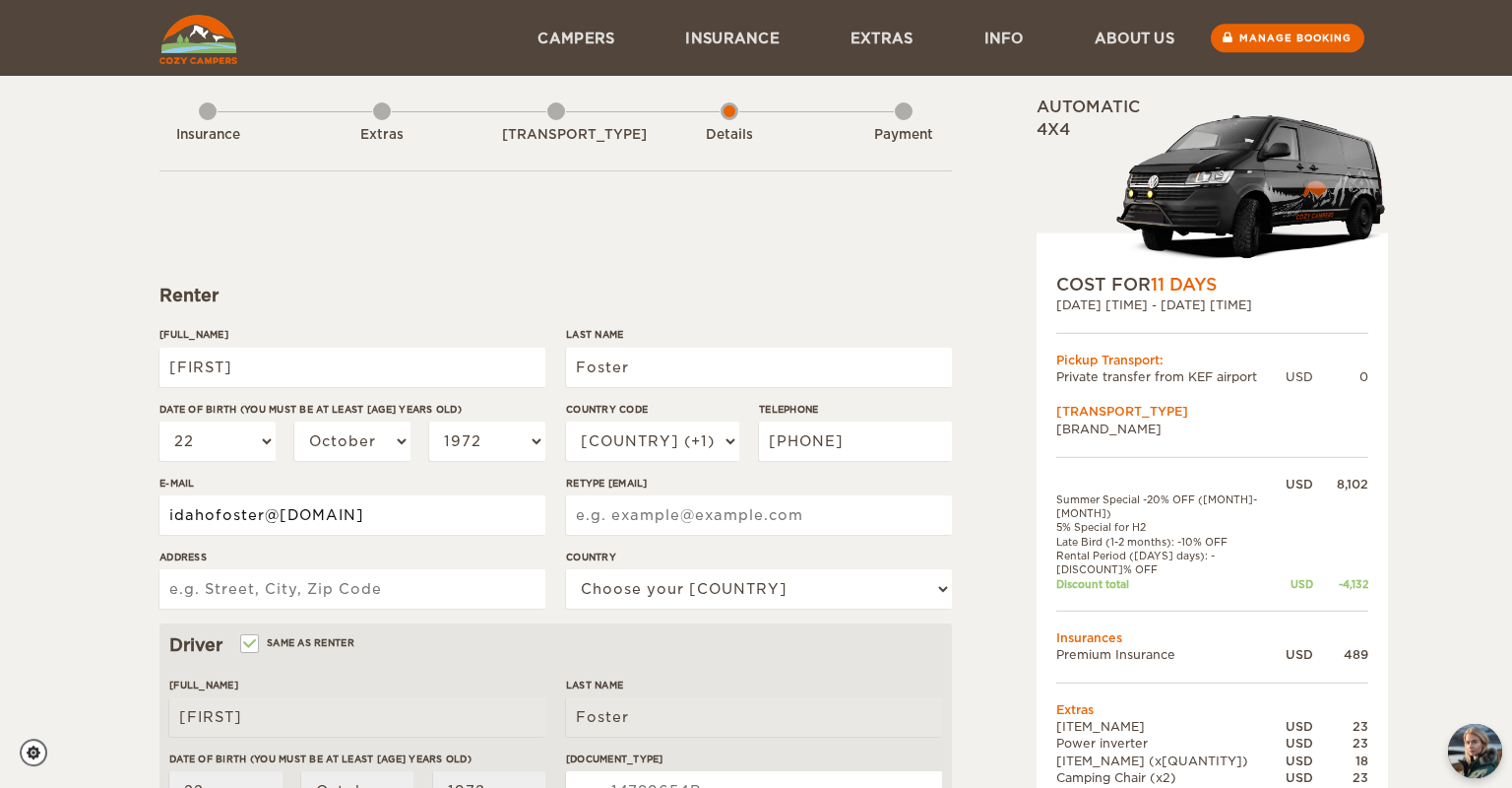 type on "idahofoster@gmail.com" 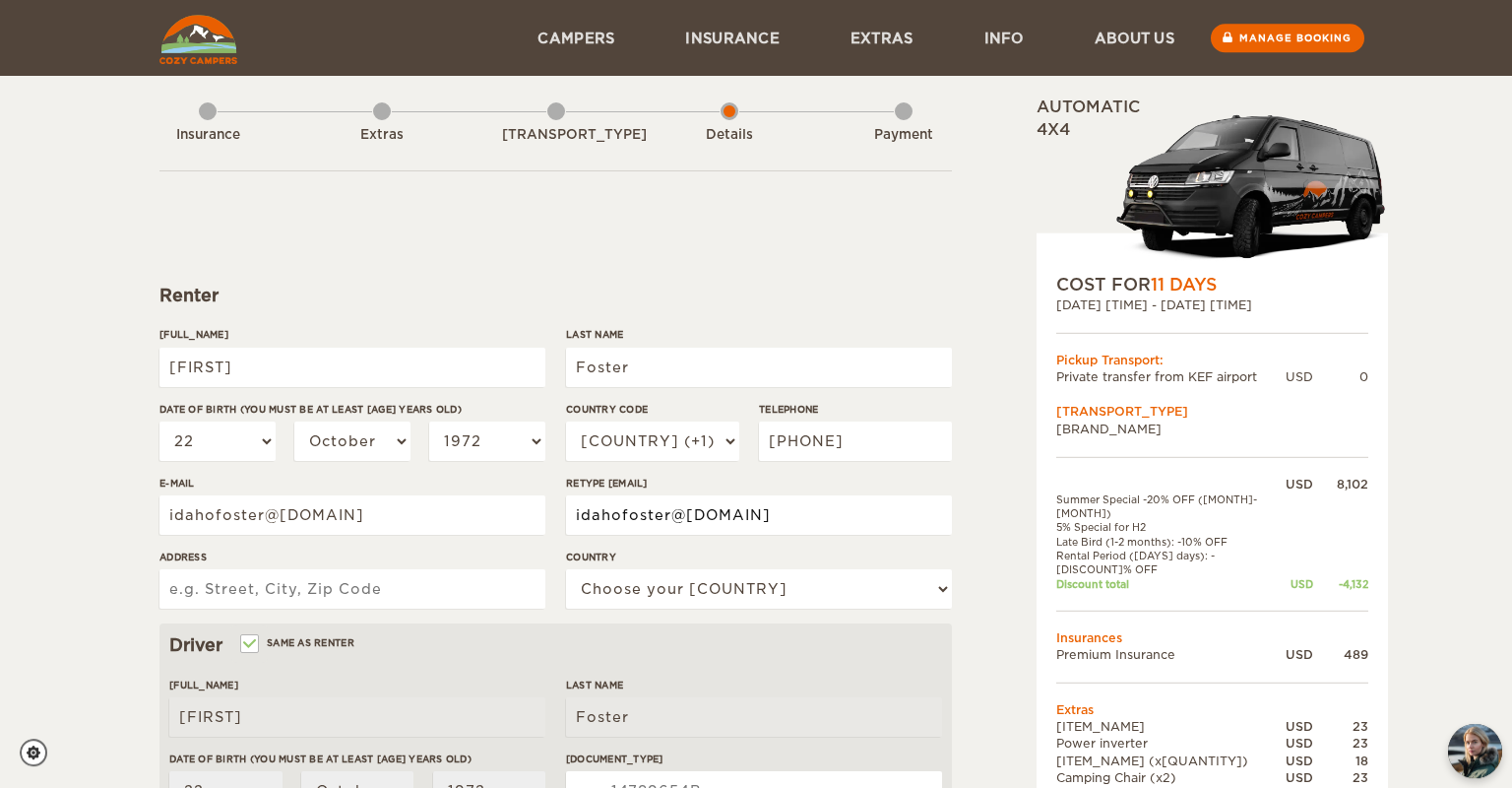 type on "idahofoster@gmail.com" 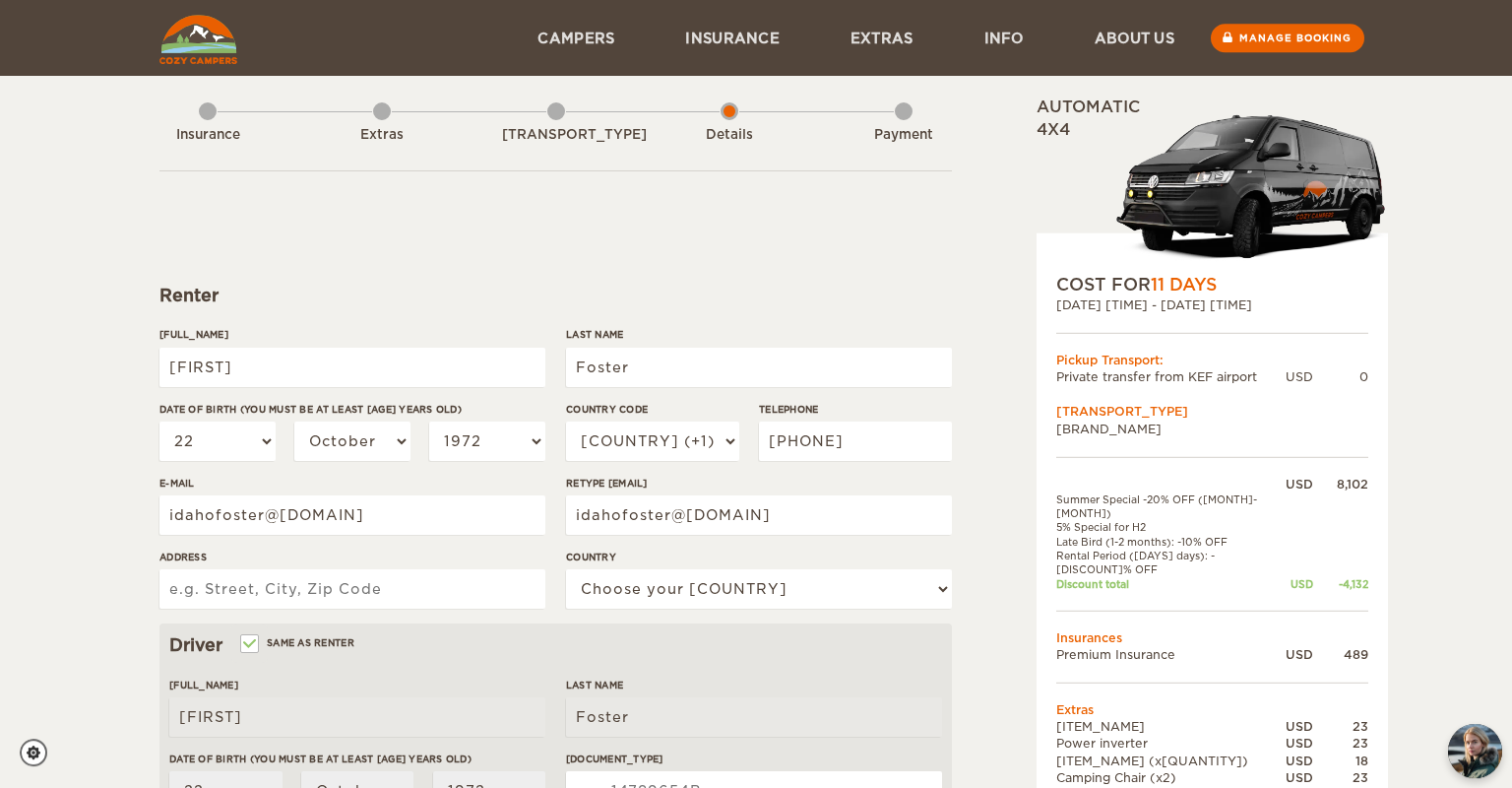 click on "Insurance" at bounding box center [208, 131] 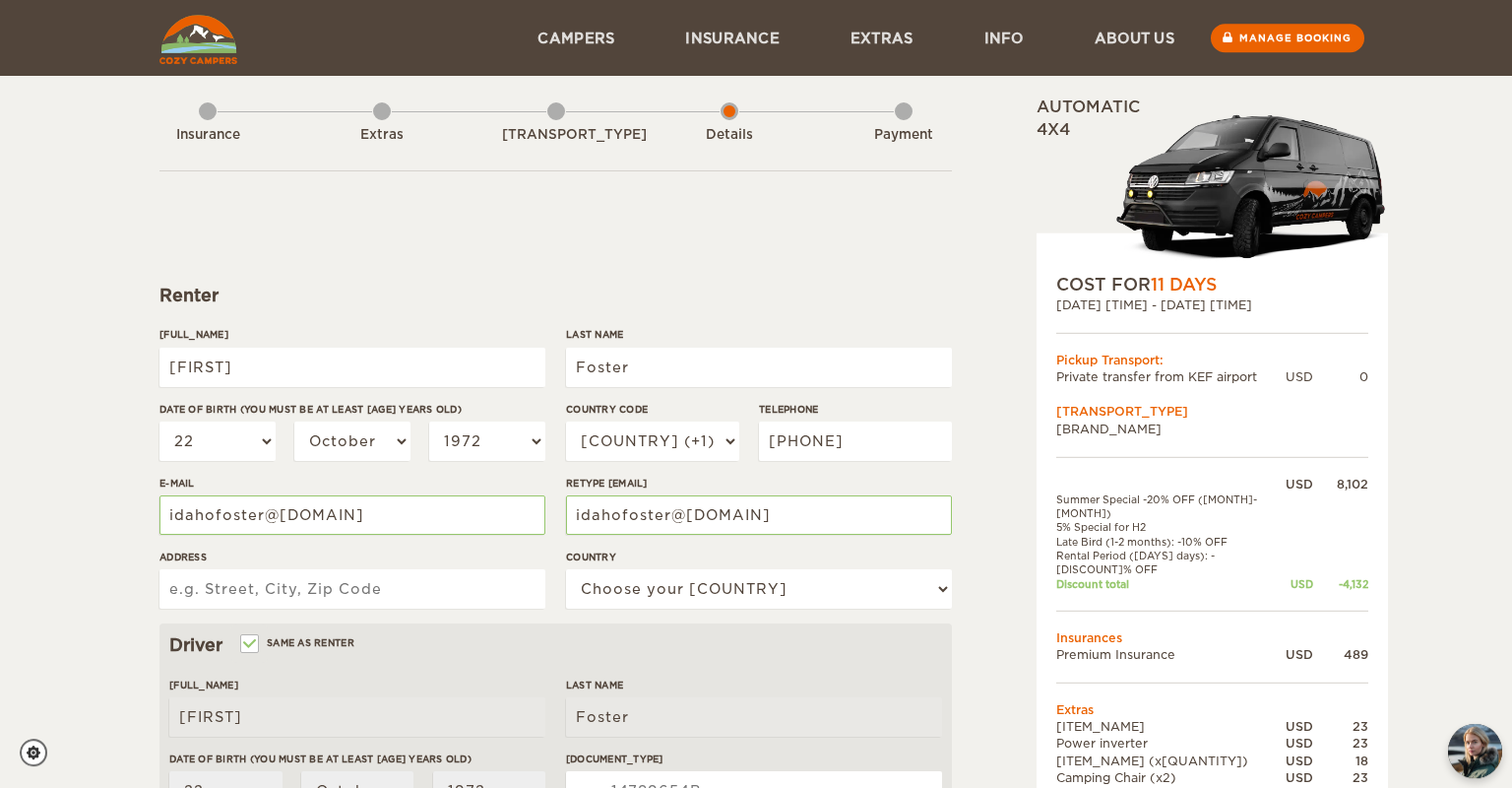 click on "Insurance" at bounding box center [208, 131] 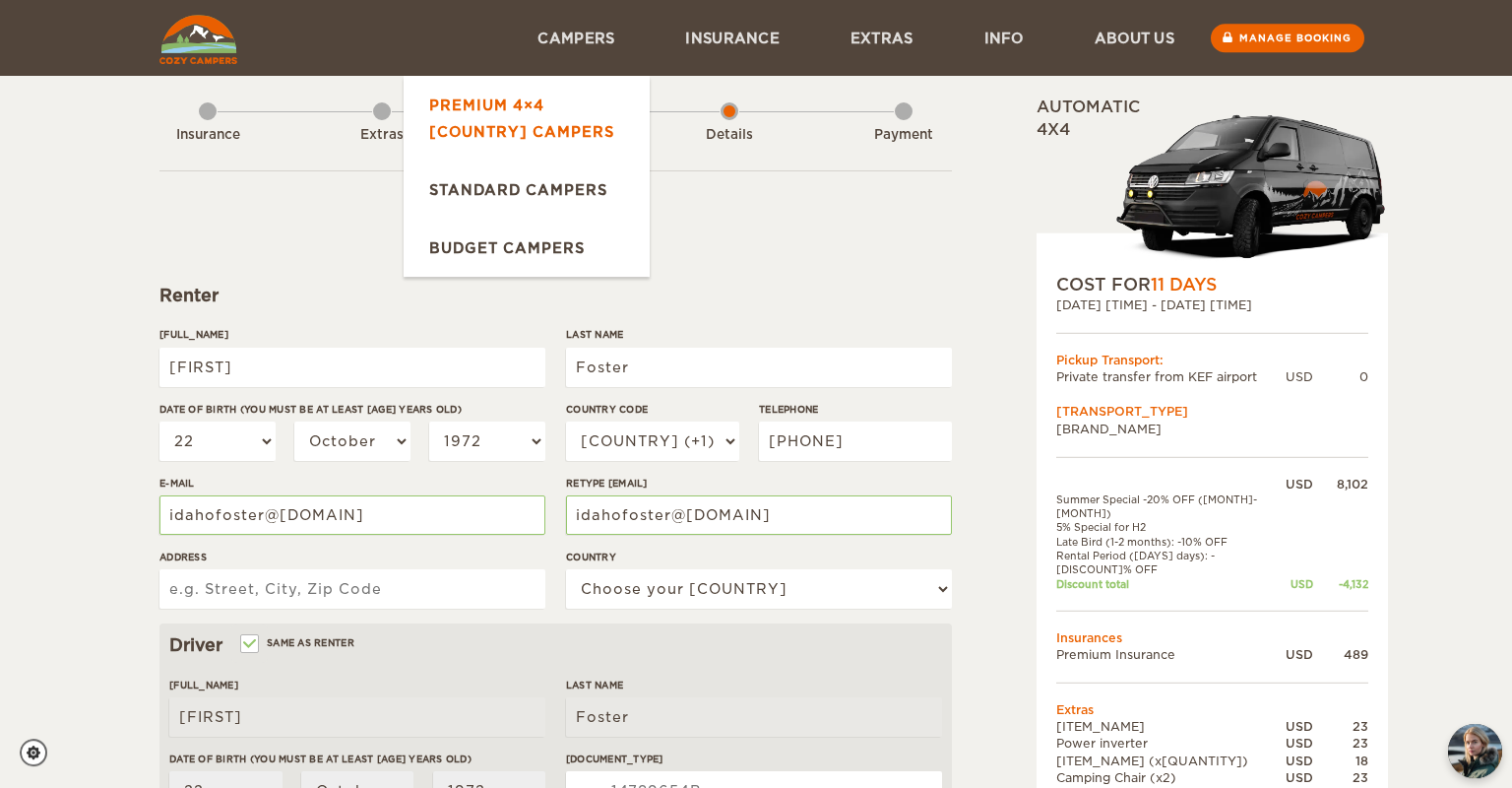 click on "Premium 4×4 Iceland Campers" at bounding box center [527, 118] 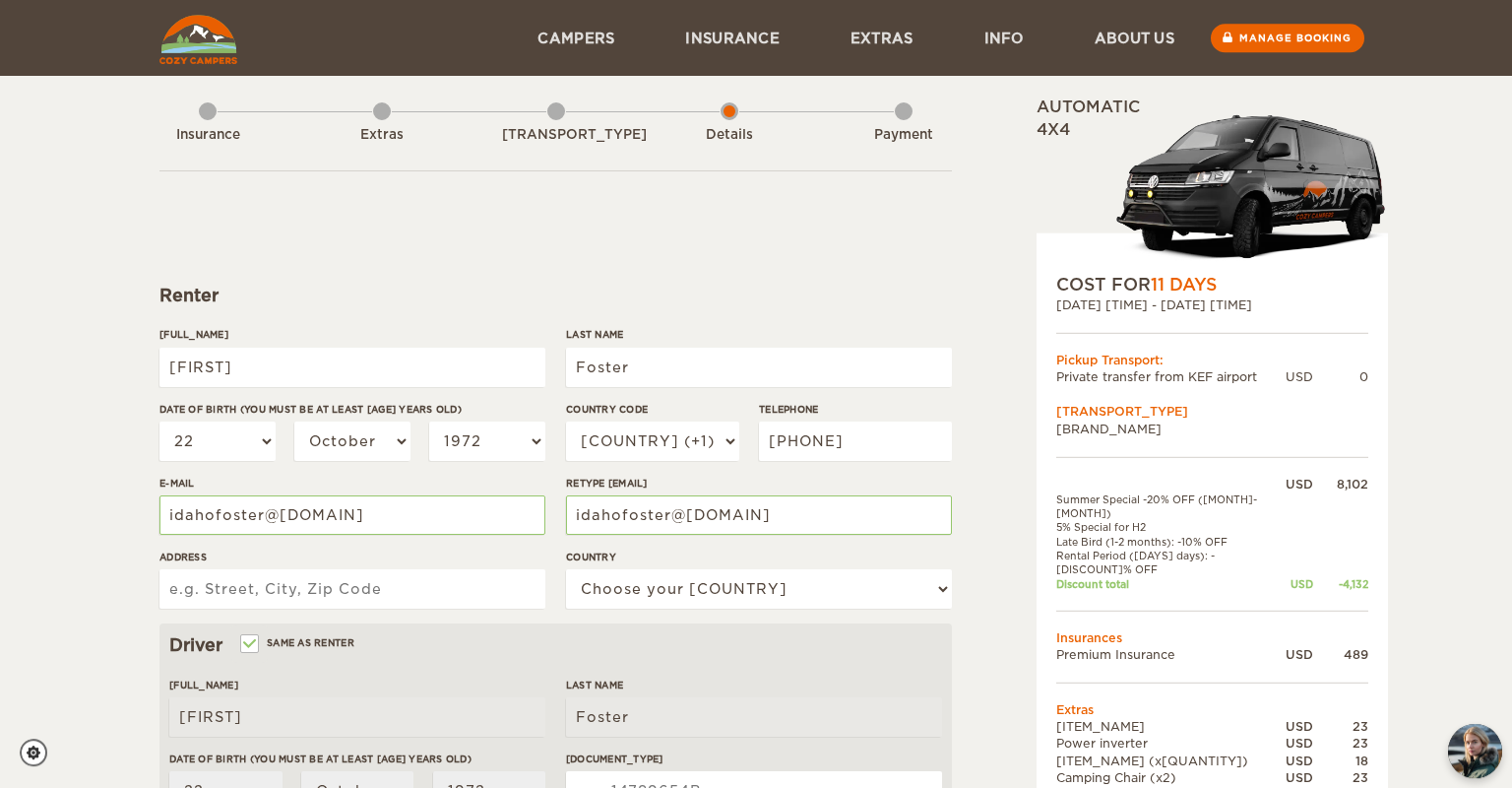 click on "Address" at bounding box center (352, 589) 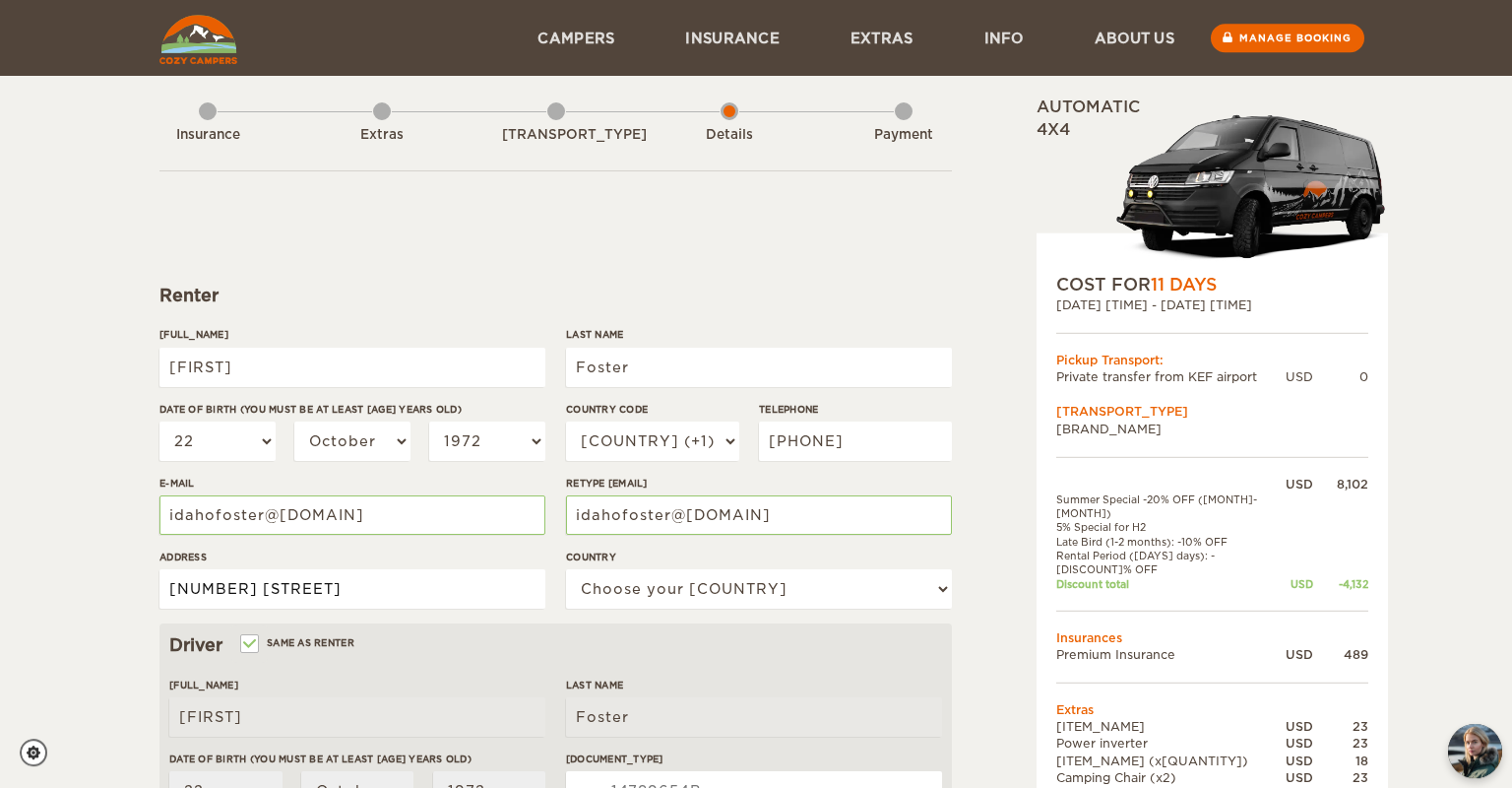 type on "296 Reindeer Rd" 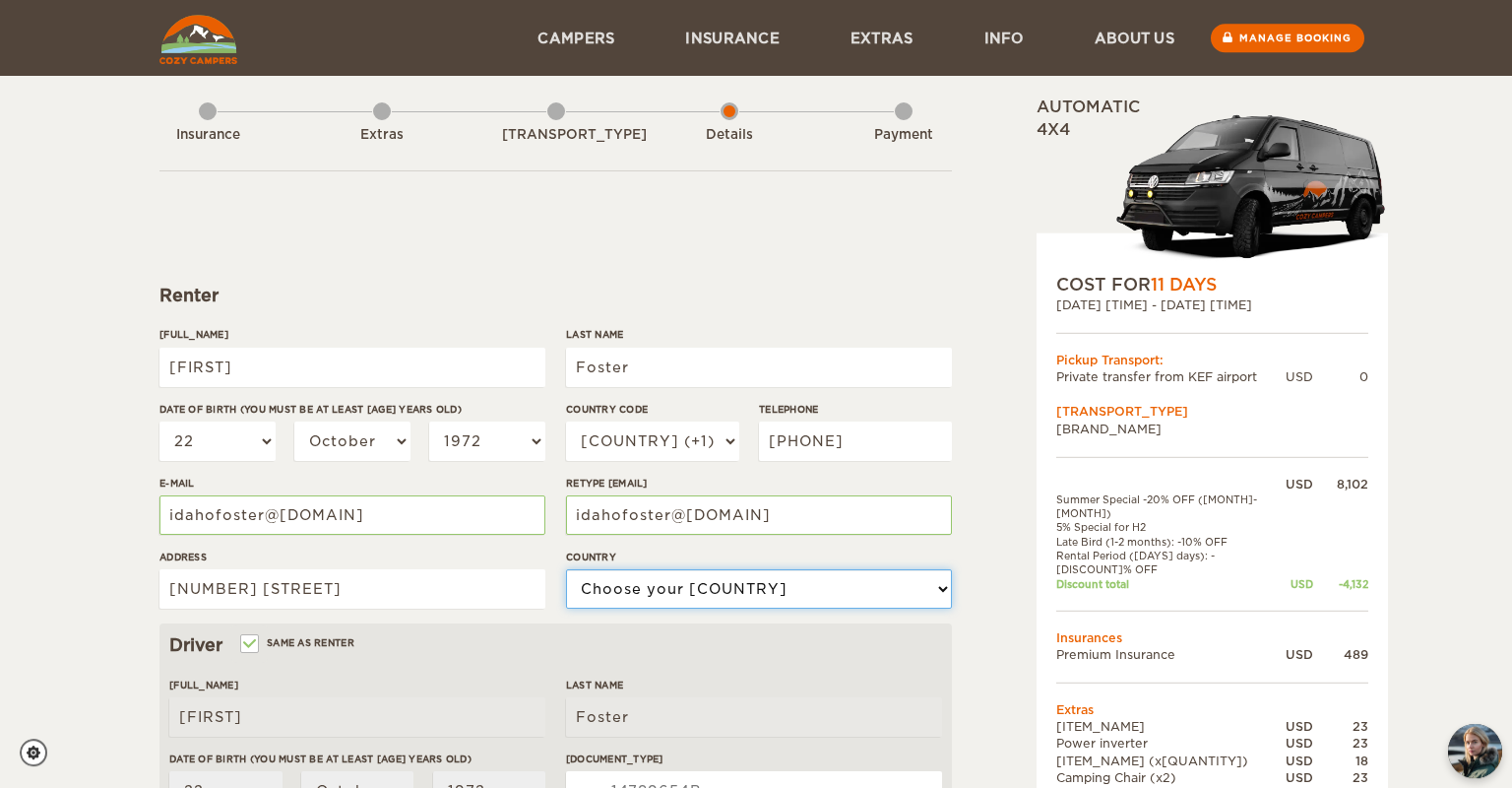 select on "222" 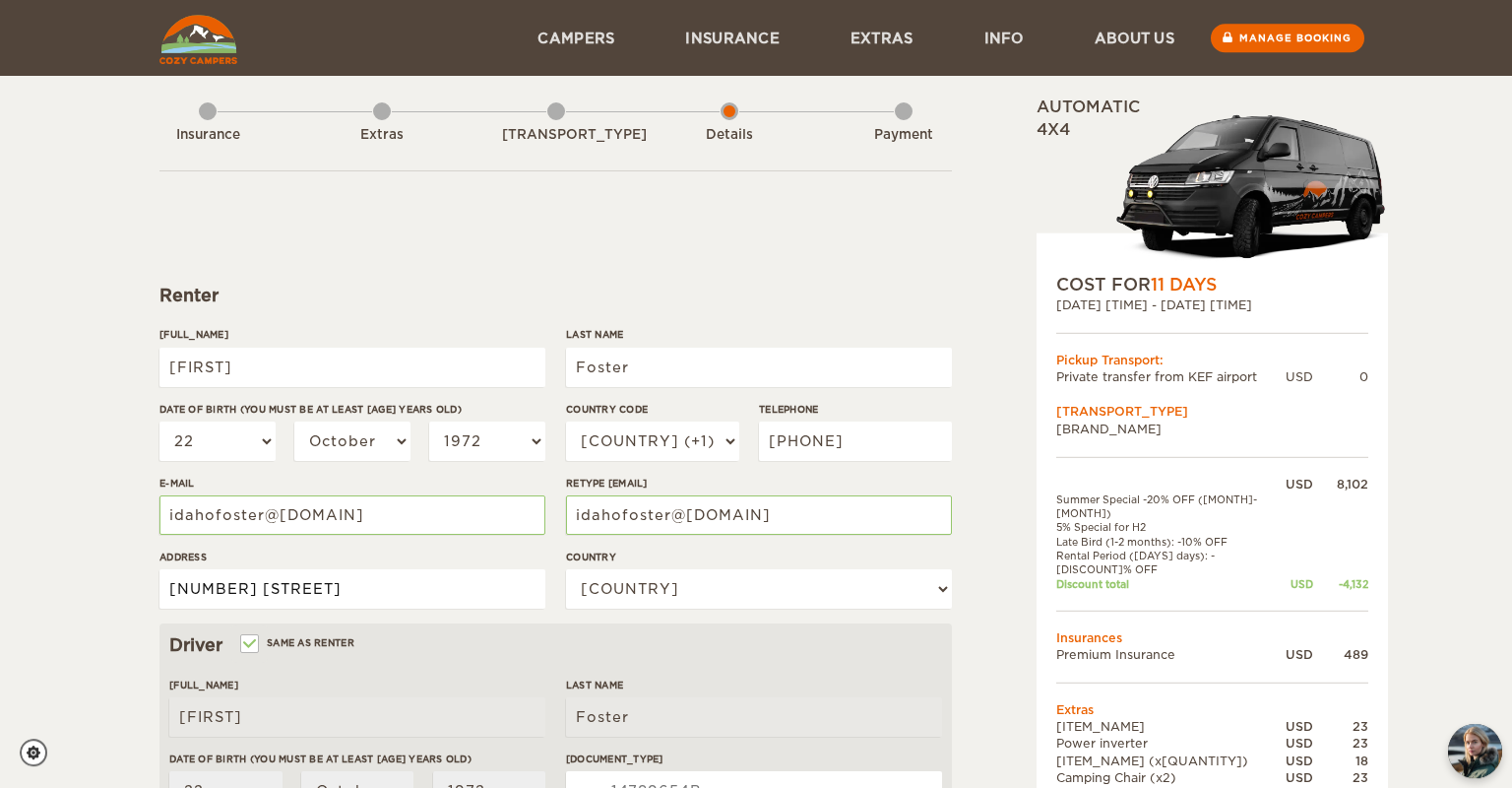 click on "296 Reindeer Rd" at bounding box center (352, 589) 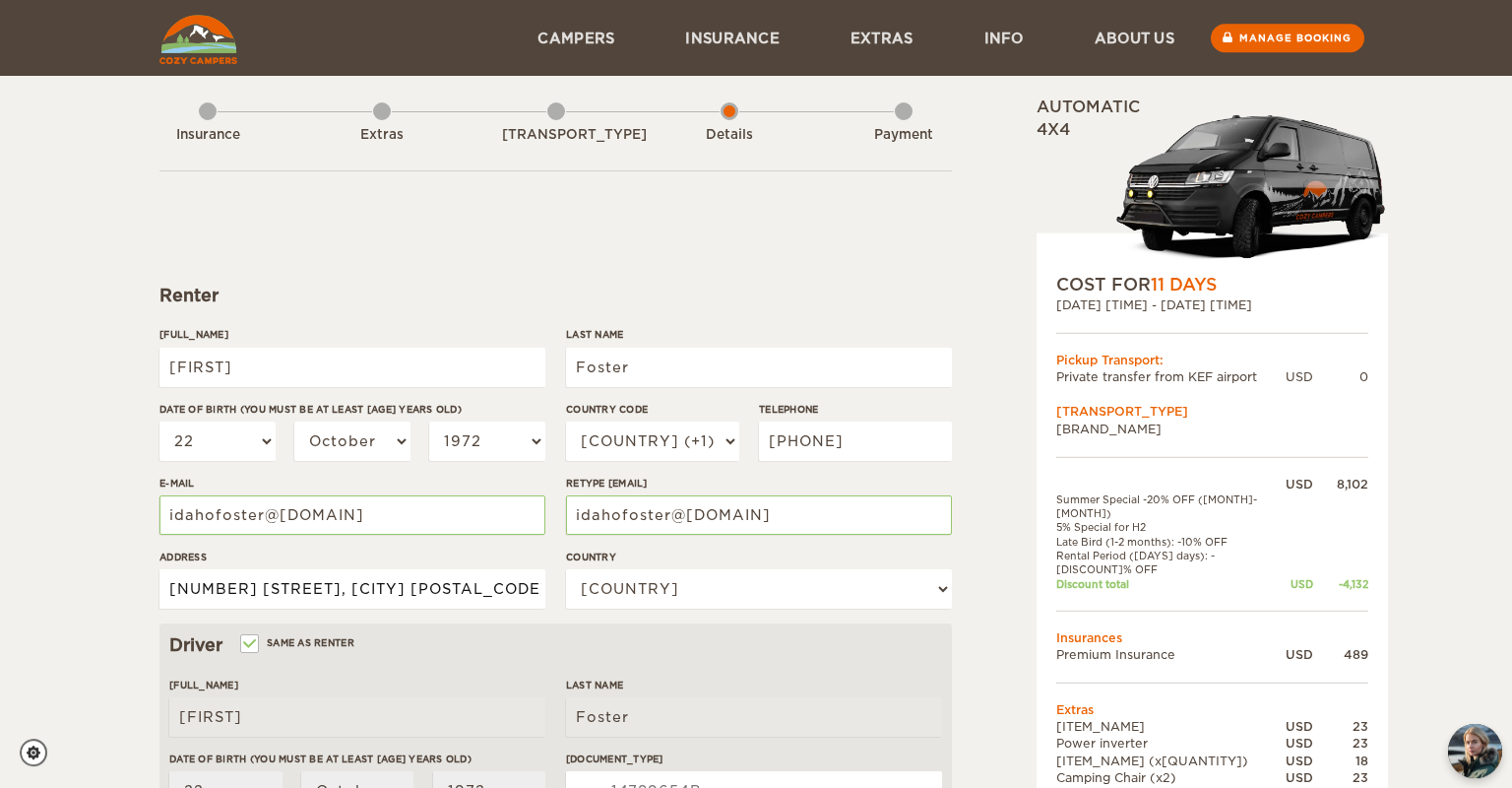 type on "296 Reindeer Rd, Bayfield CO 81122" 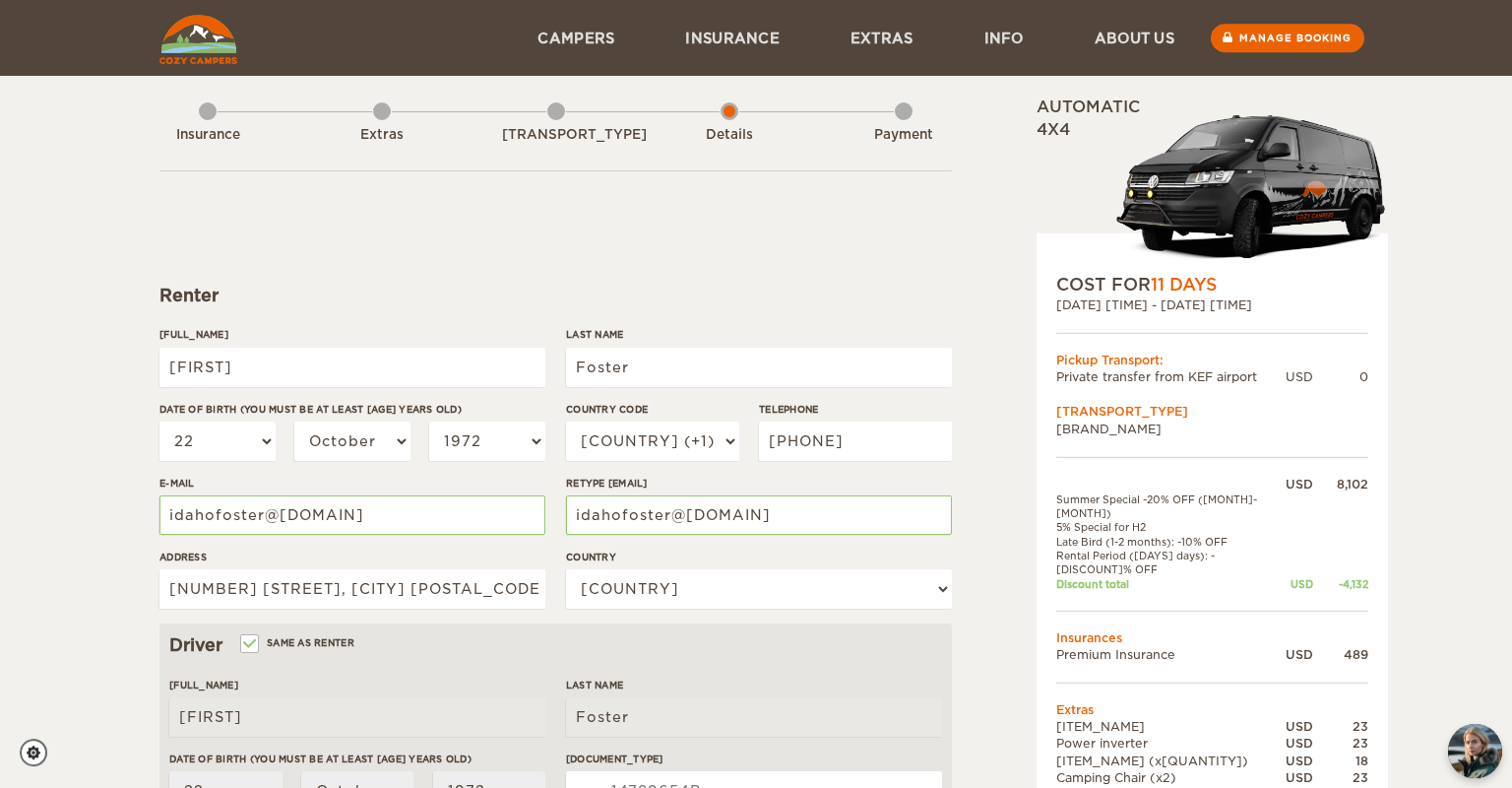 click on "Driver
Same as renter" at bounding box center (555, 645) 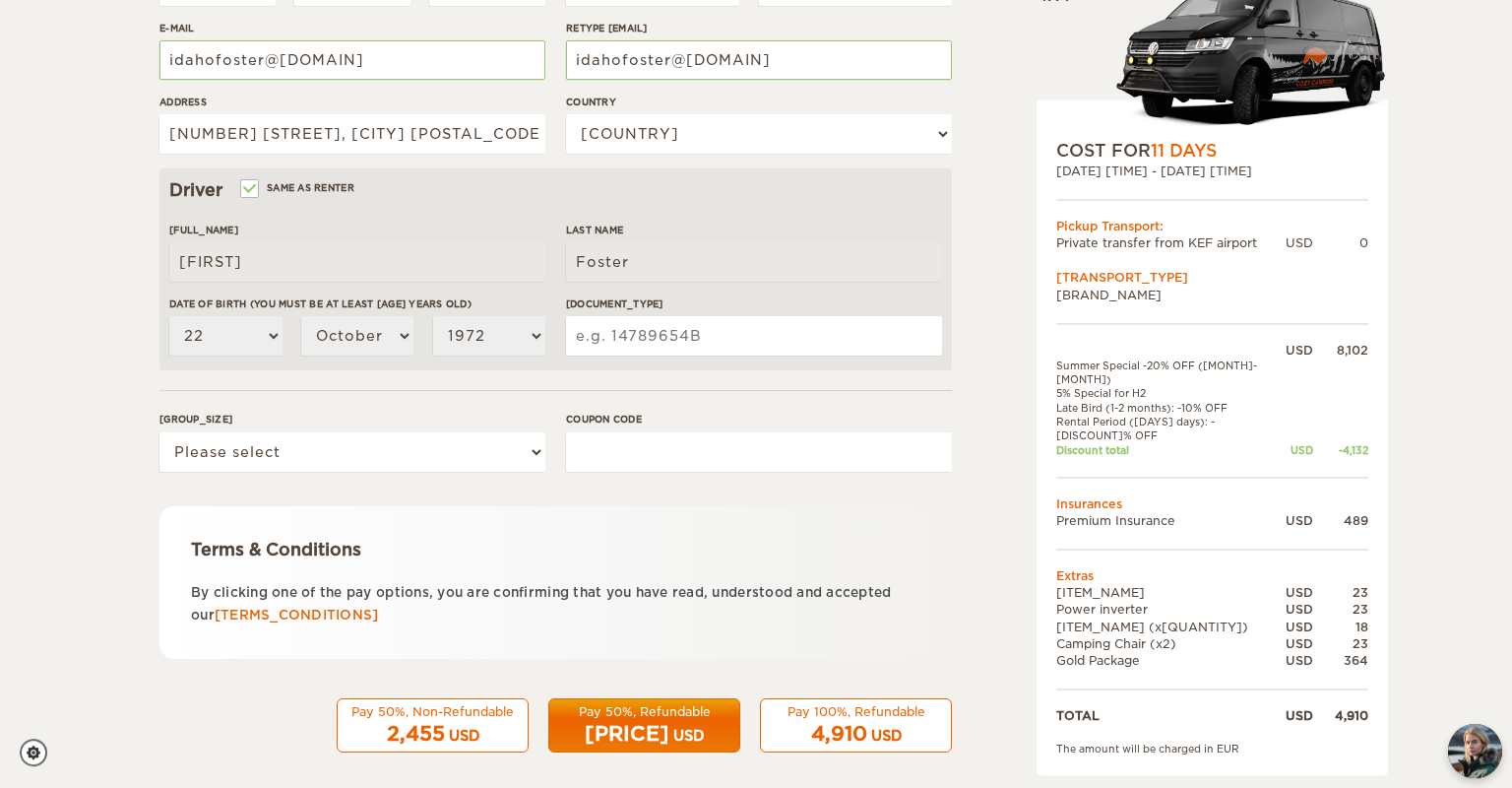 scroll, scrollTop: 485, scrollLeft: 0, axis: vertical 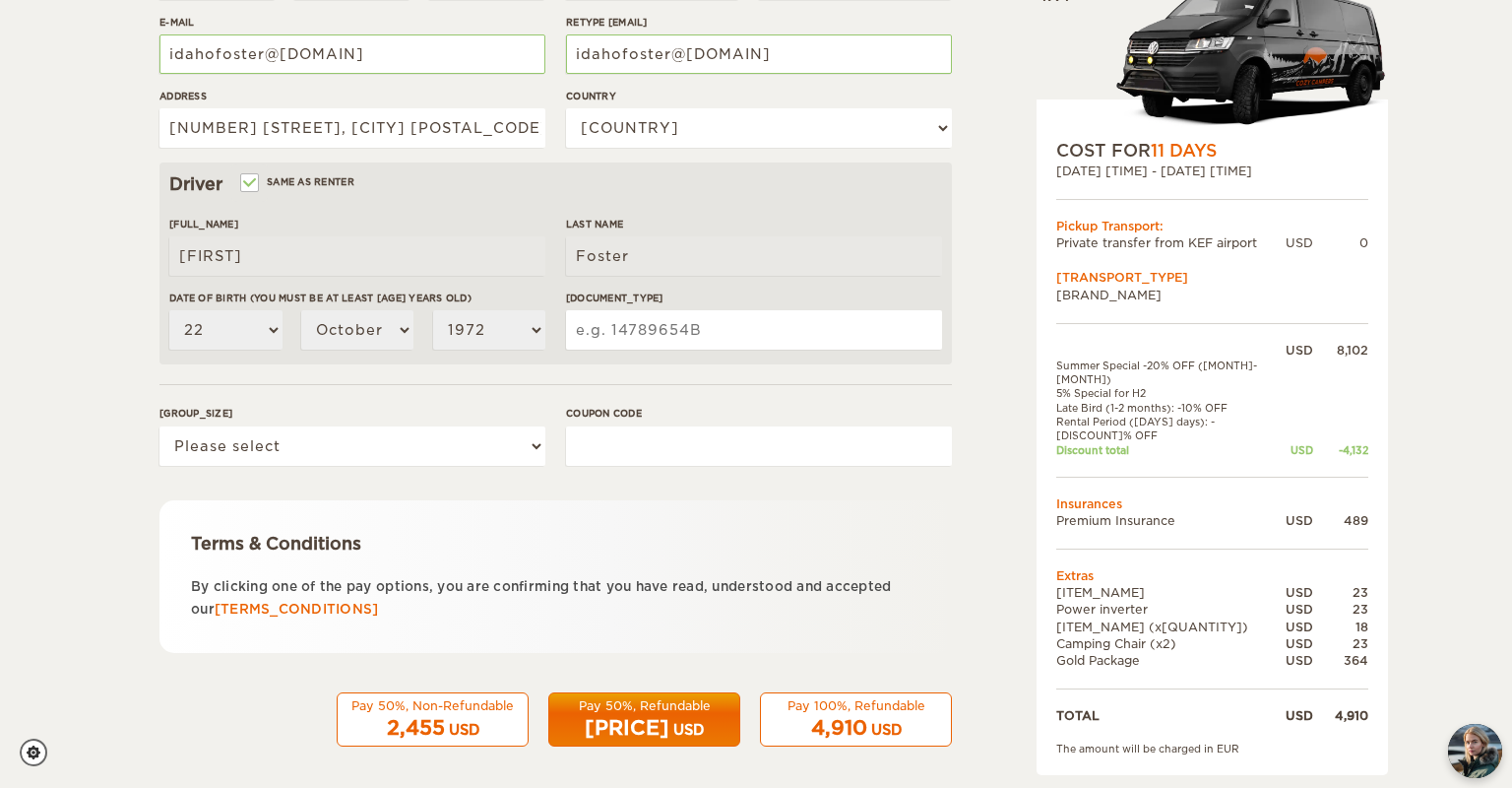 click on "Driving License" at bounding box center (754, 330) 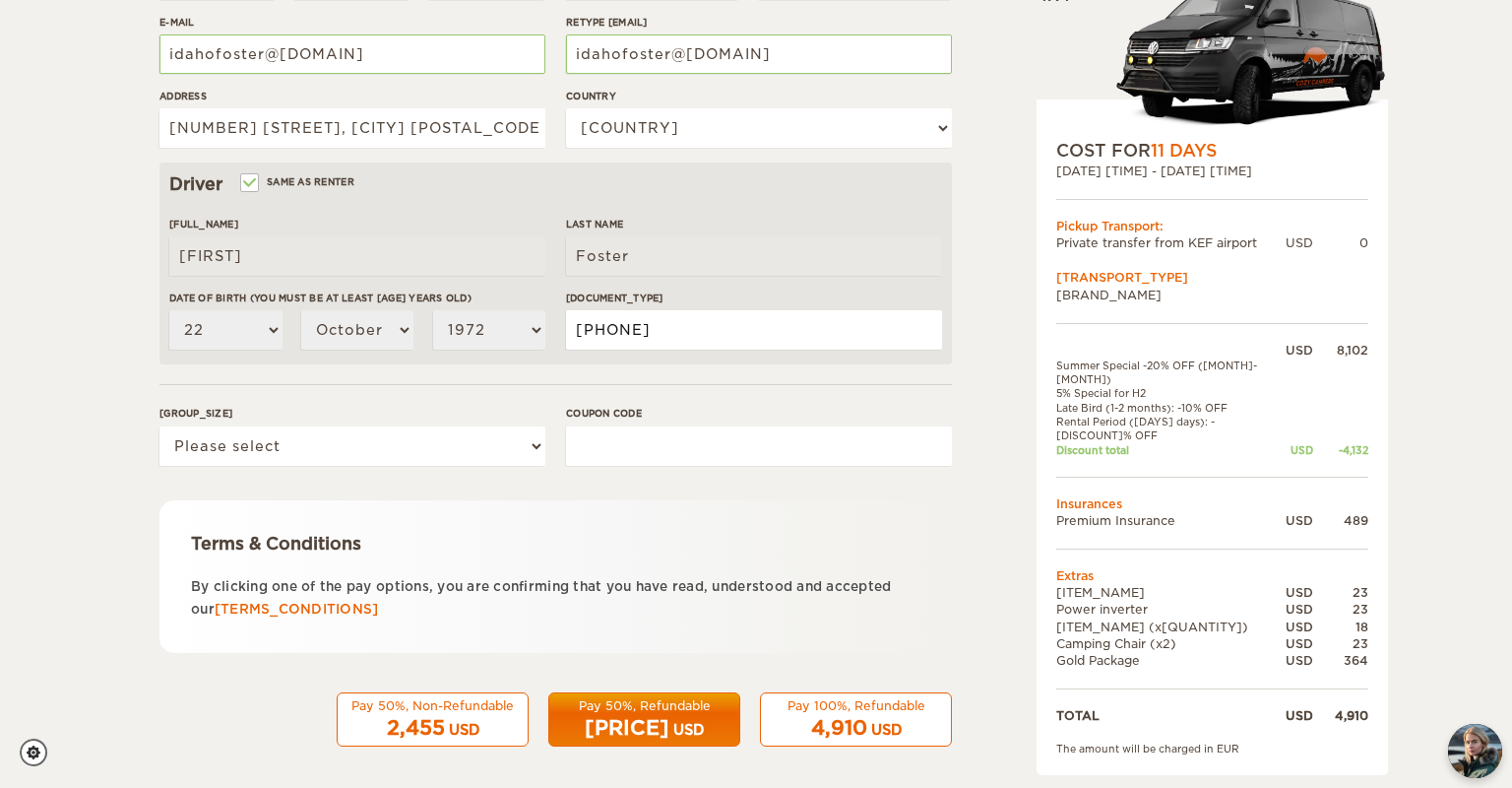 drag, startPoint x: 719, startPoint y: 334, endPoint x: 519, endPoint y: 314, distance: 200.99751 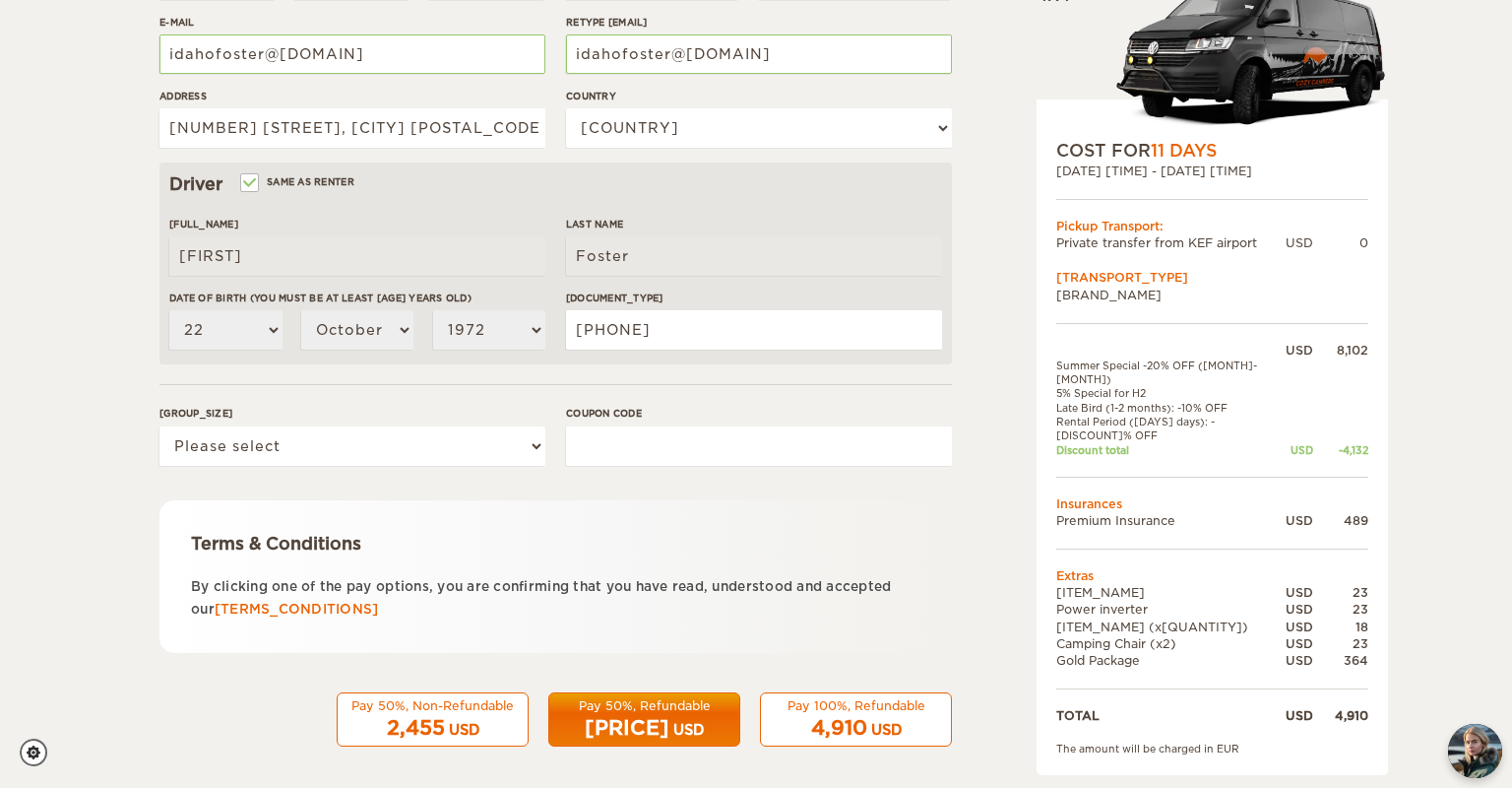 click on "Expand
Collapse
Total
4,910
USD
Automatic  4x4
COST FOR  11 Days
05. Sep 2025 10:30 - 15. Sep 2025 17:00
Pickup Transport:
Private transfer from KEF airport
USD
0
Drop Off Transport:
Cozy Campers" at bounding box center [1162, 193] 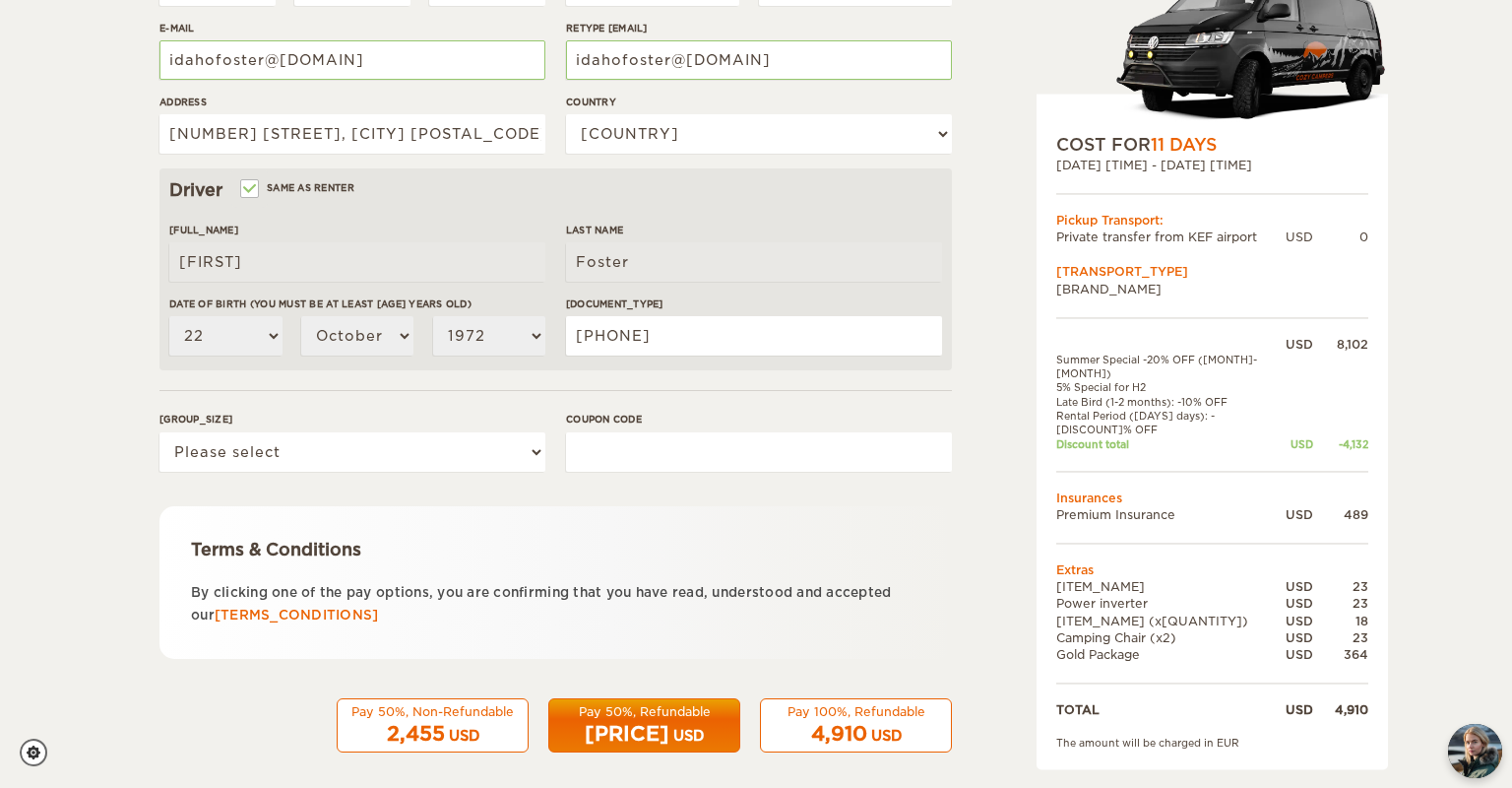 scroll, scrollTop: 493, scrollLeft: 0, axis: vertical 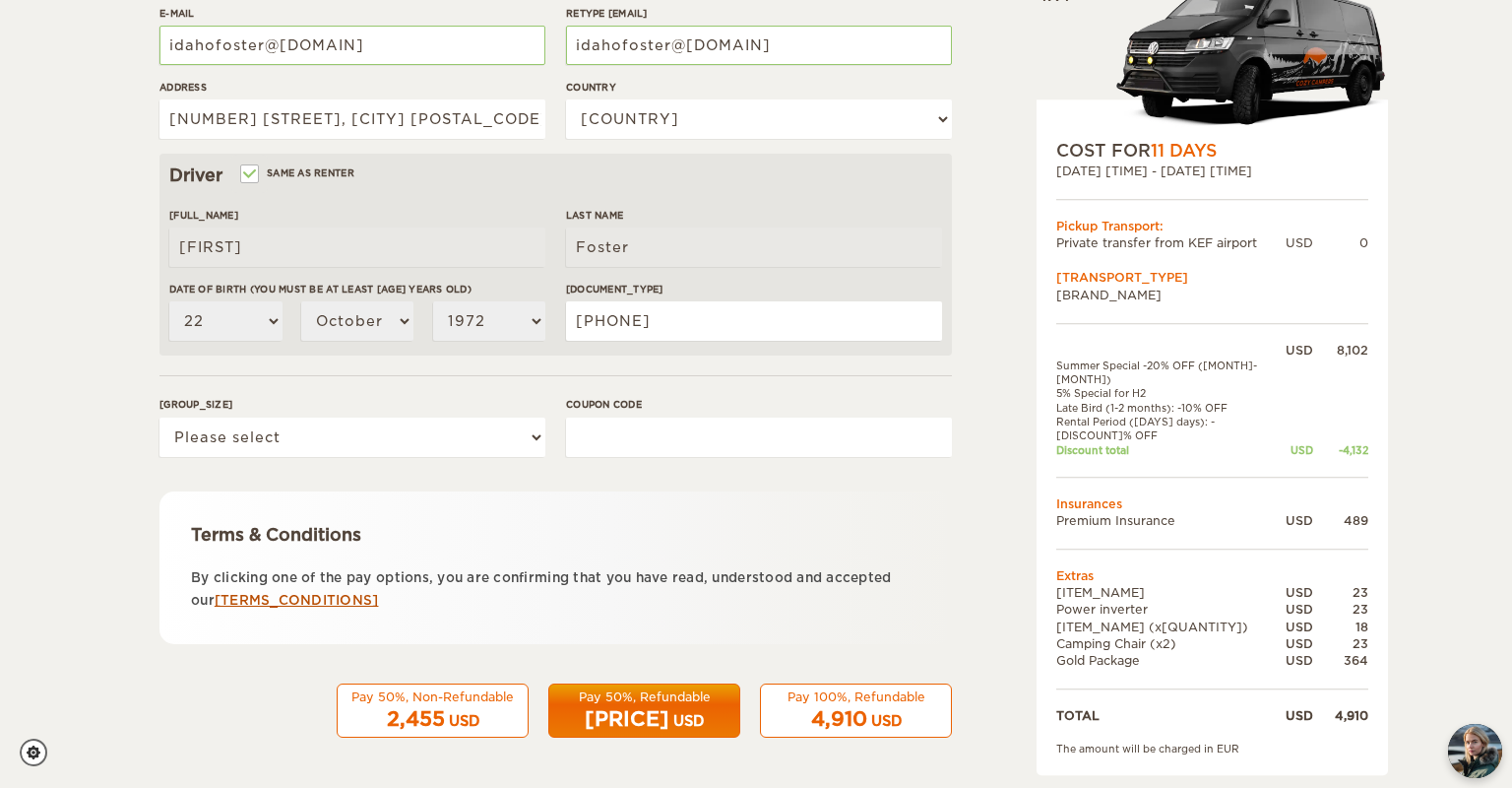 click on "terms and conditions" at bounding box center (296, 600) 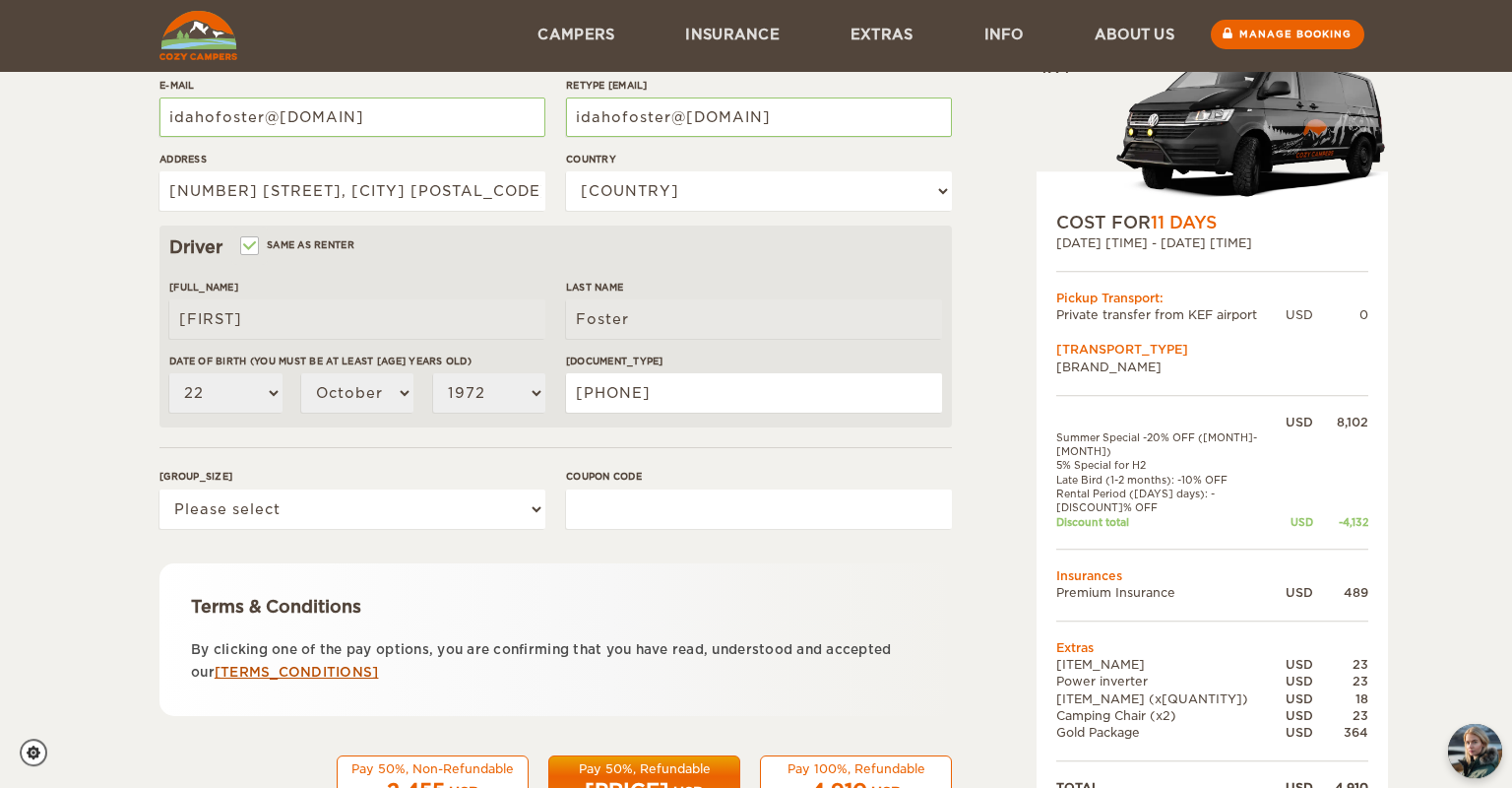 scroll, scrollTop: 493, scrollLeft: 0, axis: vertical 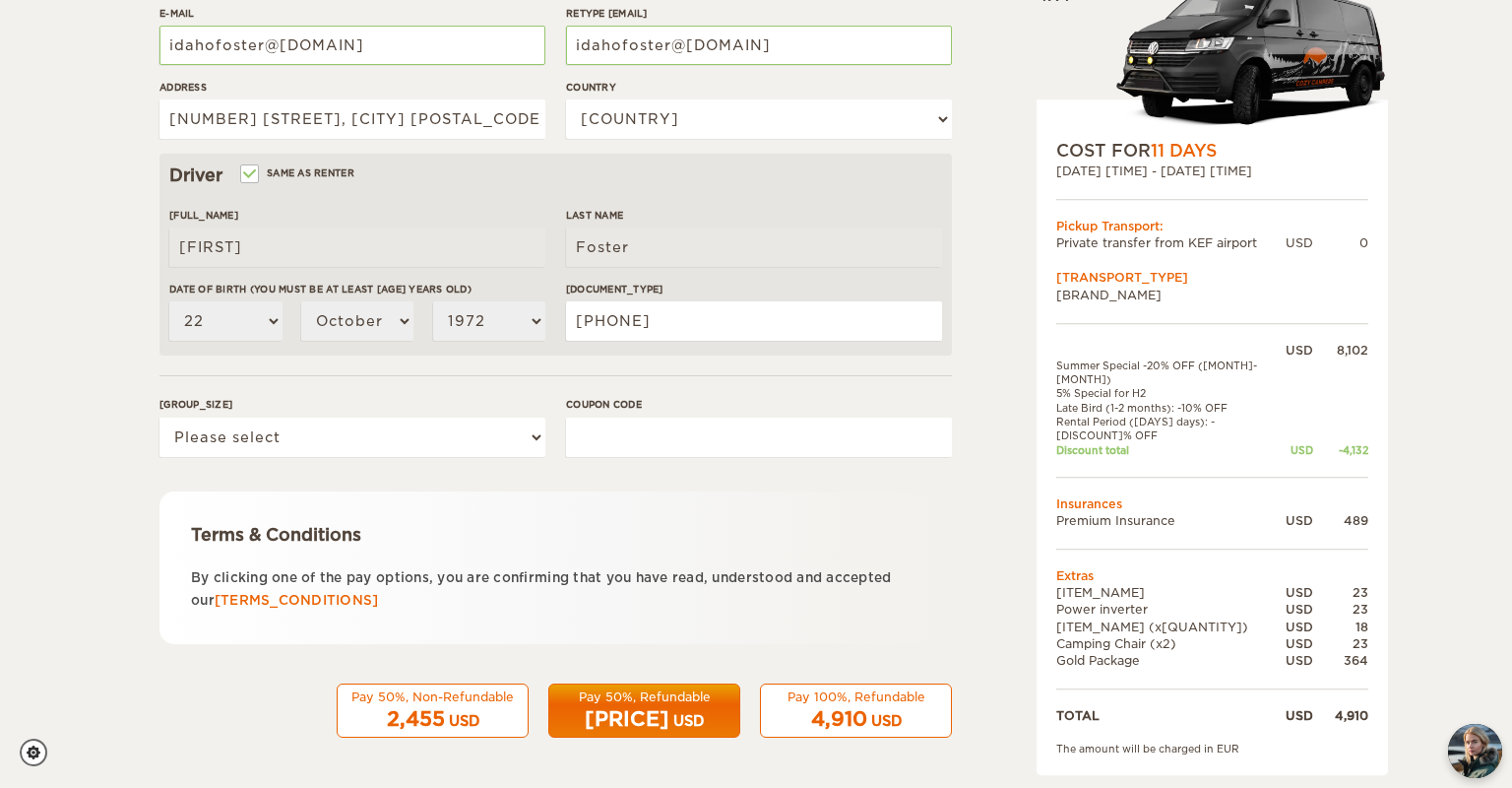 click on "USD" at bounding box center [688, 721] 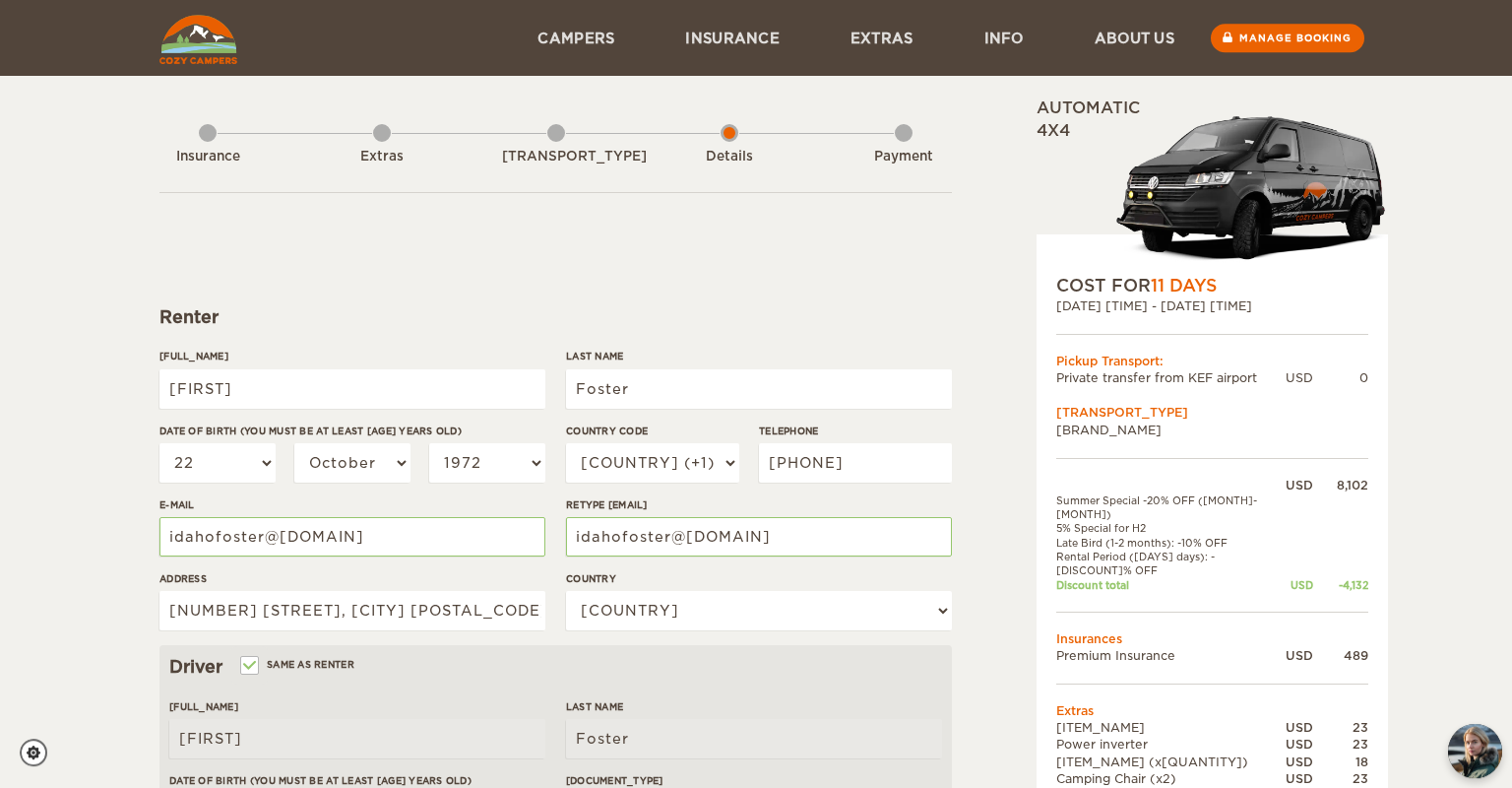 scroll, scrollTop: 0, scrollLeft: 0, axis: both 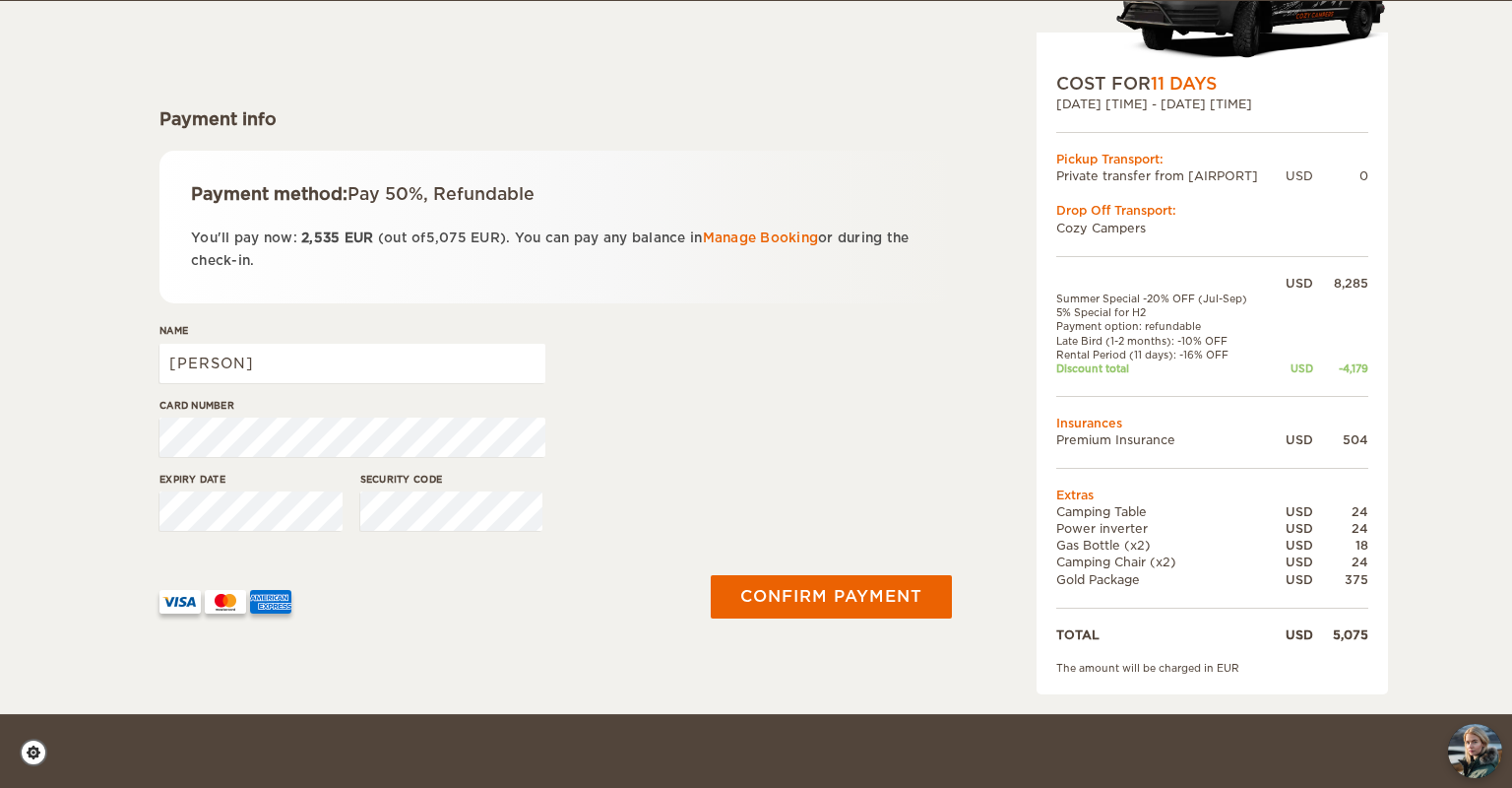 click on "Card number" at bounding box center [555, 434] 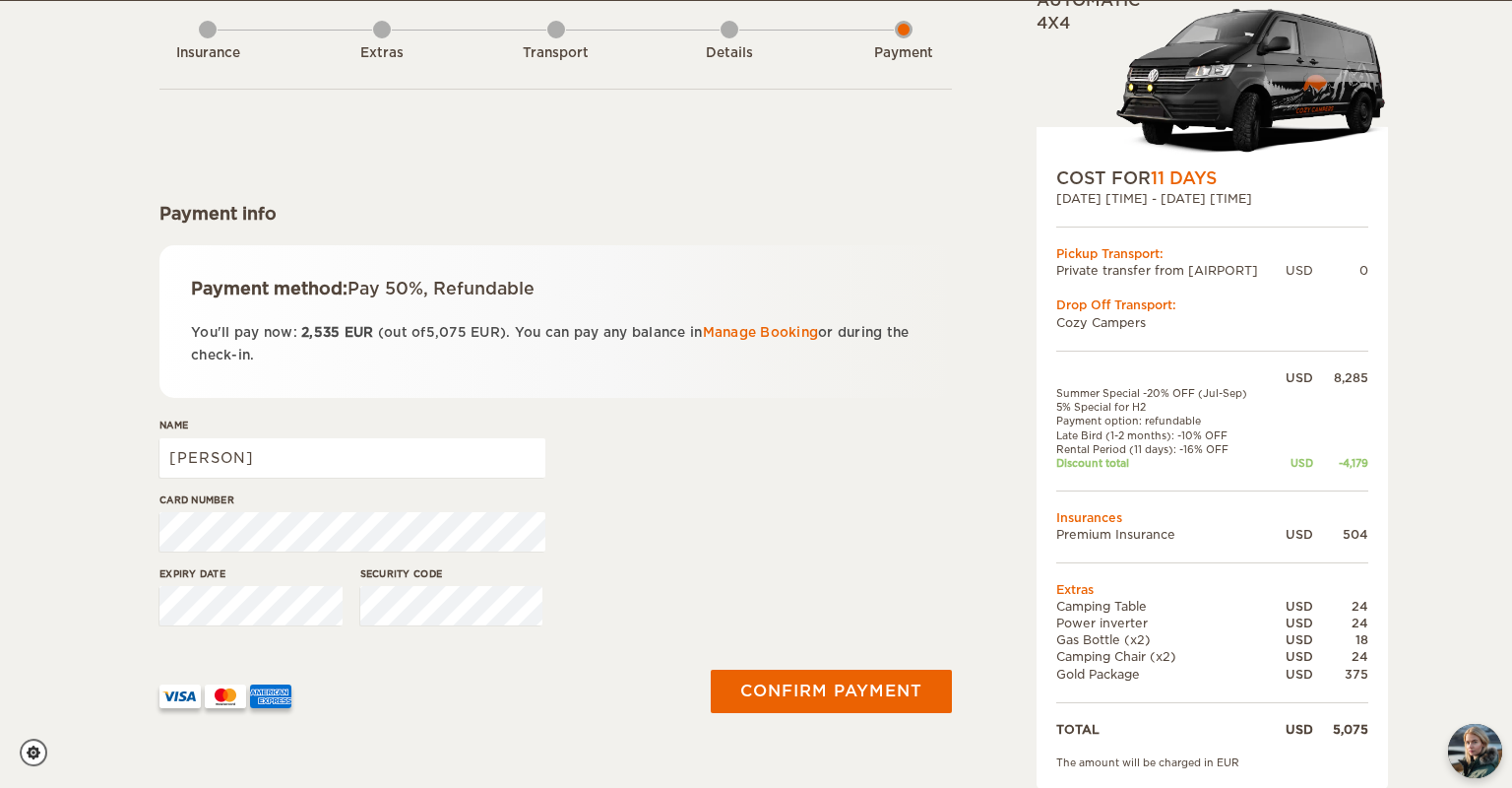 scroll, scrollTop: 106, scrollLeft: 0, axis: vertical 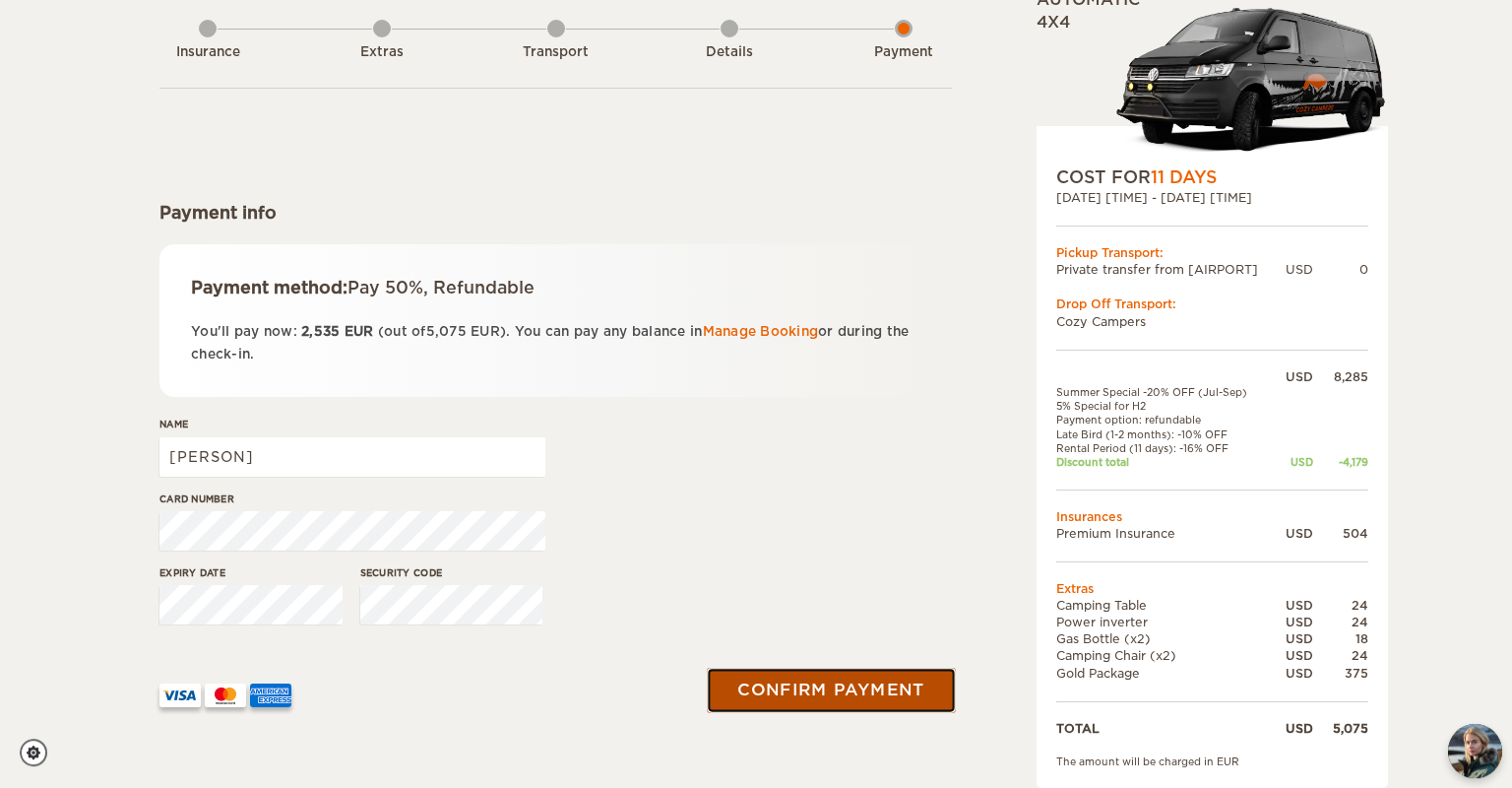 click on "Confirm payment" at bounding box center [831, 690] 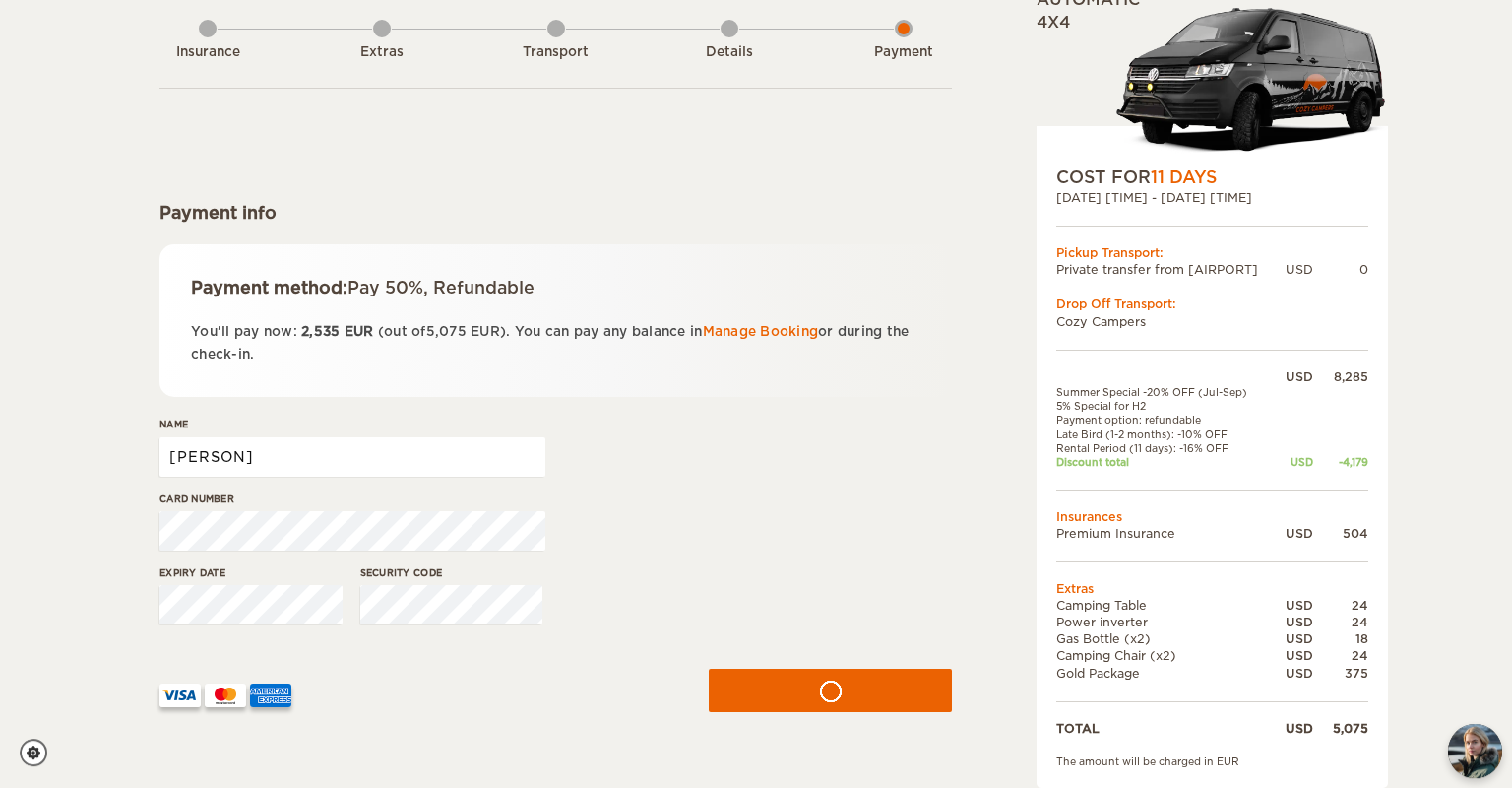 click on "Brian" at bounding box center [352, 457] 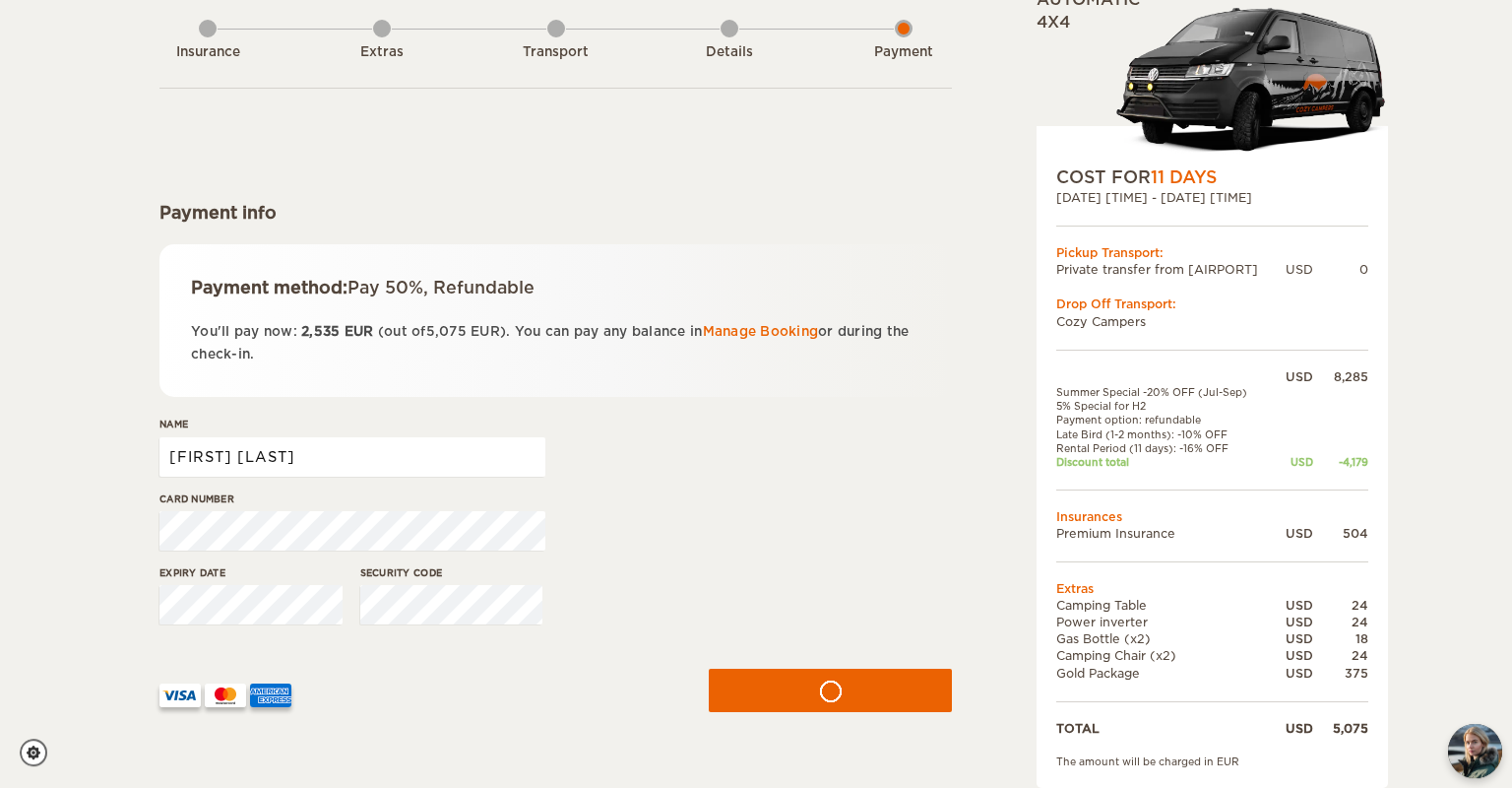 type on "Brian Foster" 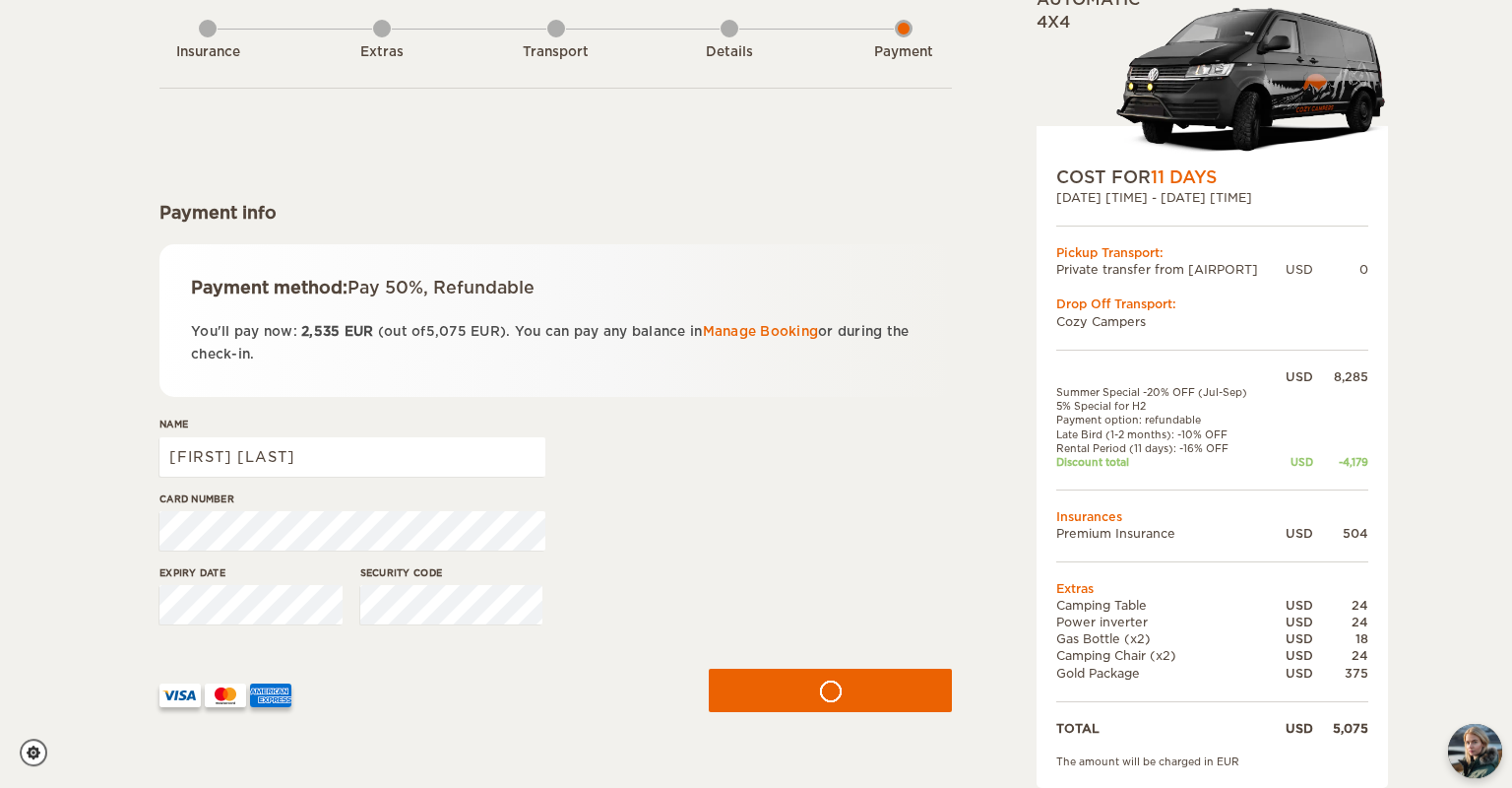 click on "Name
Brian Foster" at bounding box center (555, 453) 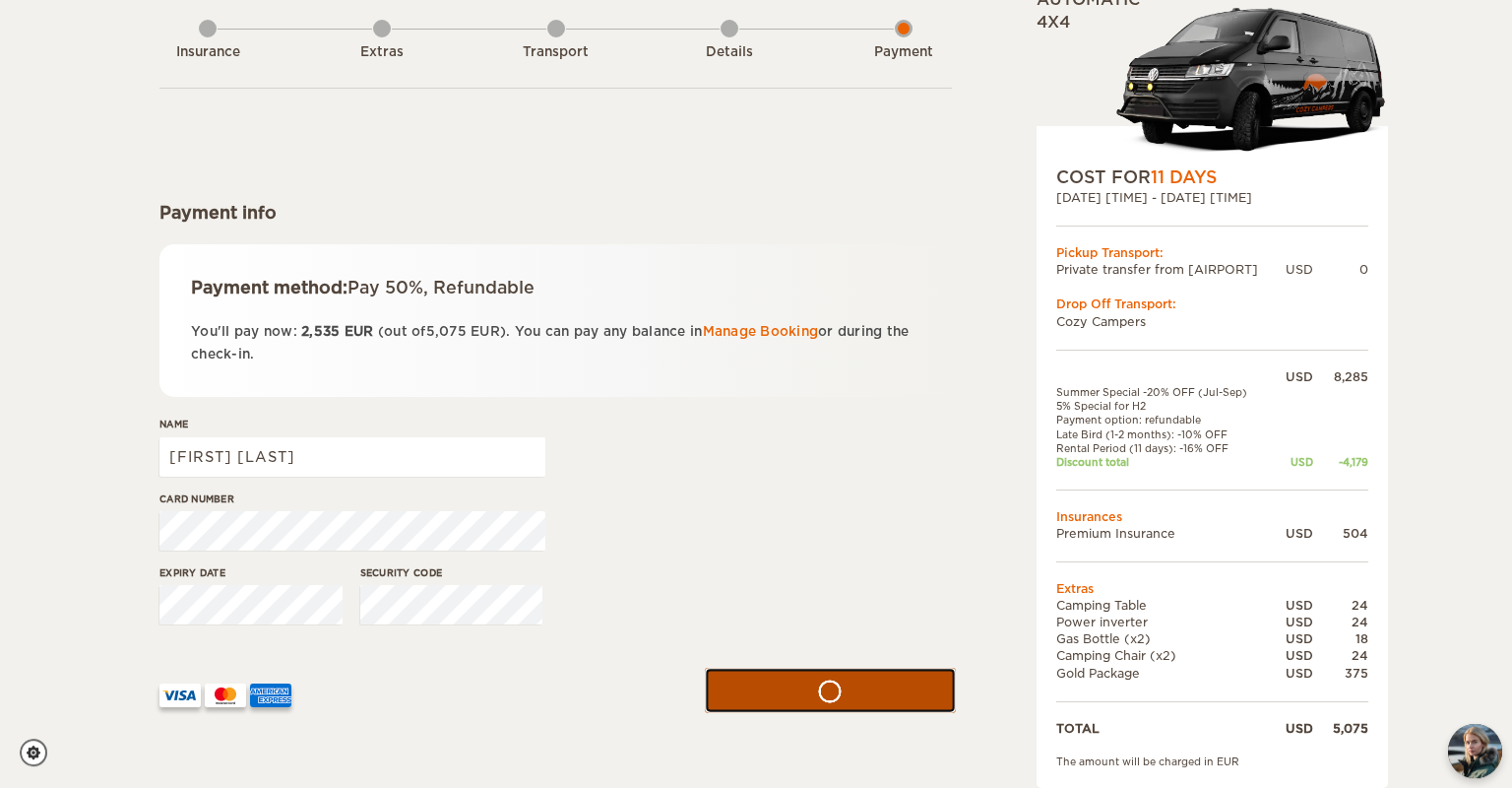 click at bounding box center [831, 691] 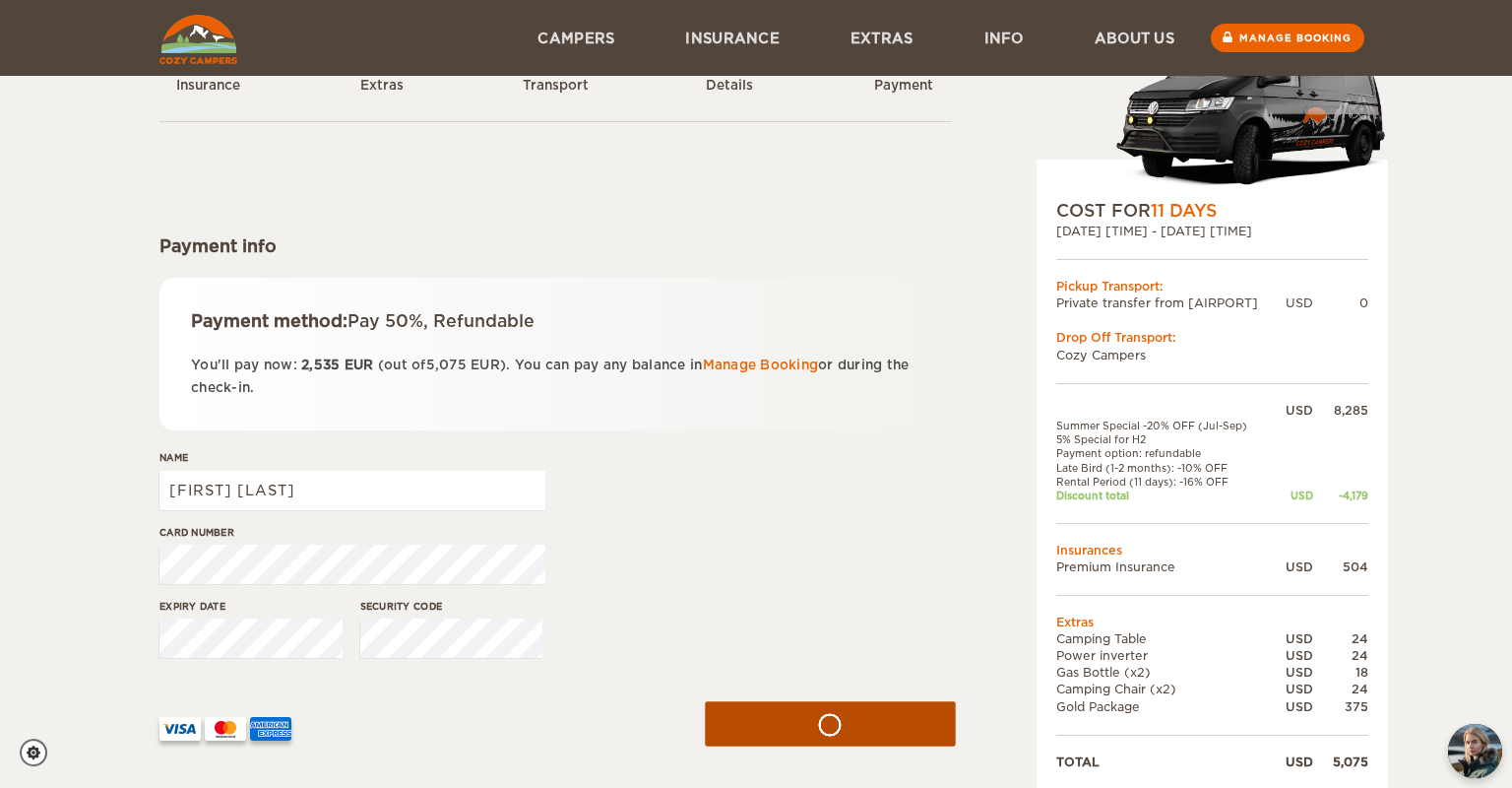 scroll, scrollTop: 0, scrollLeft: 0, axis: both 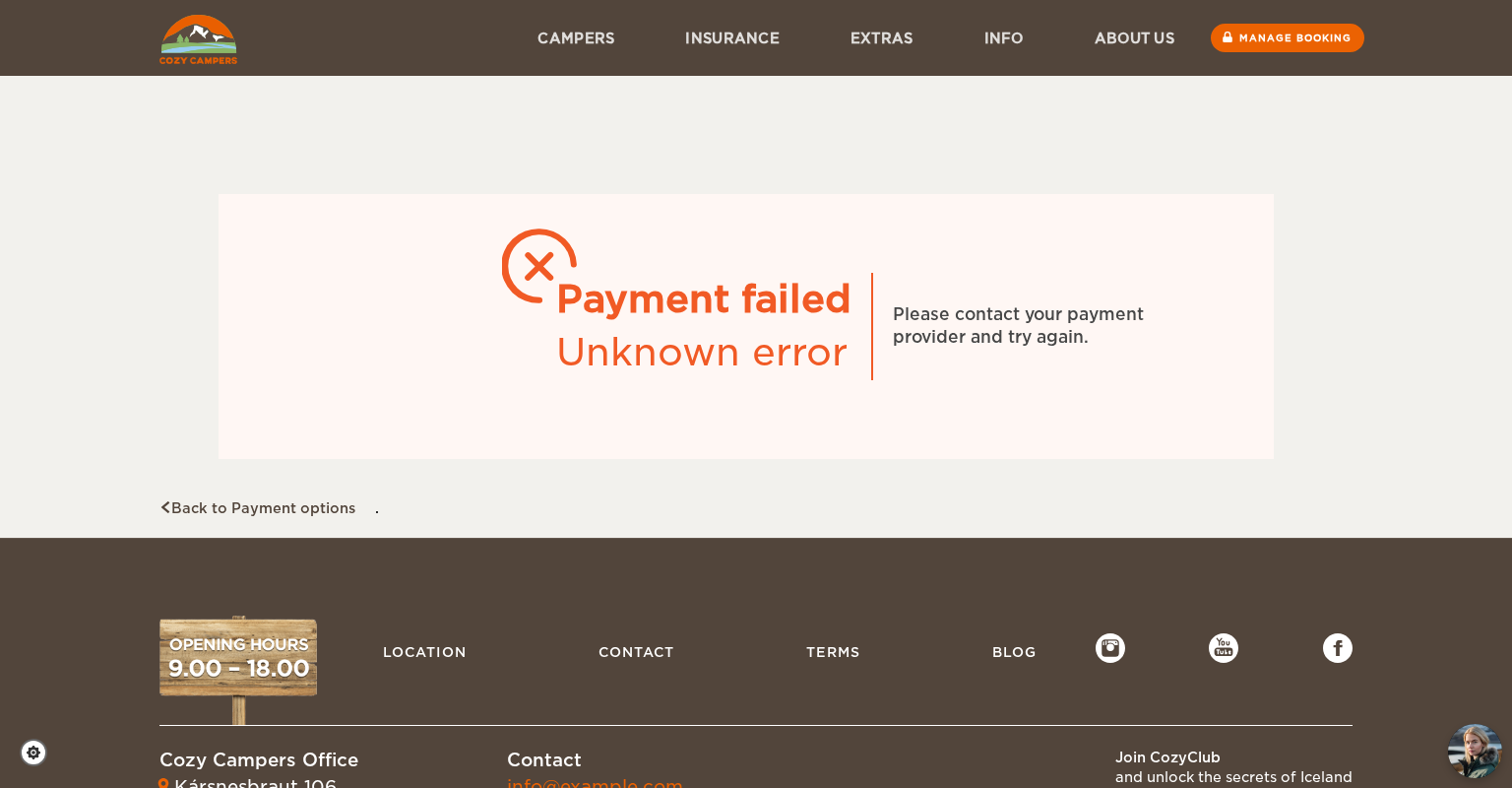 click 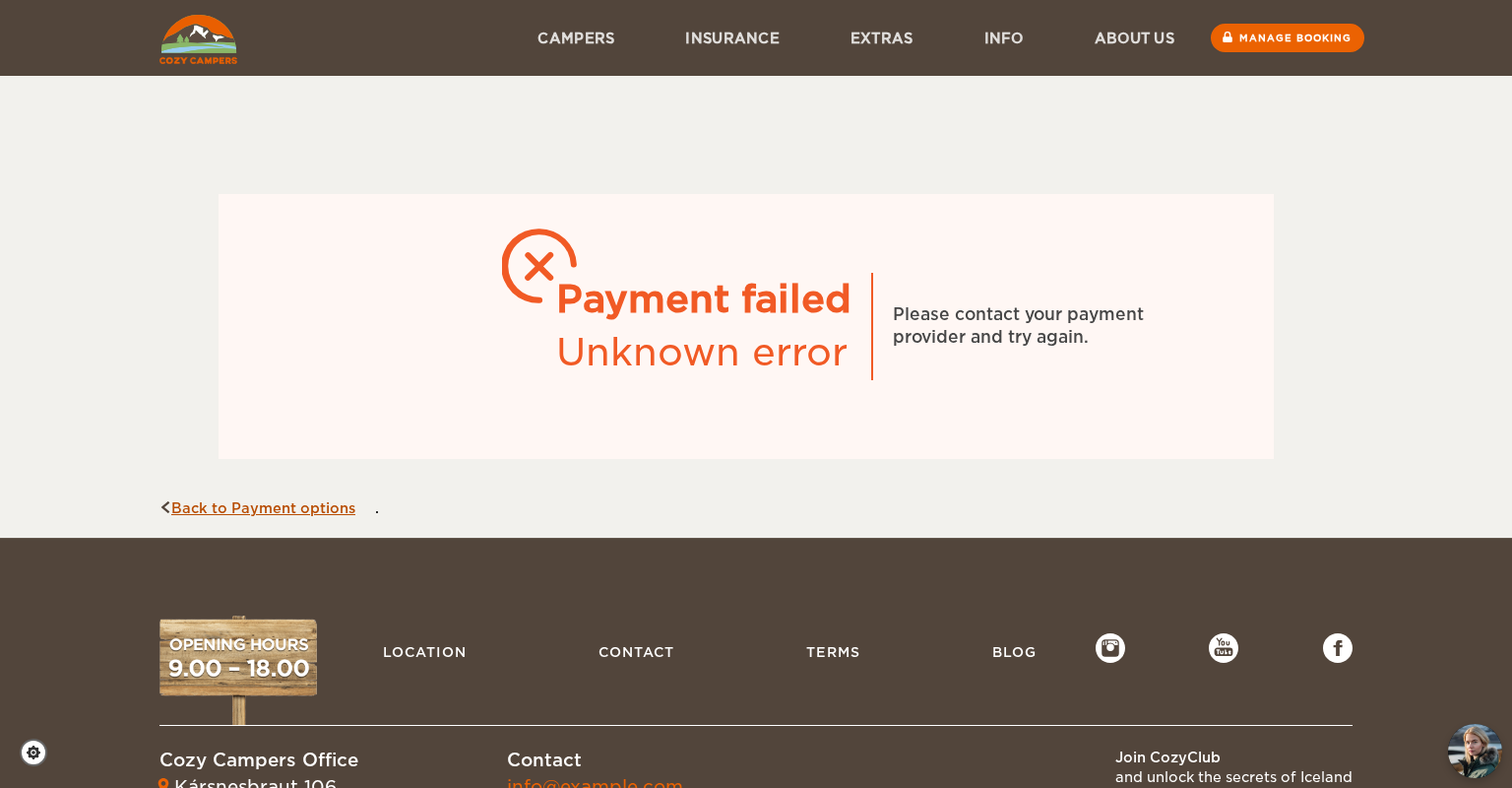 click on "Back to Payment options" at bounding box center [257, 508] 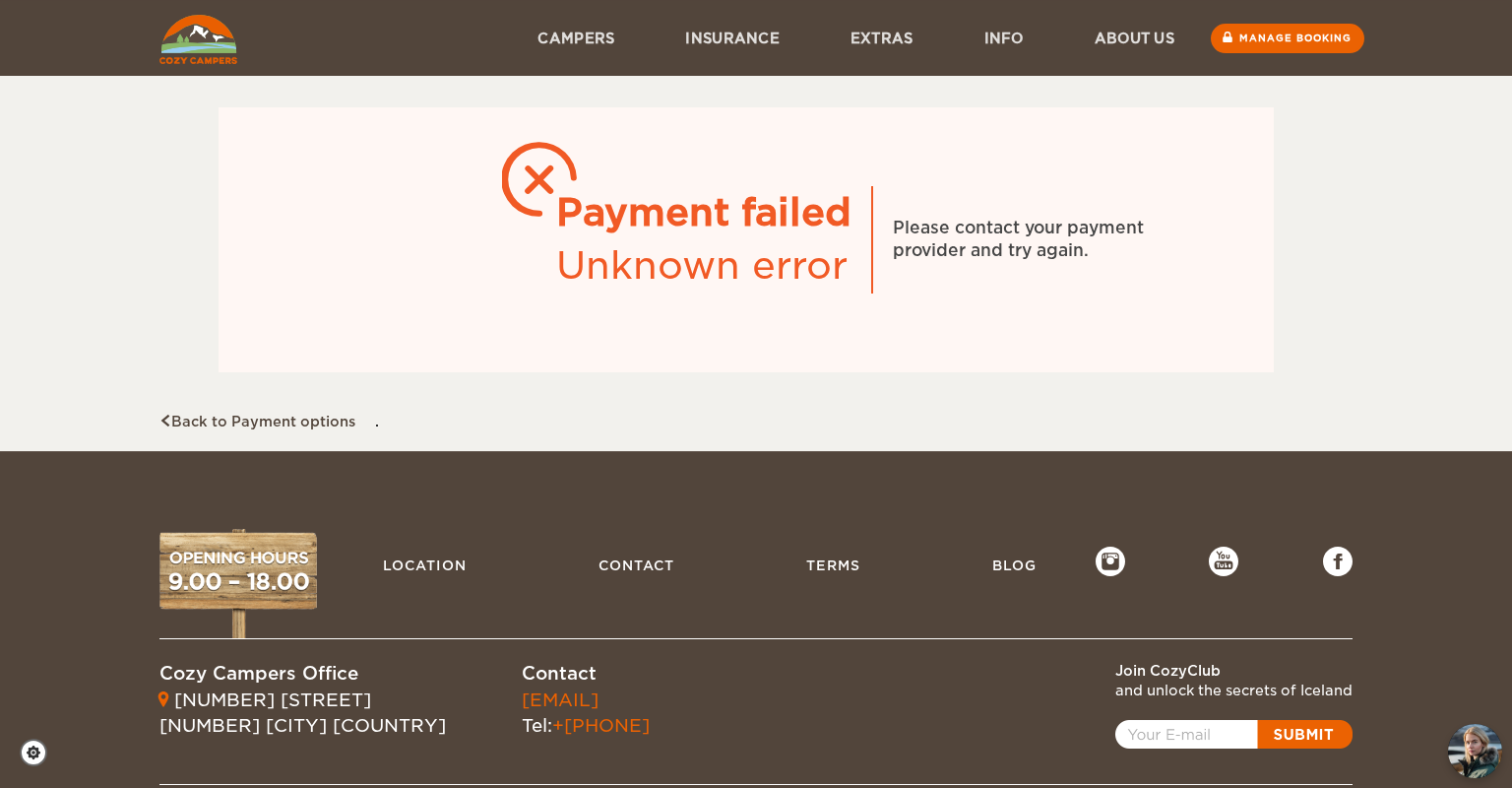 scroll, scrollTop: 0, scrollLeft: 0, axis: both 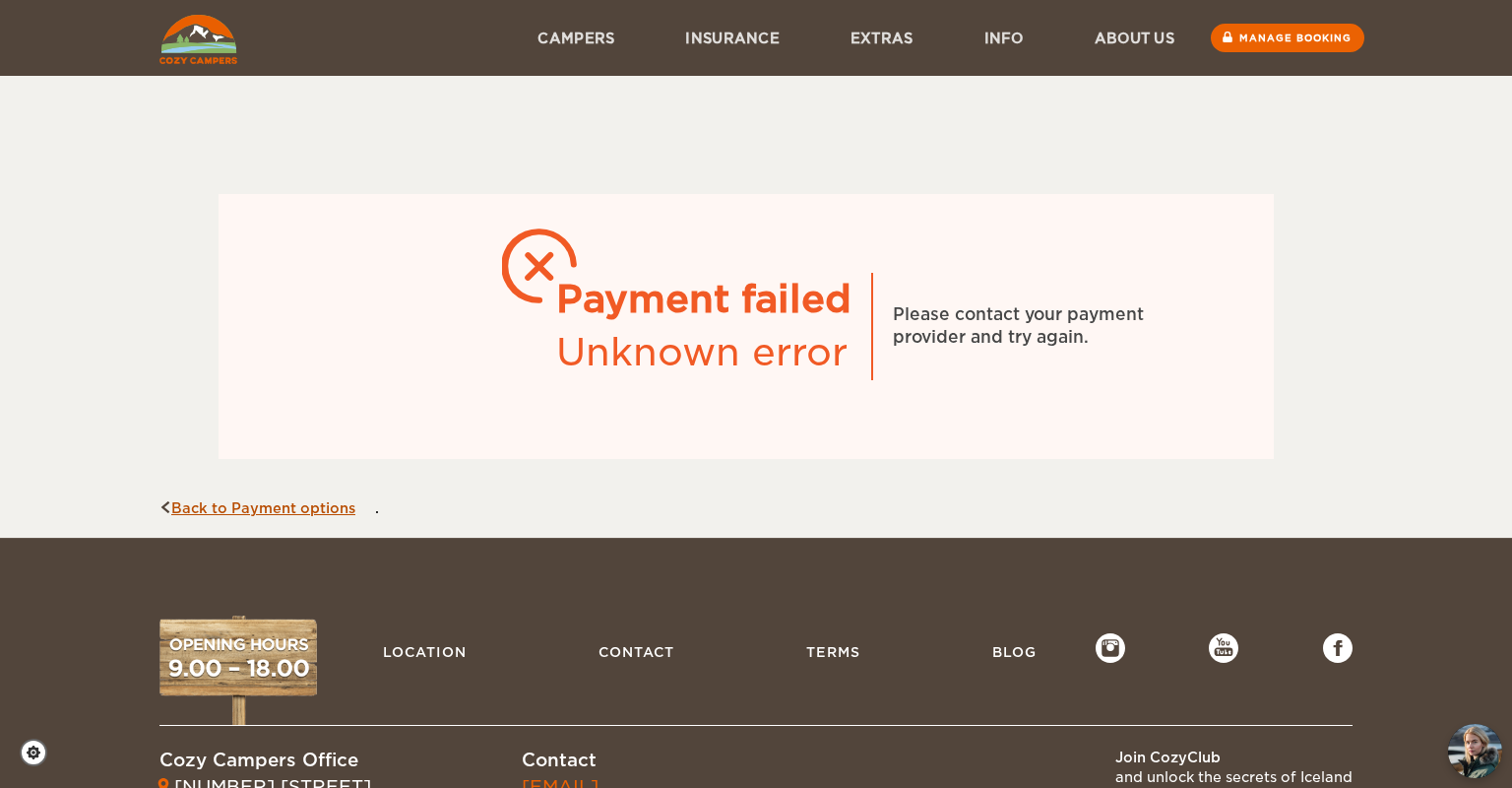 click on "Back to Payment options" at bounding box center (257, 508) 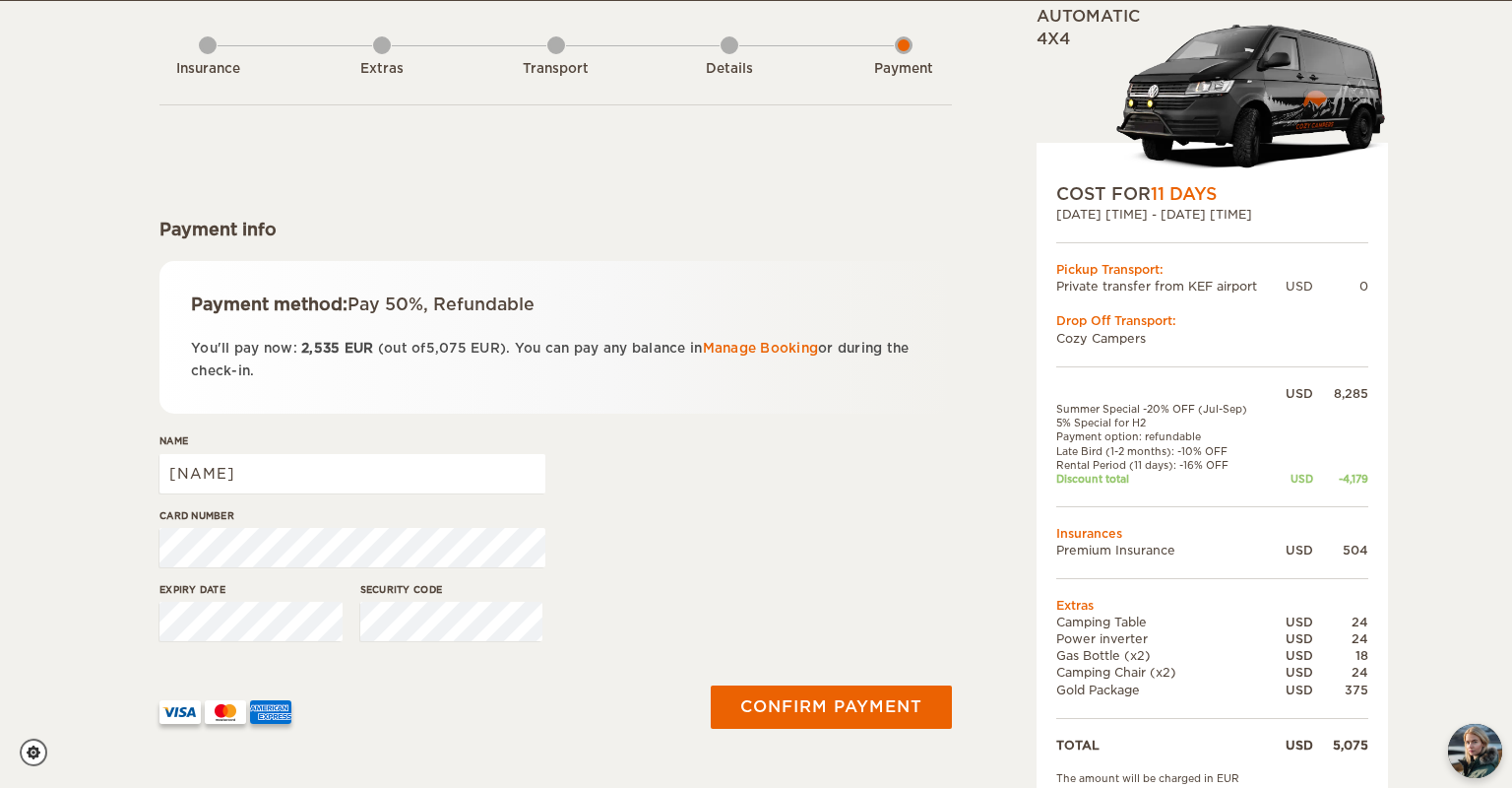 scroll, scrollTop: 99, scrollLeft: 0, axis: vertical 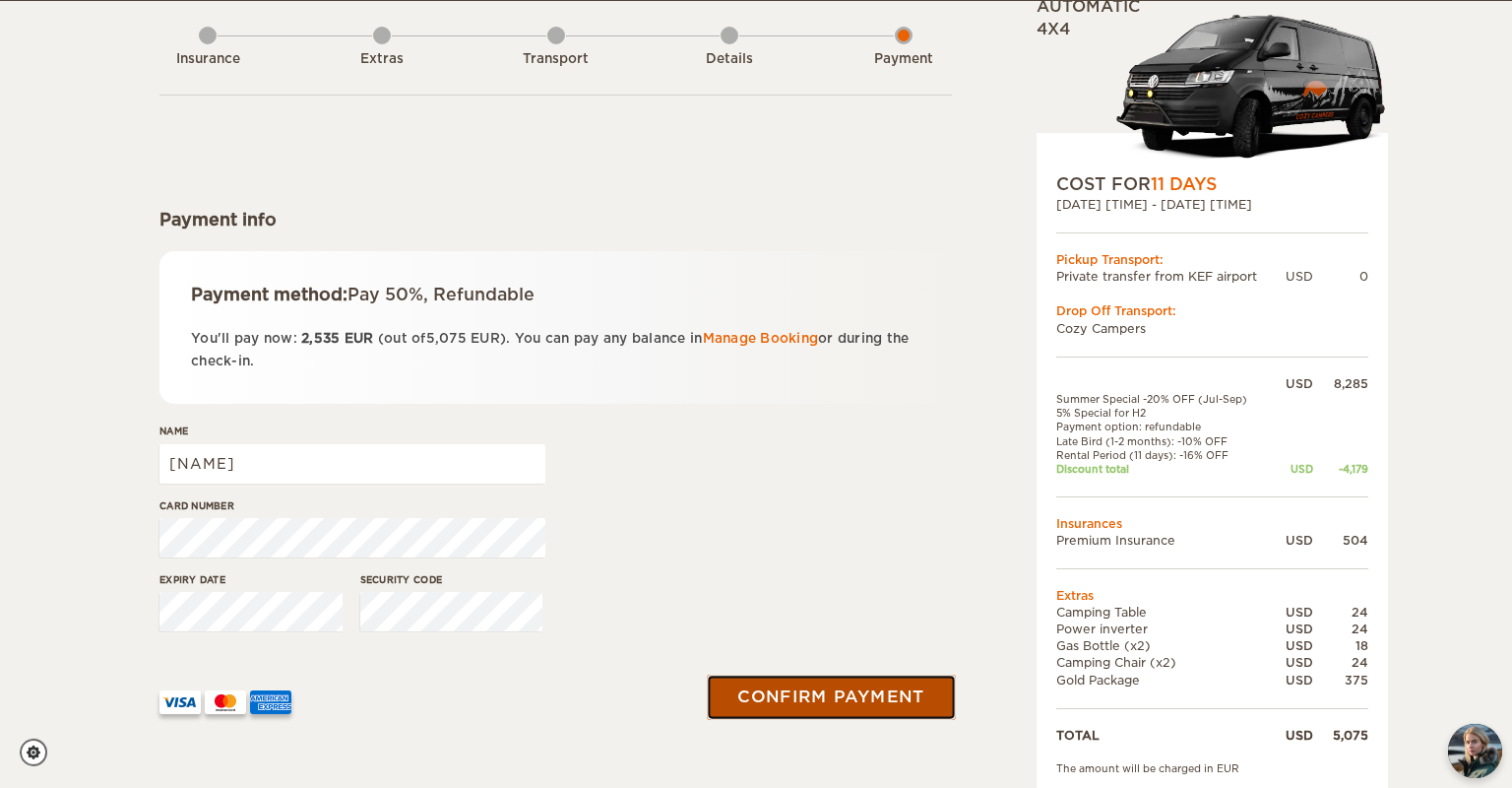 click on "Confirm payment" at bounding box center [831, 697] 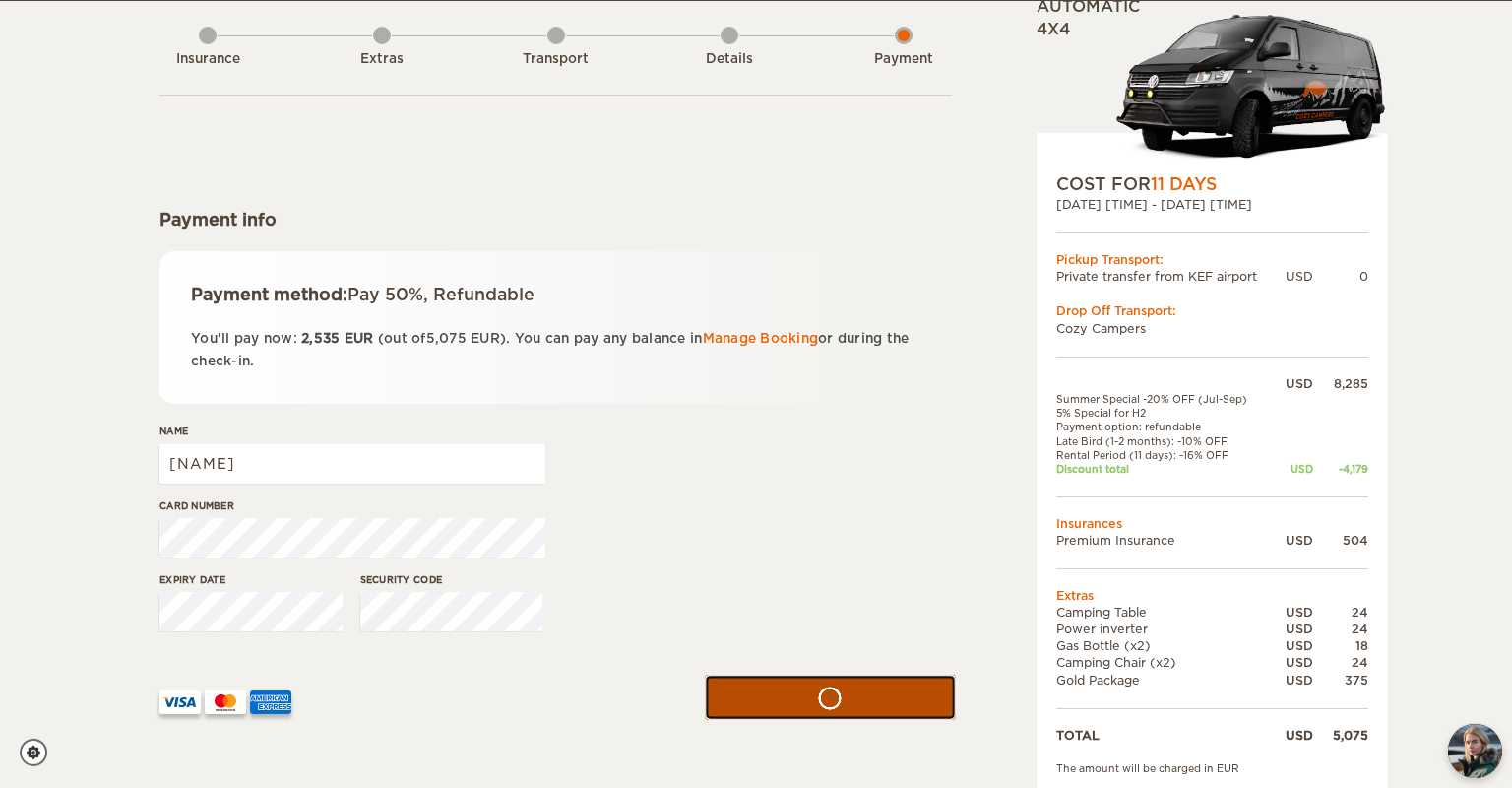 click at bounding box center (831, 697) 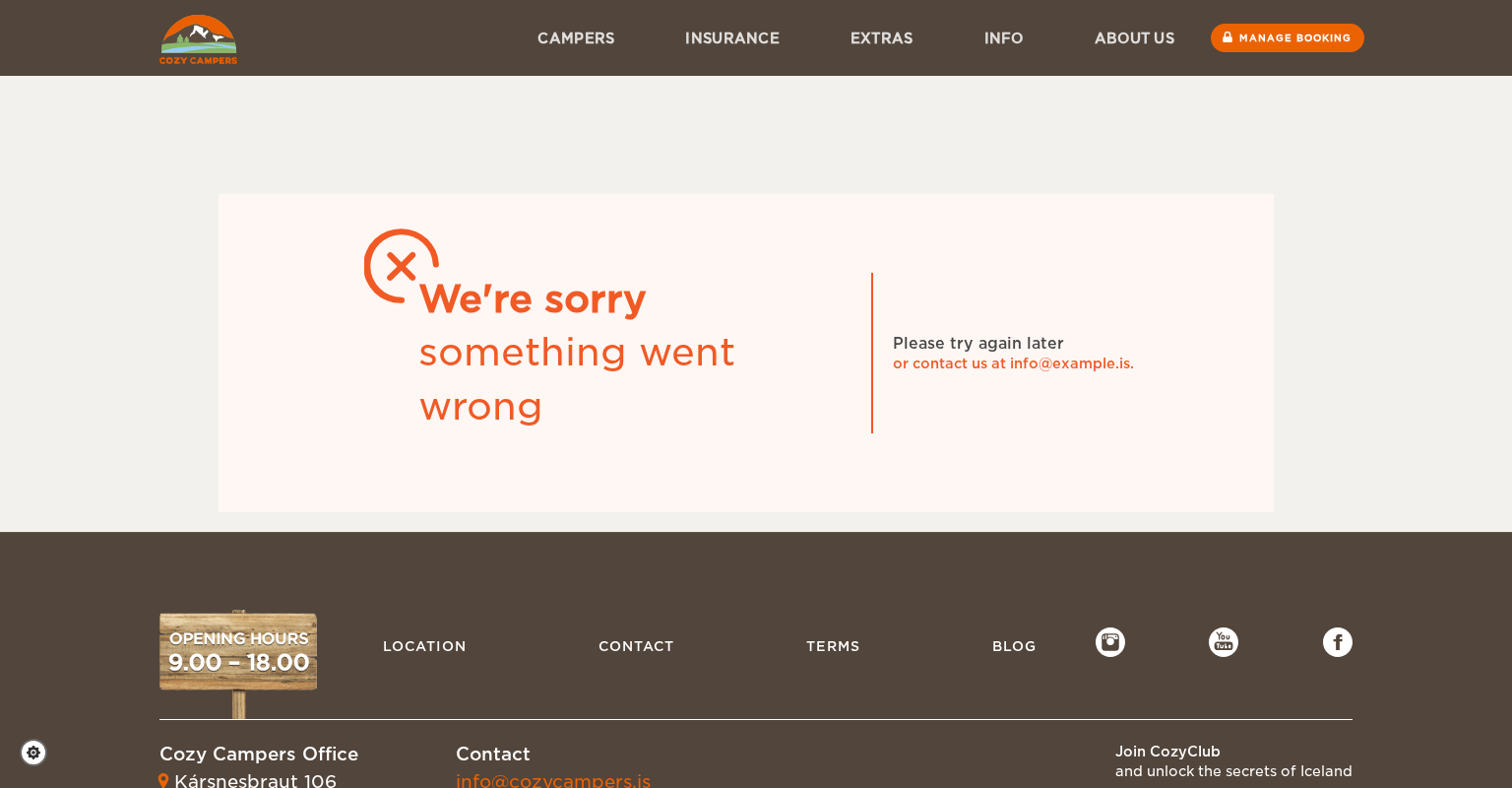 scroll, scrollTop: 0, scrollLeft: 0, axis: both 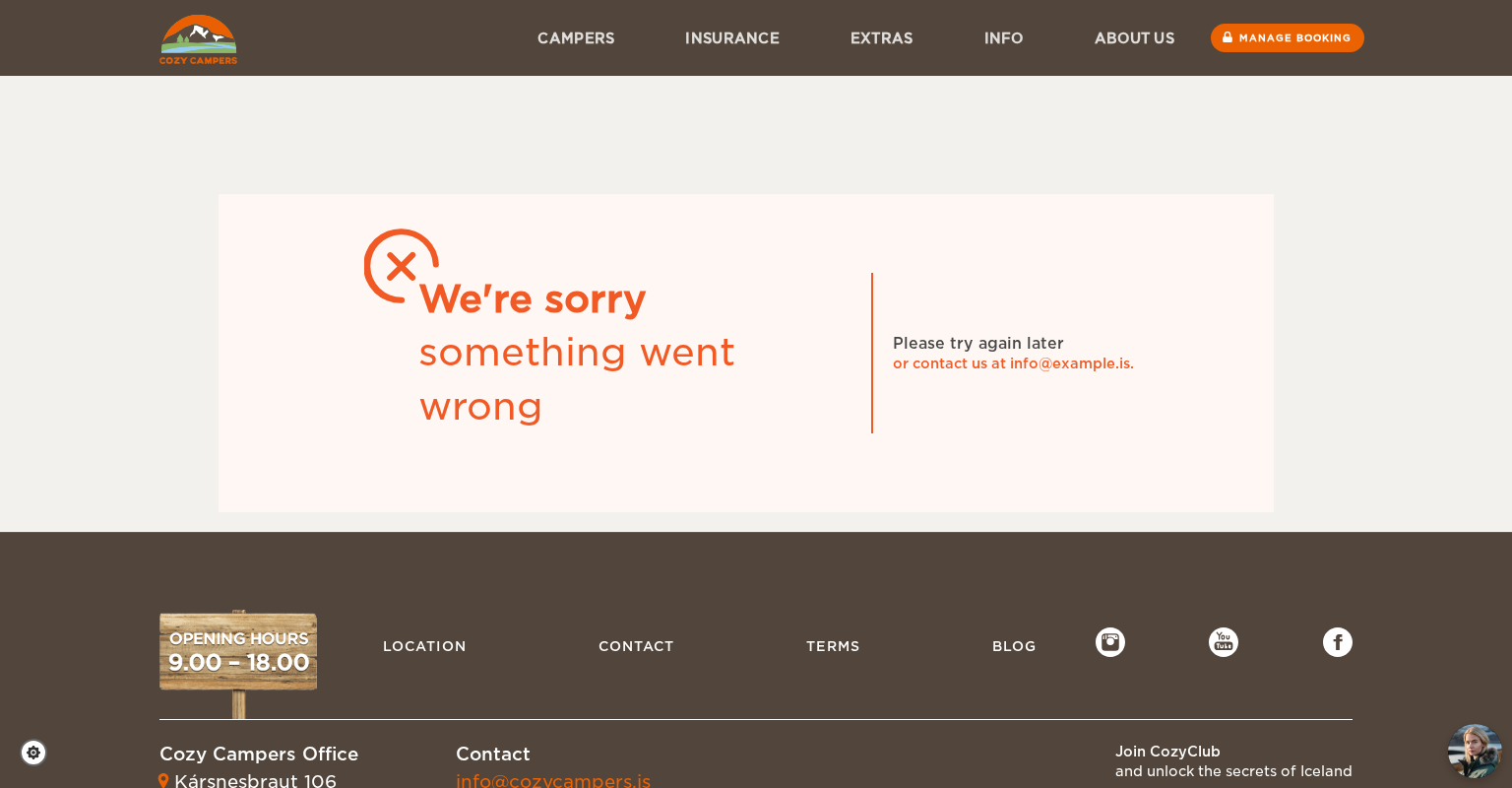 click 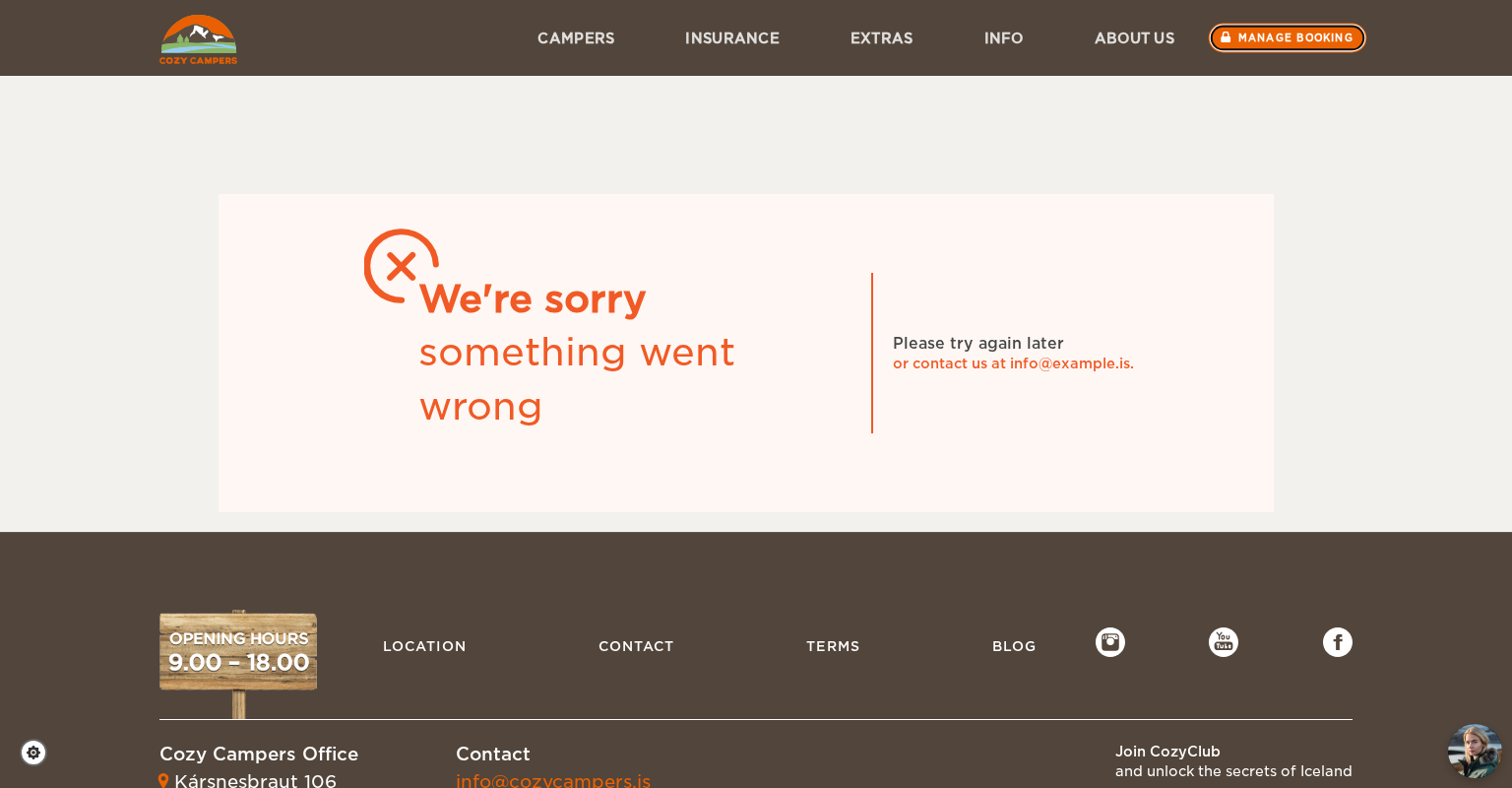 click on "Manage booking" at bounding box center [1288, 38] 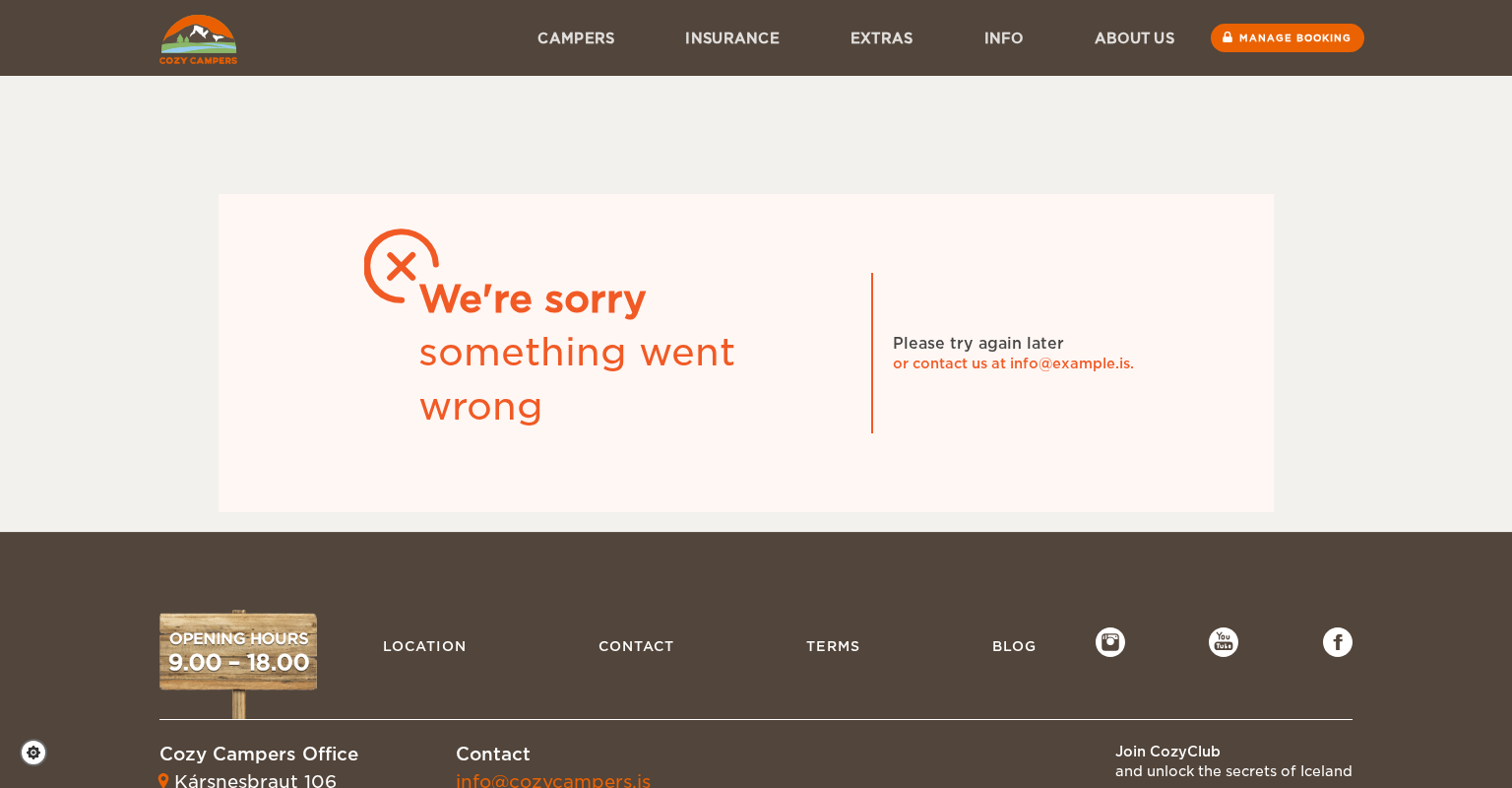 scroll, scrollTop: 0, scrollLeft: 0, axis: both 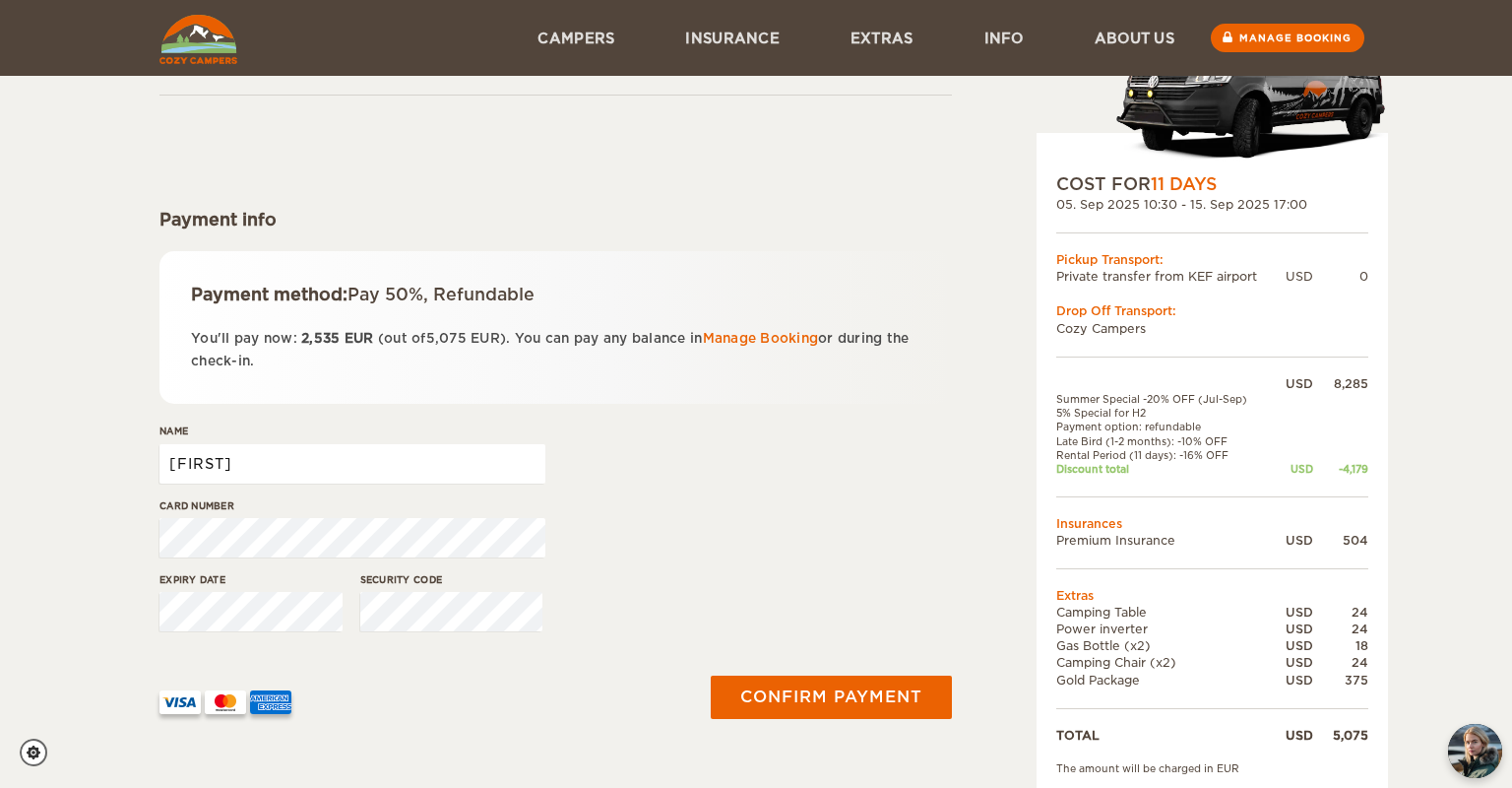 click on "Brian" at bounding box center [352, 464] 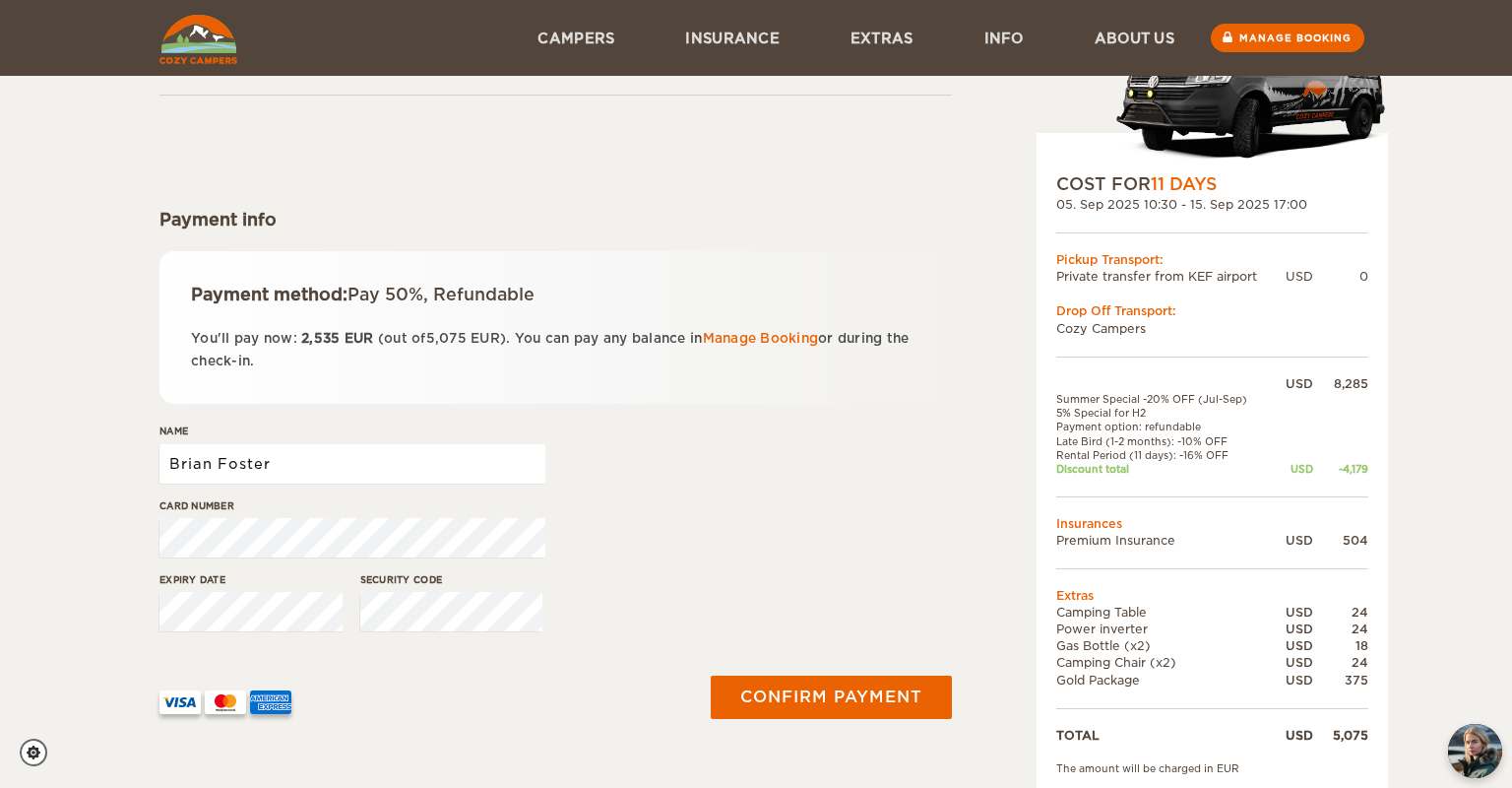 type on "Brian Foster" 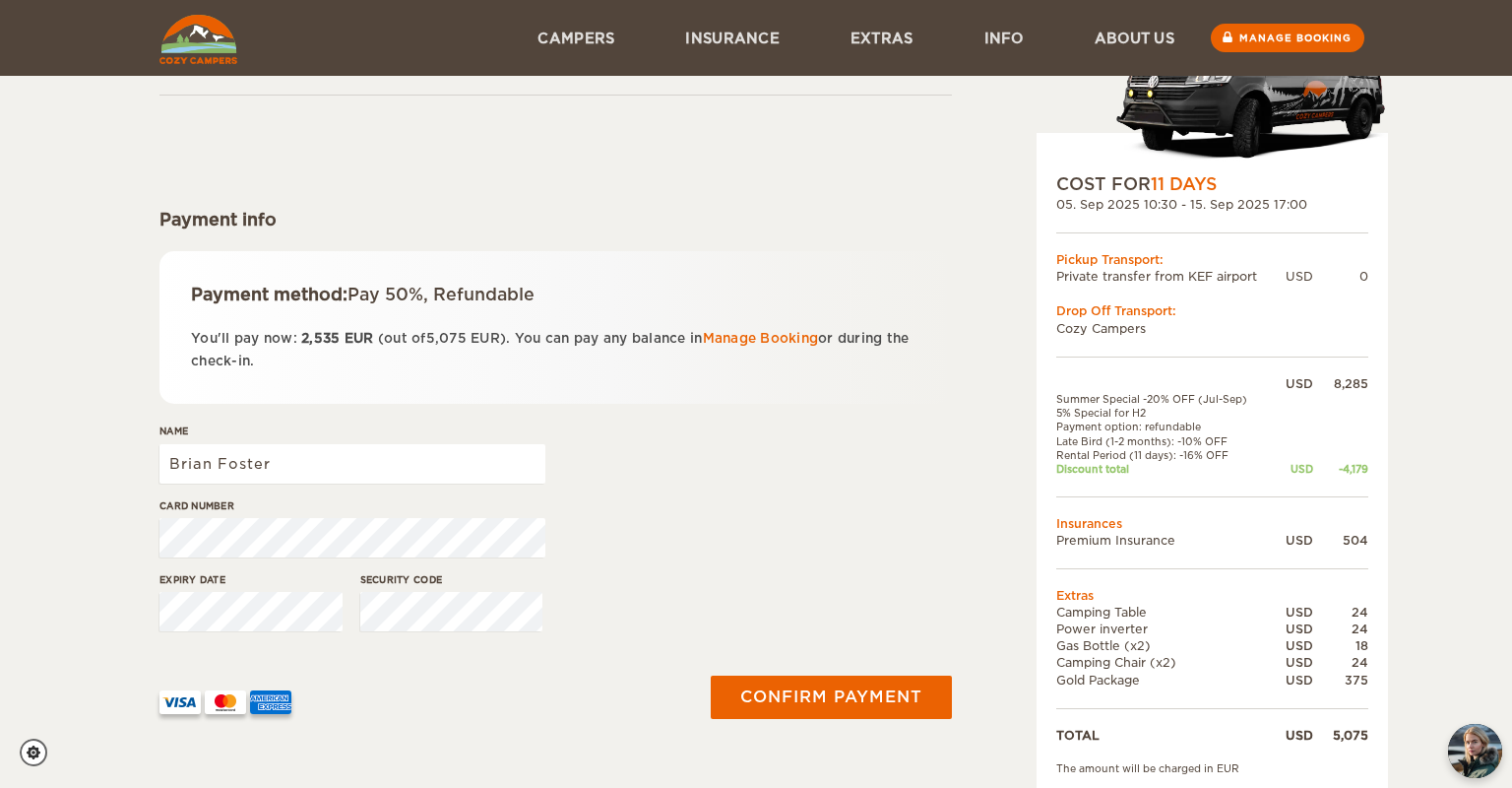 click on "Expiry date
Security code" at bounding box center [555, 609] 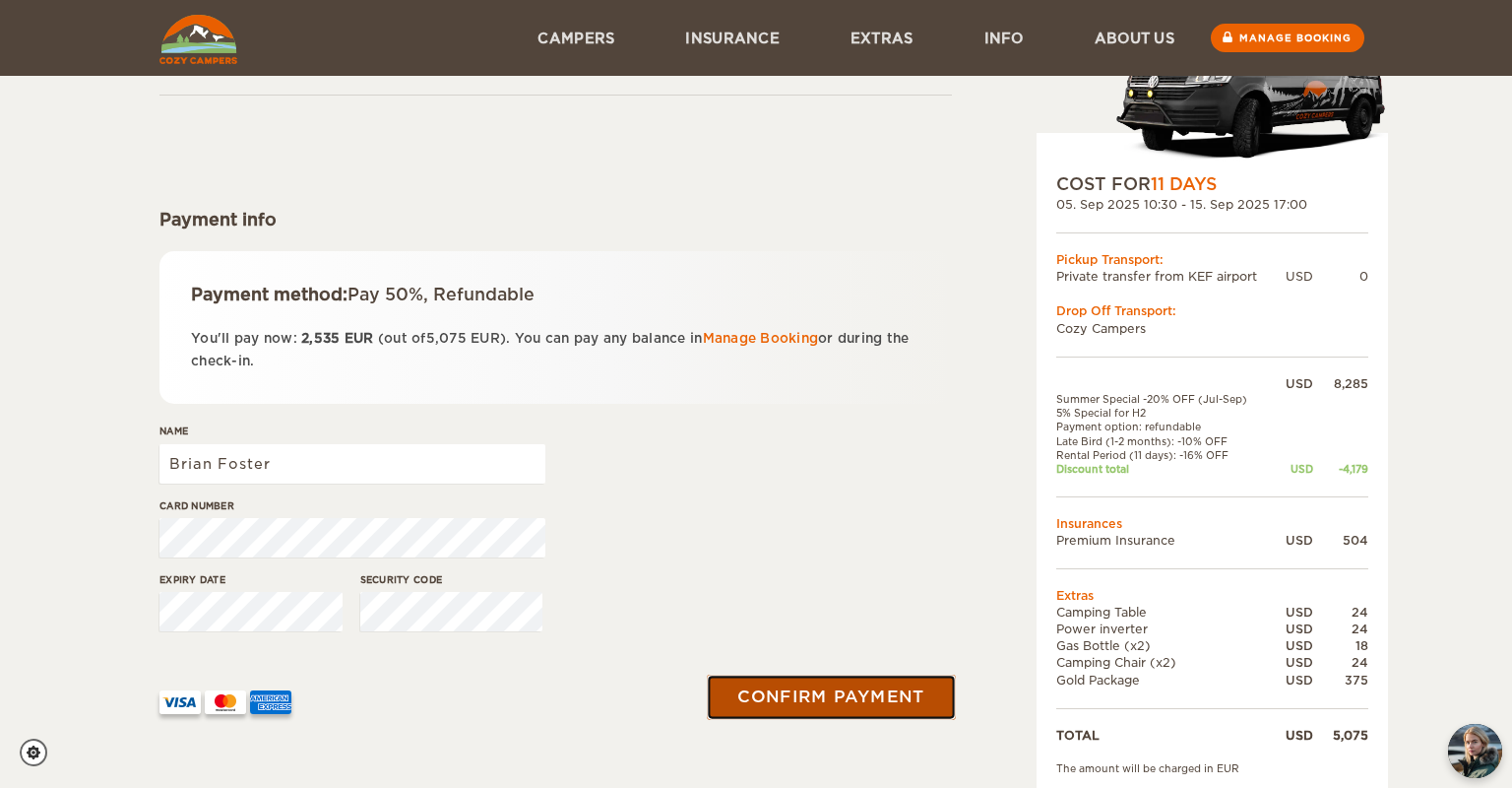 click on "Confirm payment" at bounding box center [831, 697] 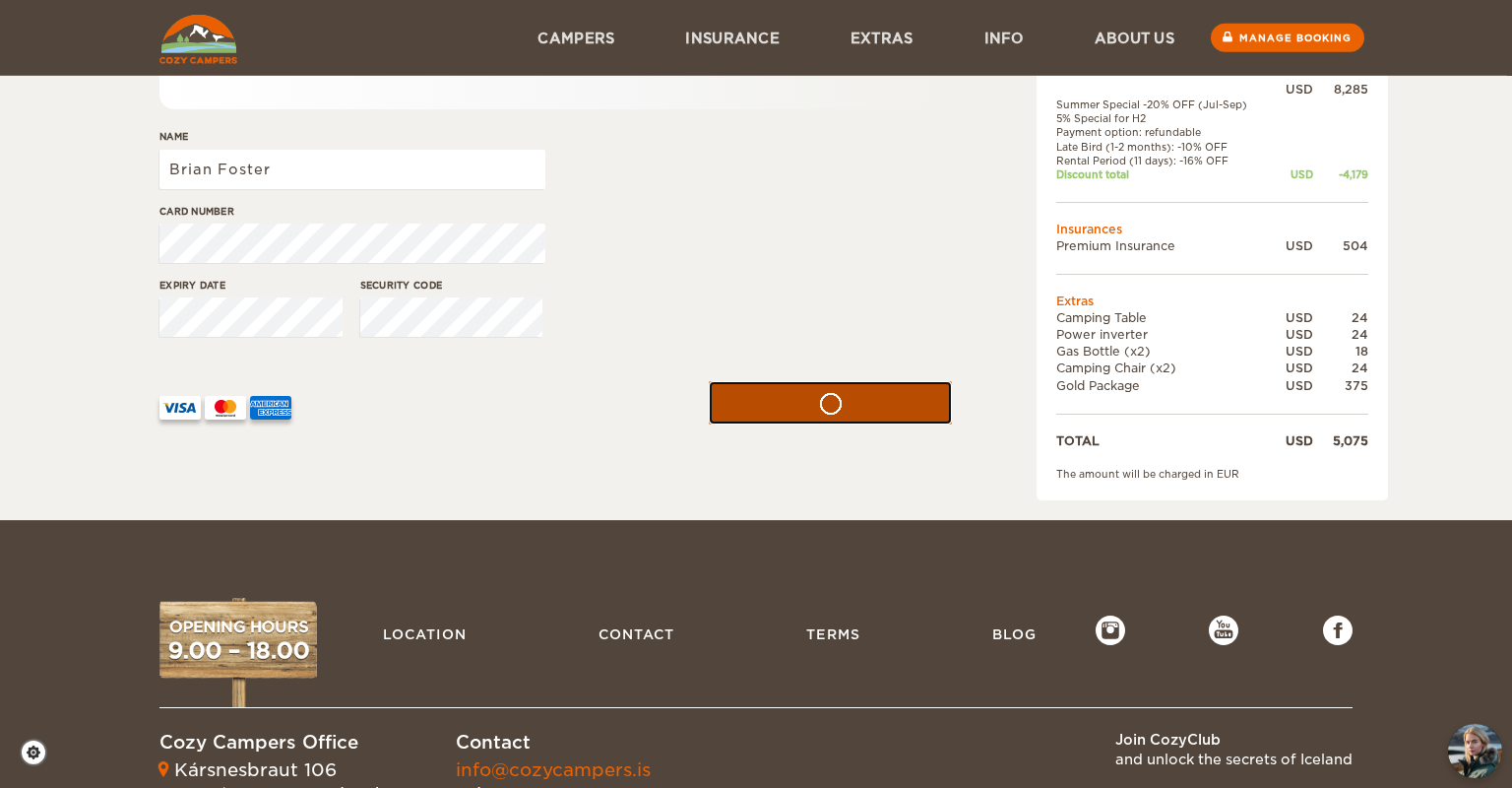 scroll, scrollTop: 393, scrollLeft: 0, axis: vertical 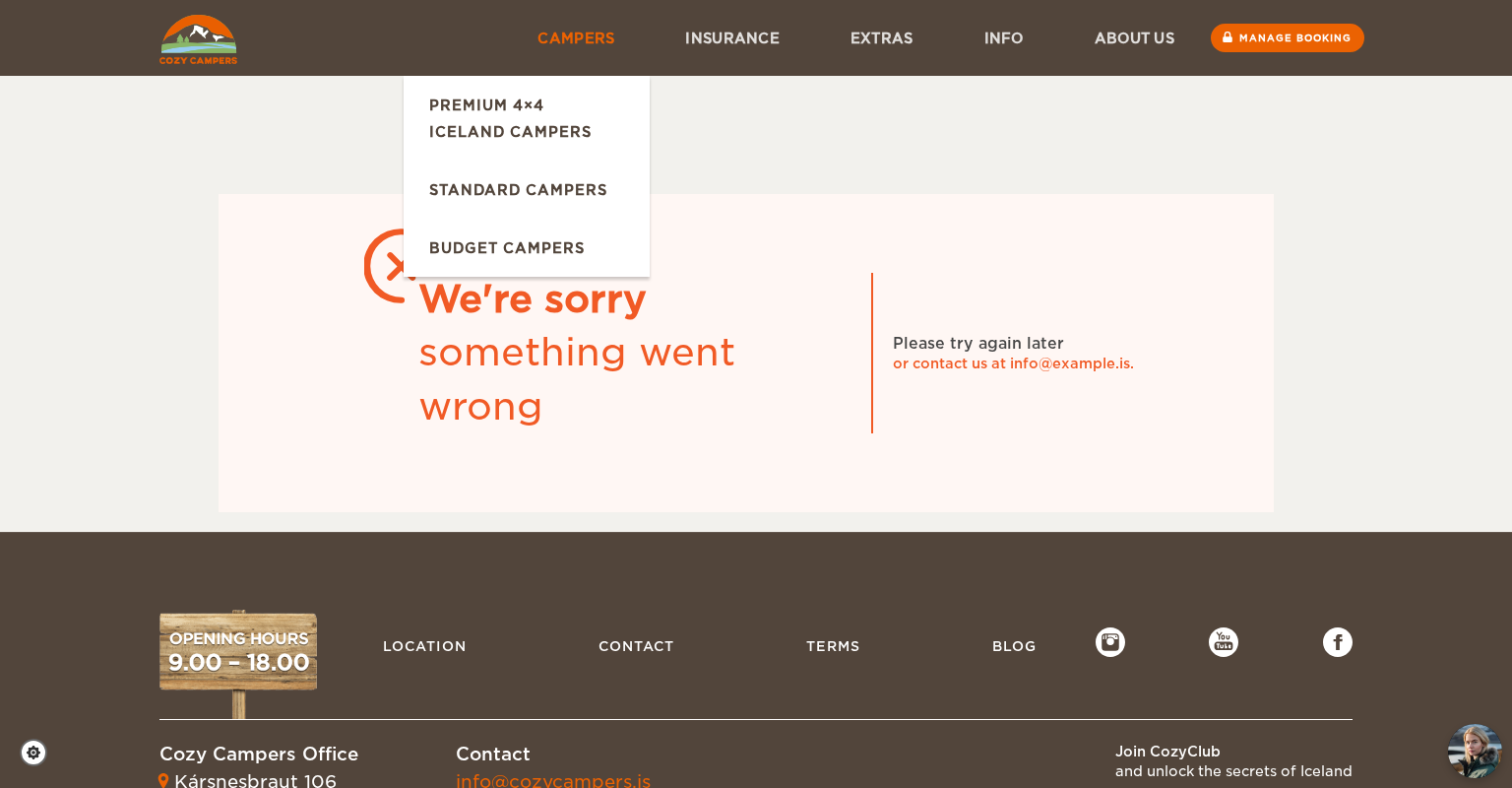 click on "Campers" at bounding box center (576, 37) 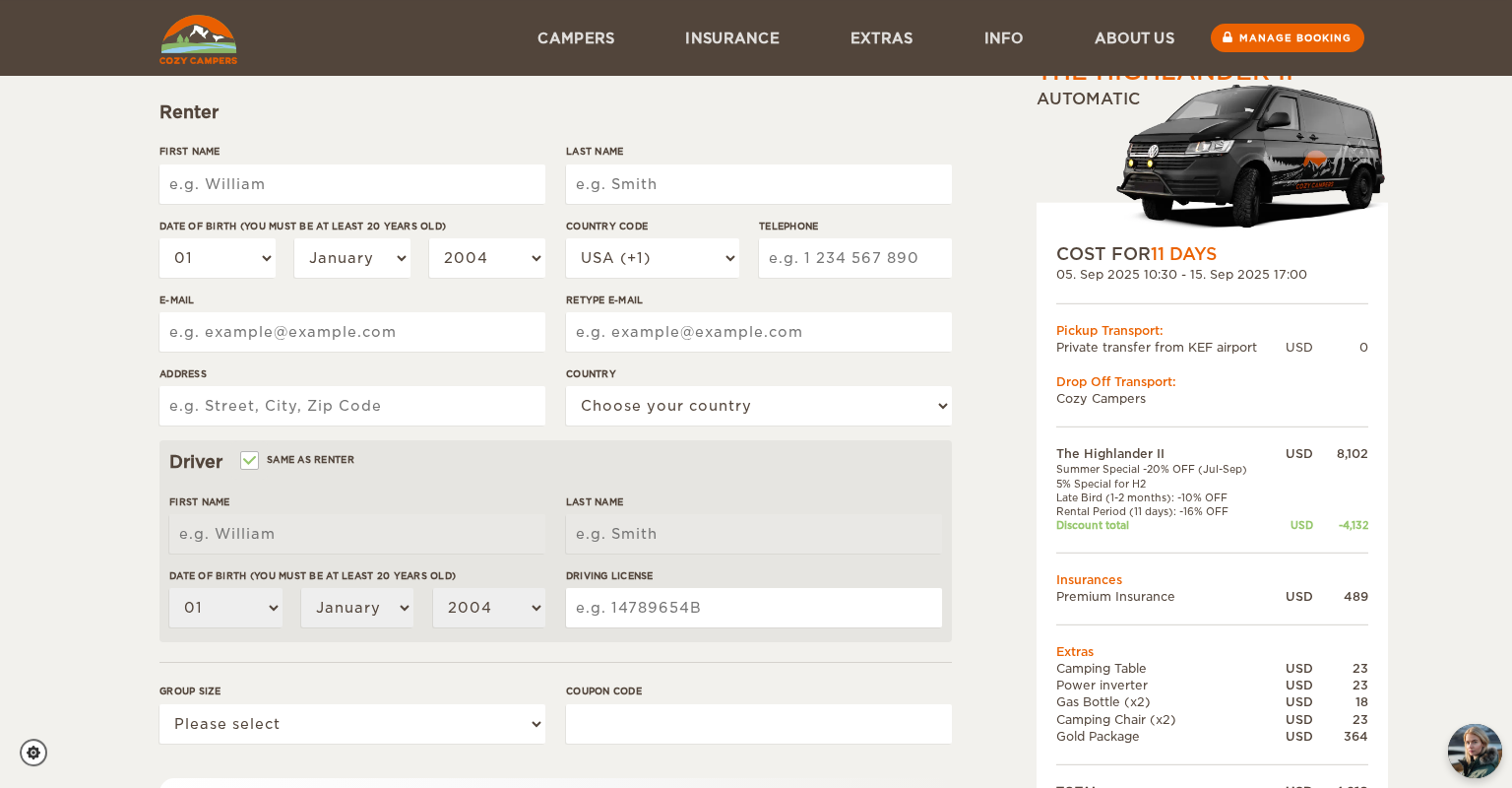 scroll, scrollTop: 201, scrollLeft: 0, axis: vertical 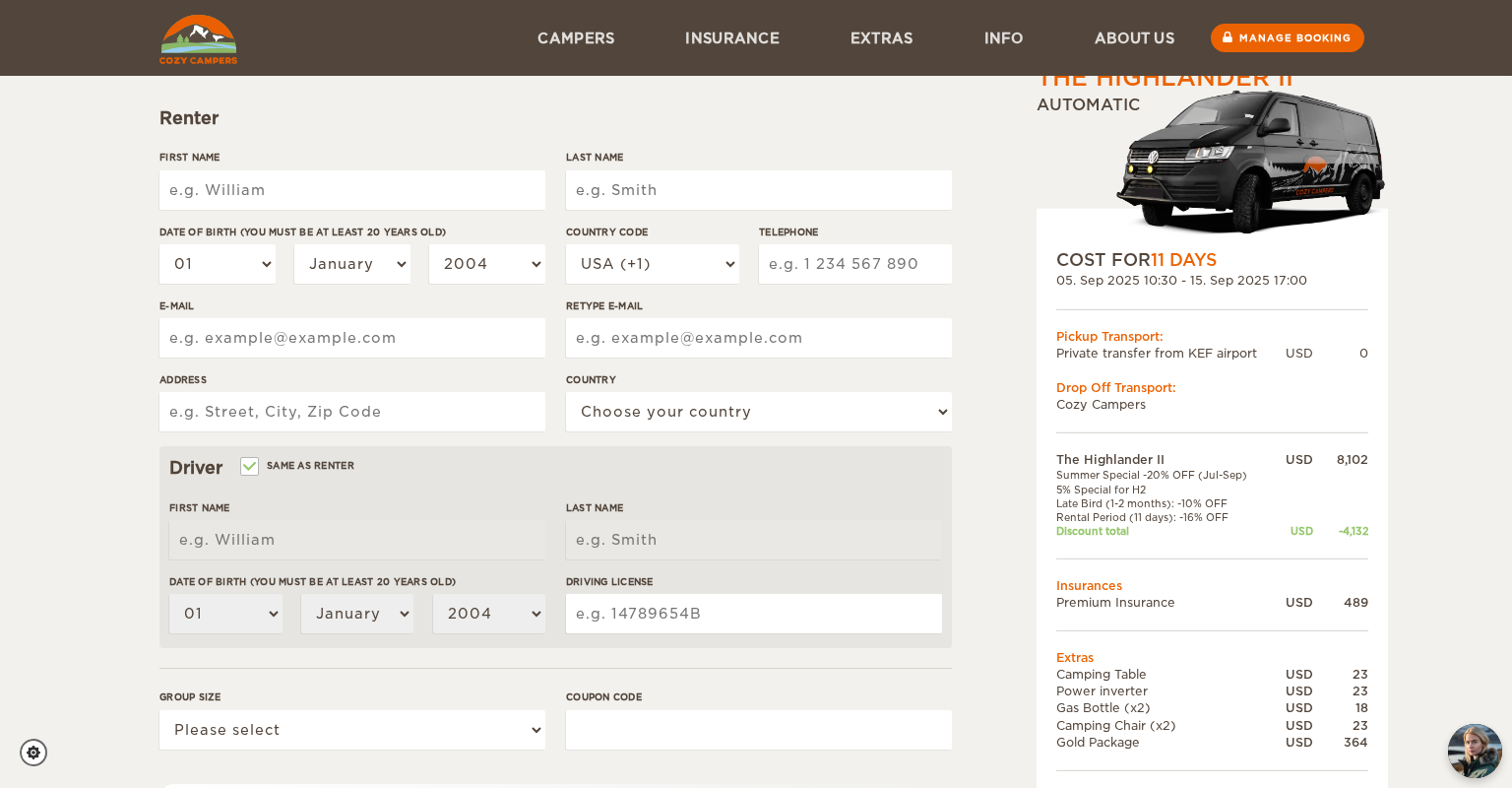 click on "First Name" at bounding box center (352, 190) 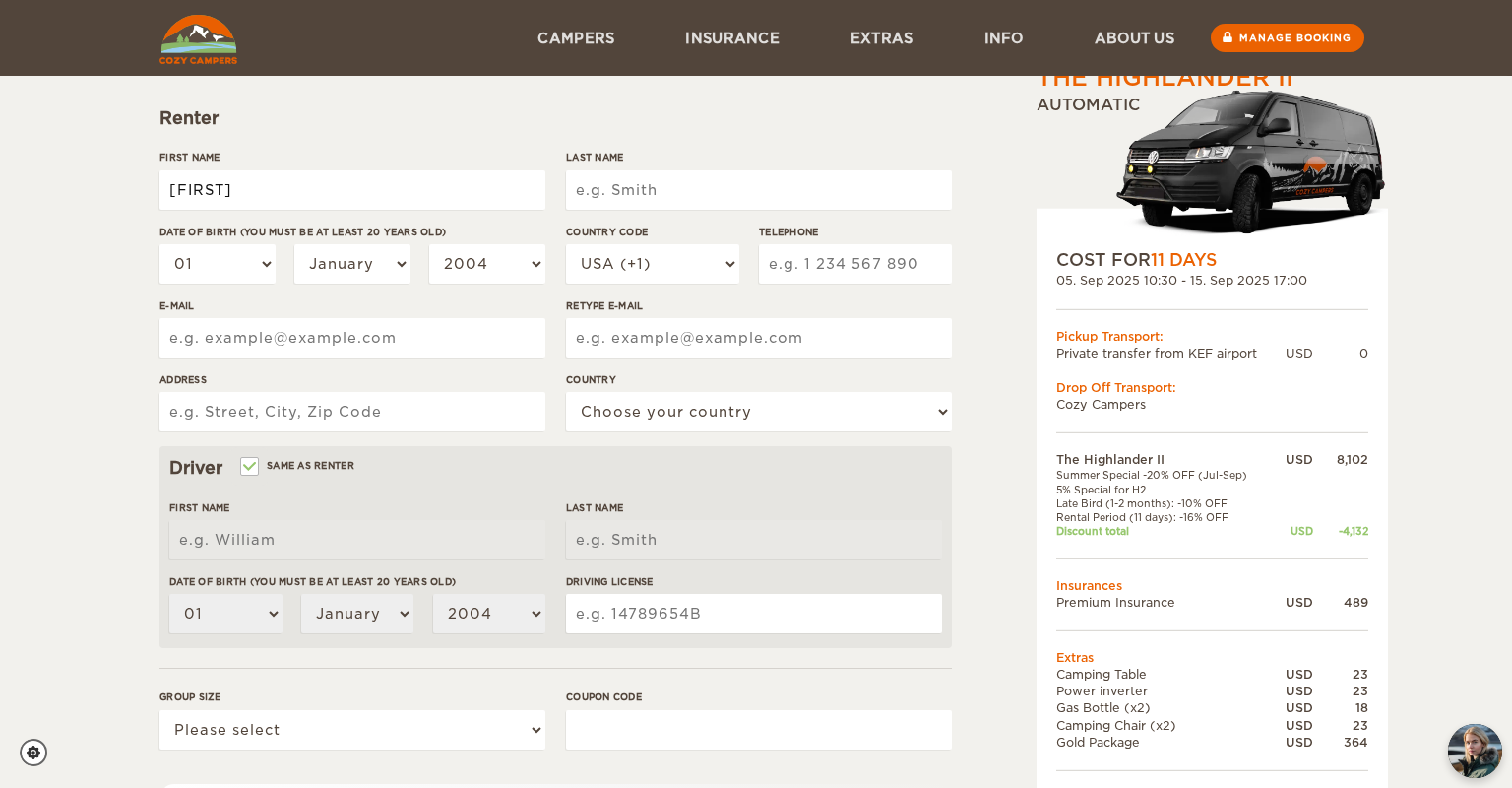 type on "[FIRST]" 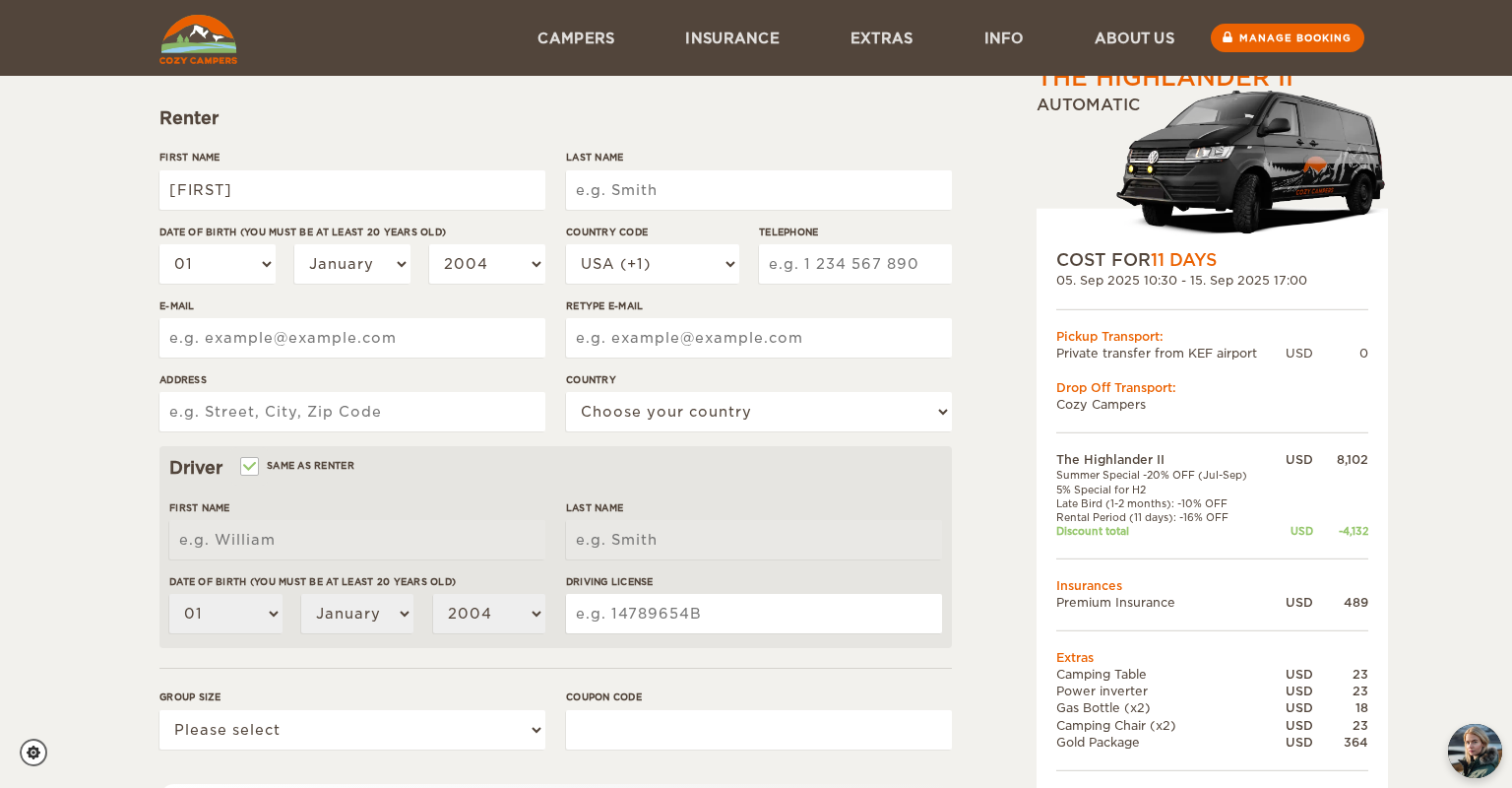 type on "[FIRST]" 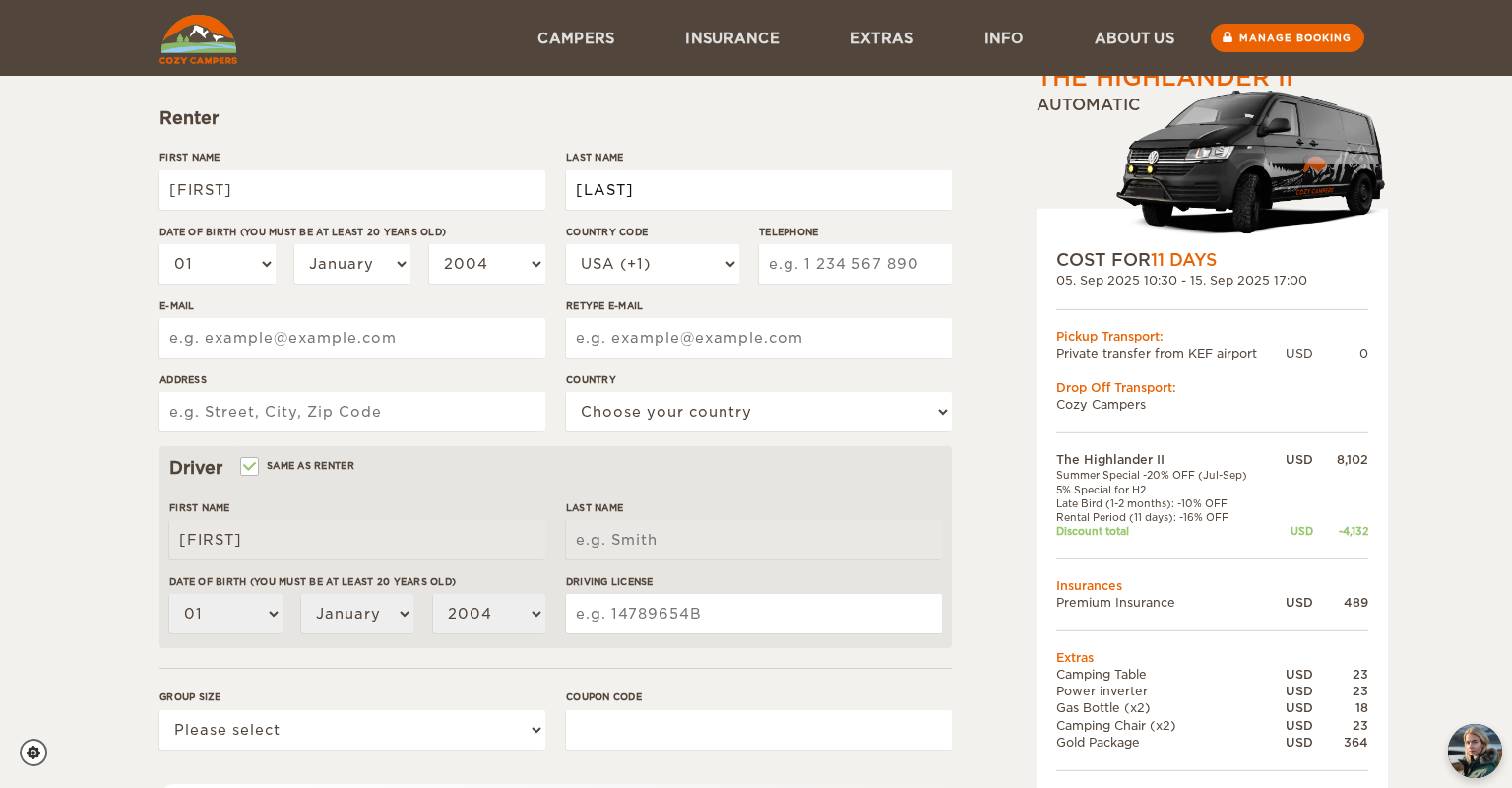 type on "Foster" 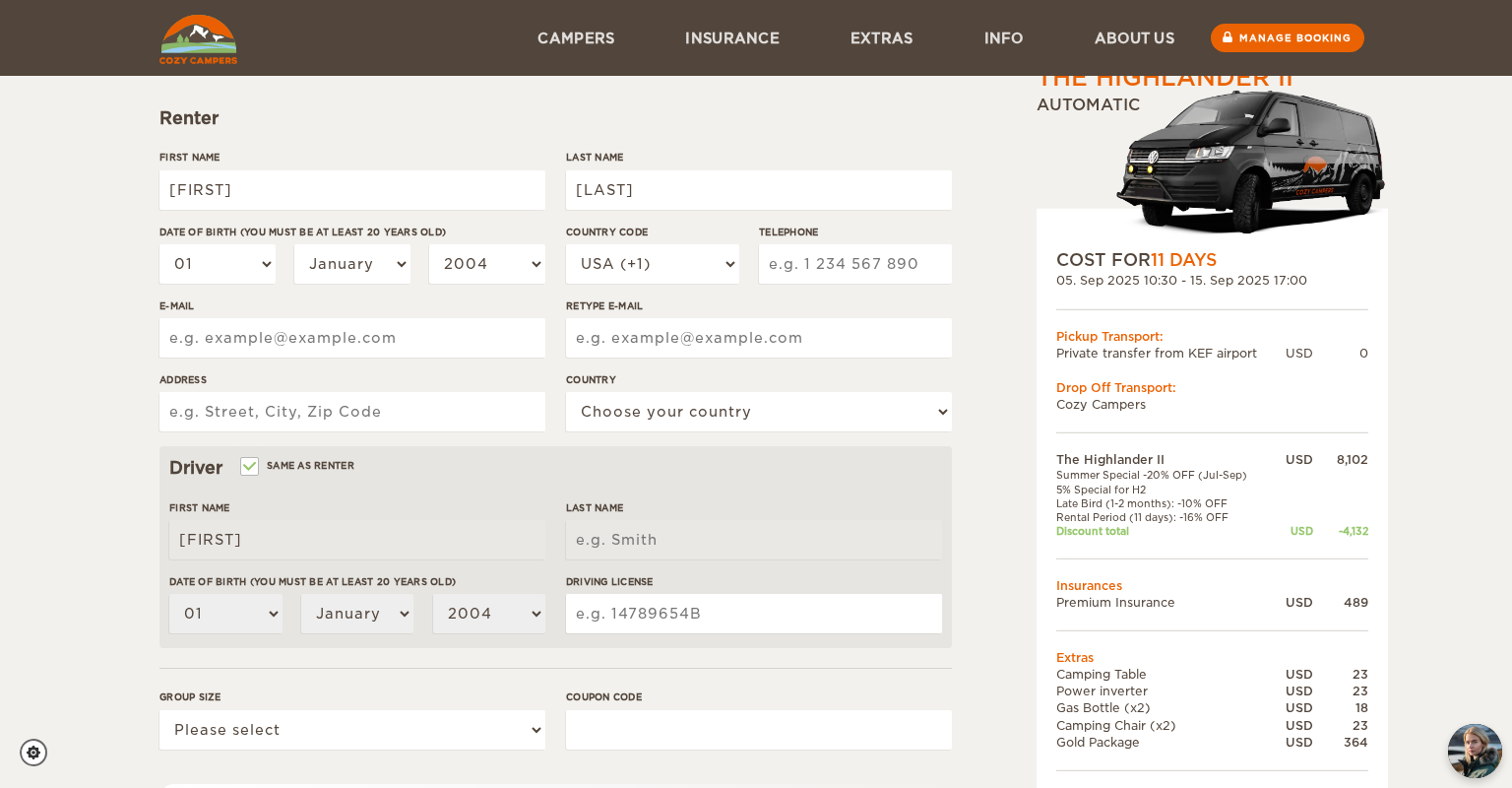 type on "Foster" 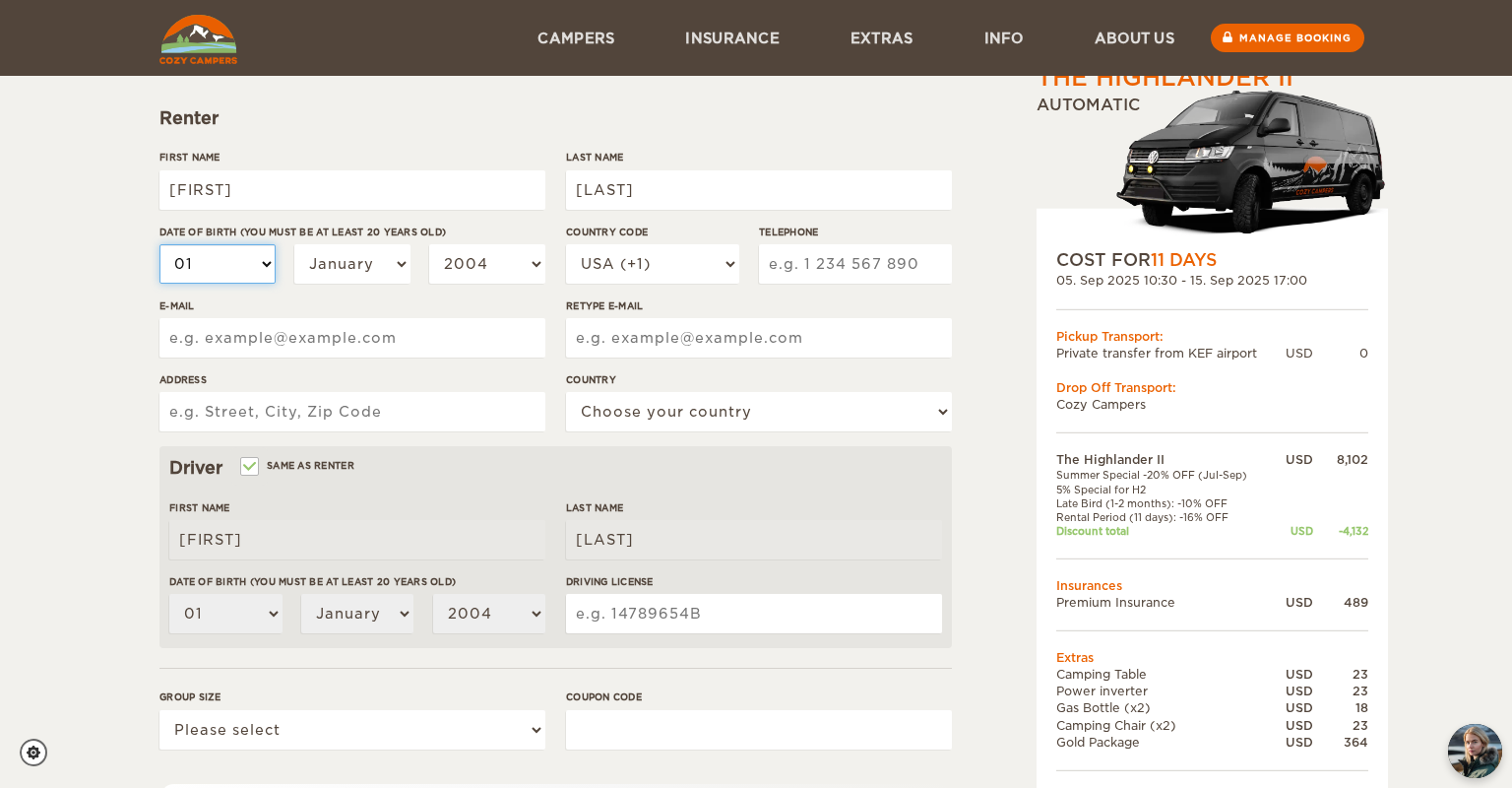 select on "10" 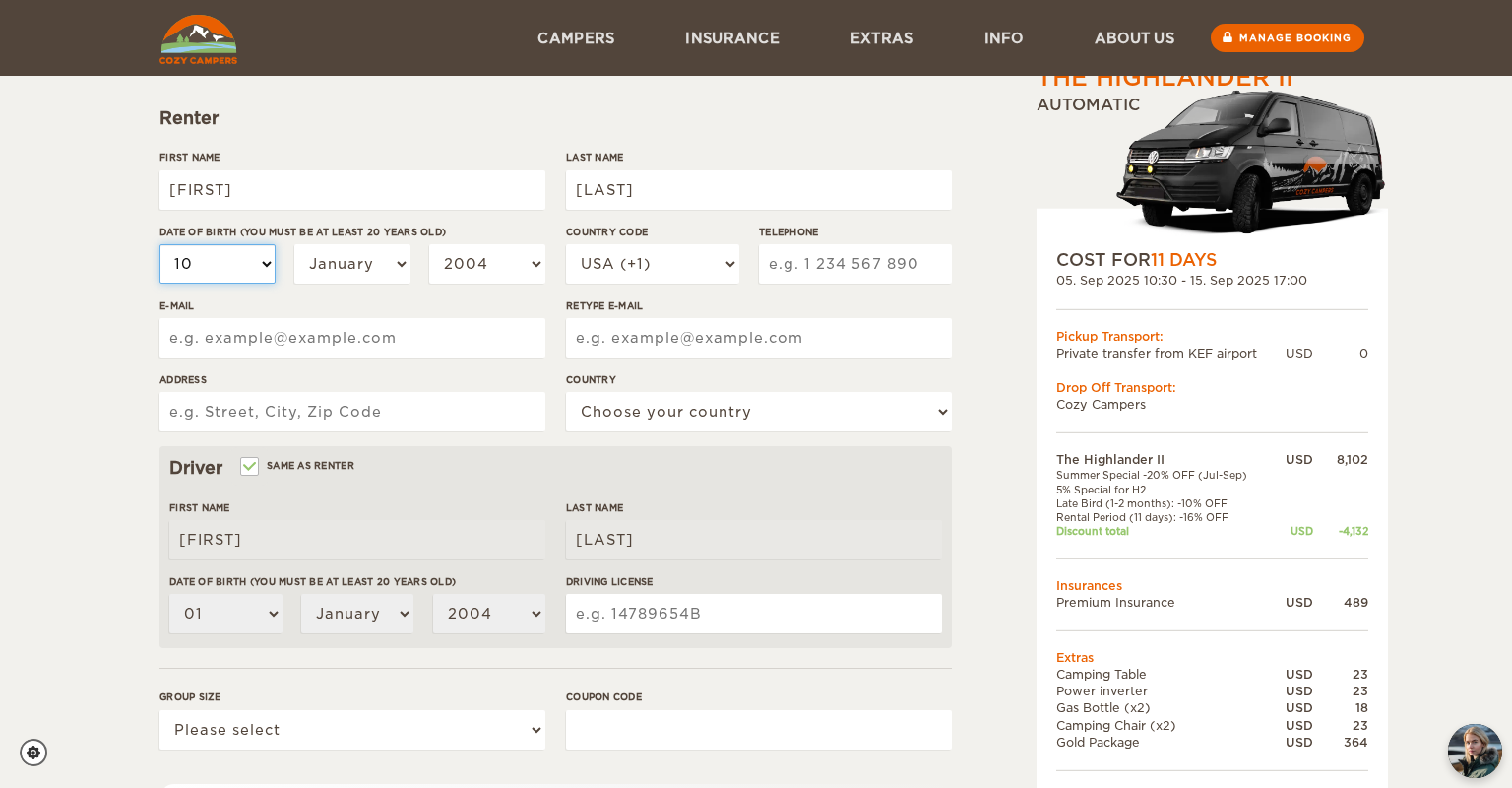 select on "10" 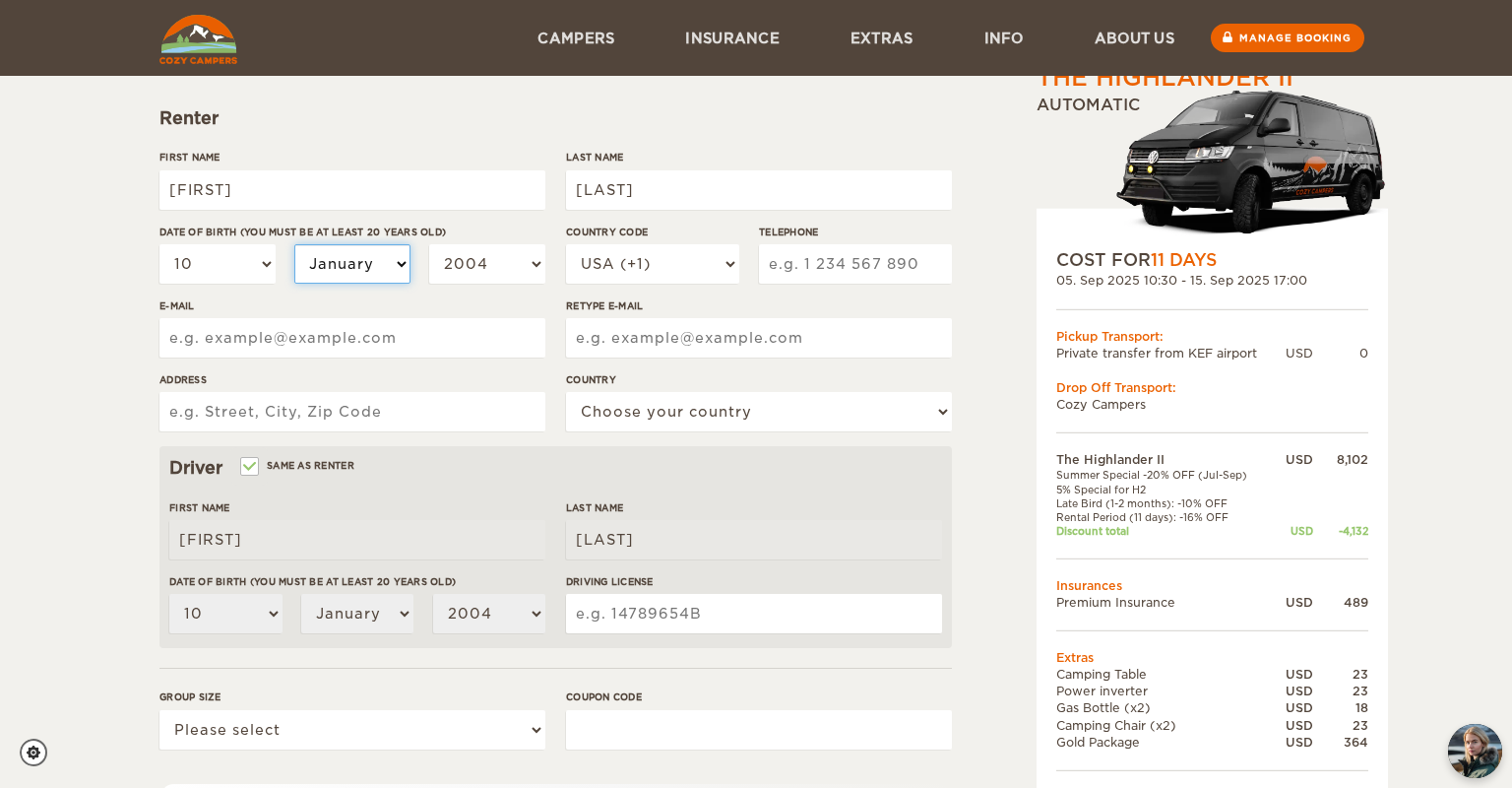 click on "January
February
March
April
May
June
July
August
September
October
November
December" at bounding box center (352, 264) 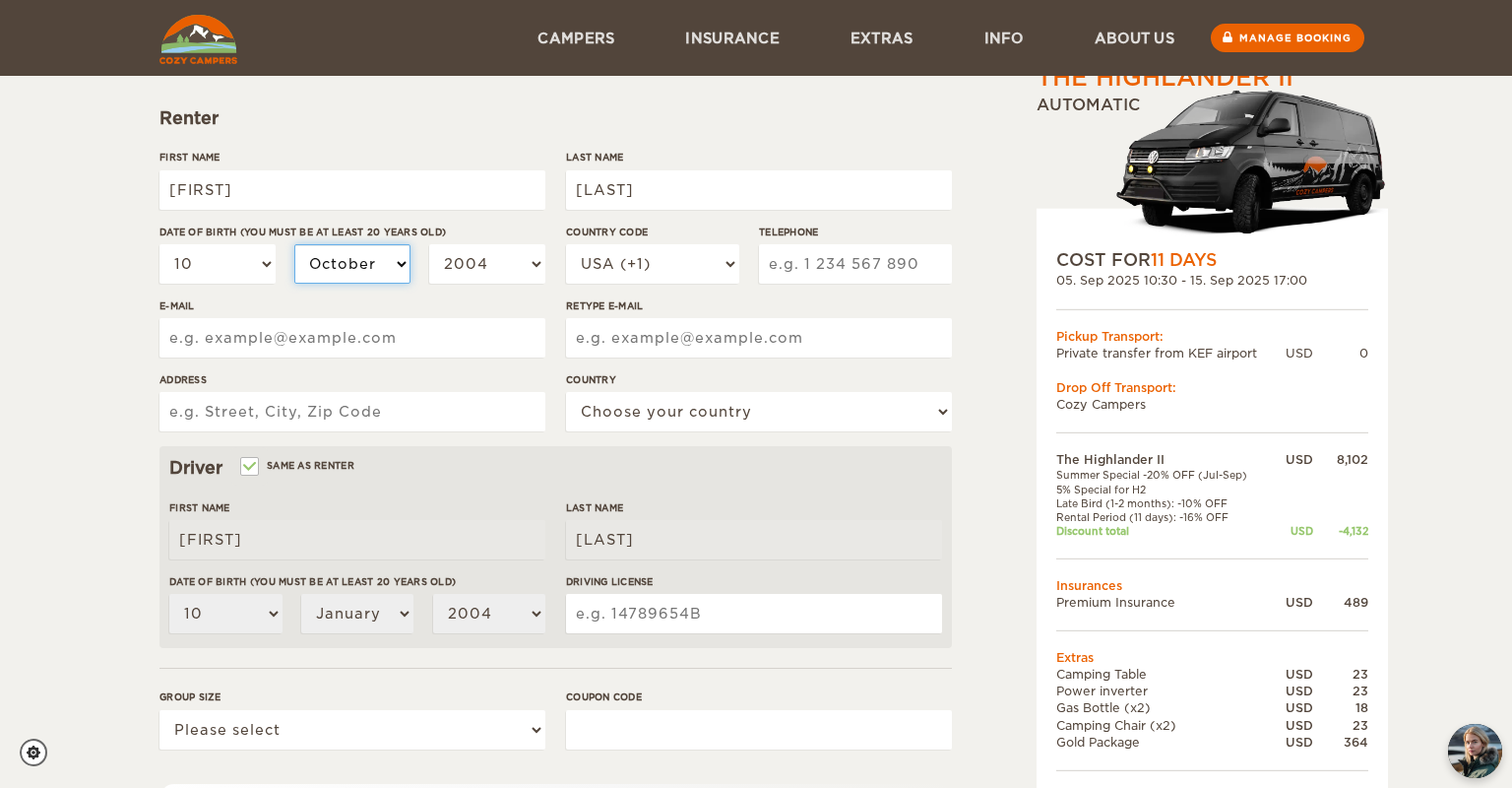 click on "October" at bounding box center [0, 0] 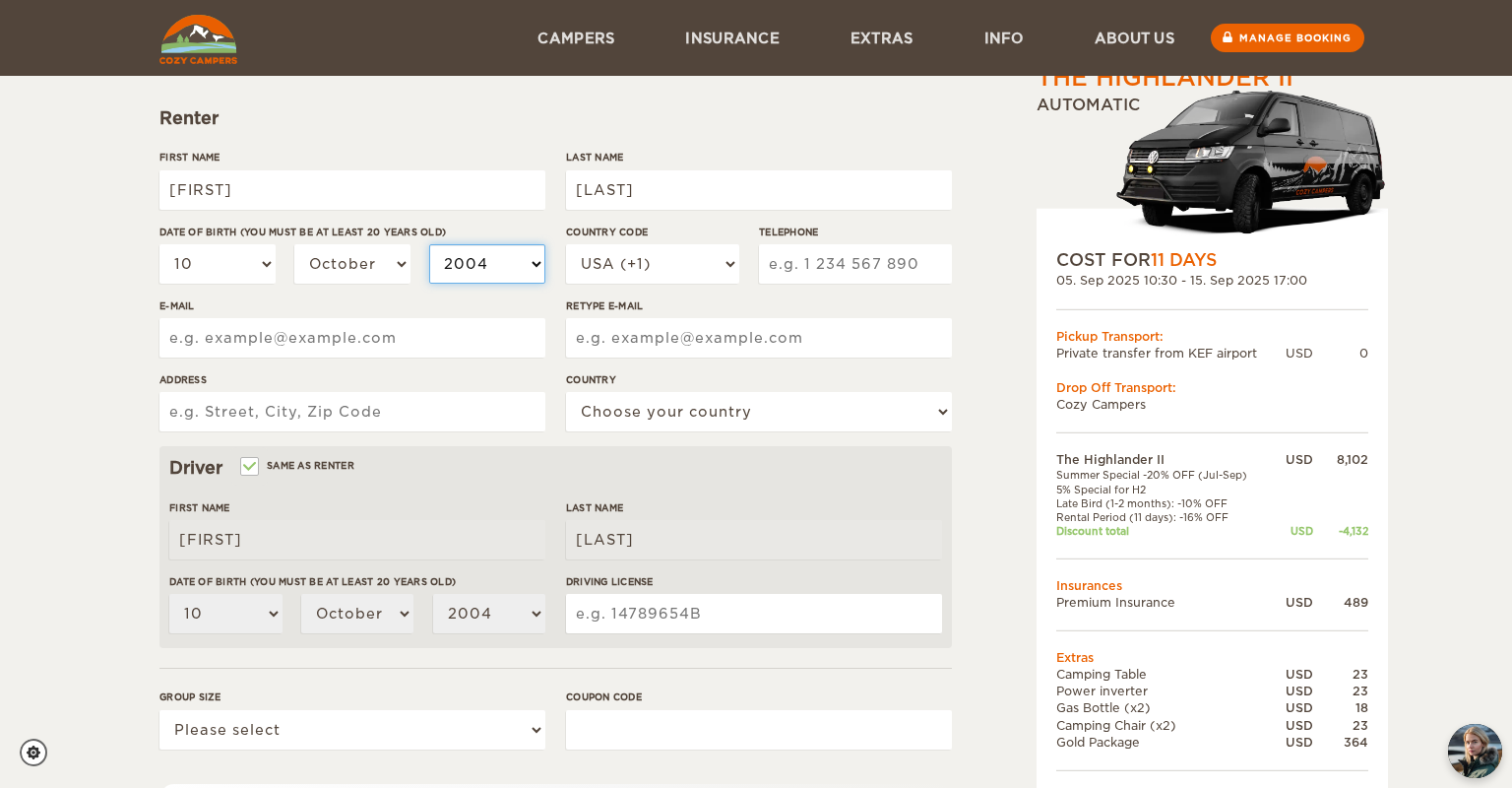 click on "2004 2003 2002 2001 2000 1999 1998 1997 1996 1995 1994 1993 1992 1991 1990 1989 1988 1987 1986 1985 1984 1983 1982 1981 1980 1979 1978 1977 1976 1975 1974 1973 1972 1971 1970 1969 1968 1967 1966 1965 1964 1963 1962 1961 1960 1959 1958 1957 1956 1955 1954 1953 1952 1951 1950 1949 1948 1947 1946 1945 1944 1943 1942 1941 1940 1939 1938 1937 1936 1935 1934 1933 1932 1931 1930 1929 1928 1927 1926 1925 1924 1923 1922 1921 1920 1919 1918 1917 1916 1915 1914 1913 1912 1911 1910 1909 1908 1907 1906 1905 1904 1903 1902 1901 1900 1899 1898 1897 1896 1895 1894 1893 1892 1891 1890 1889 1888 1887 1886 1885 1884 1883 1882 1881 1880 1879 1878 1877 1876 1875" at bounding box center [487, 264] 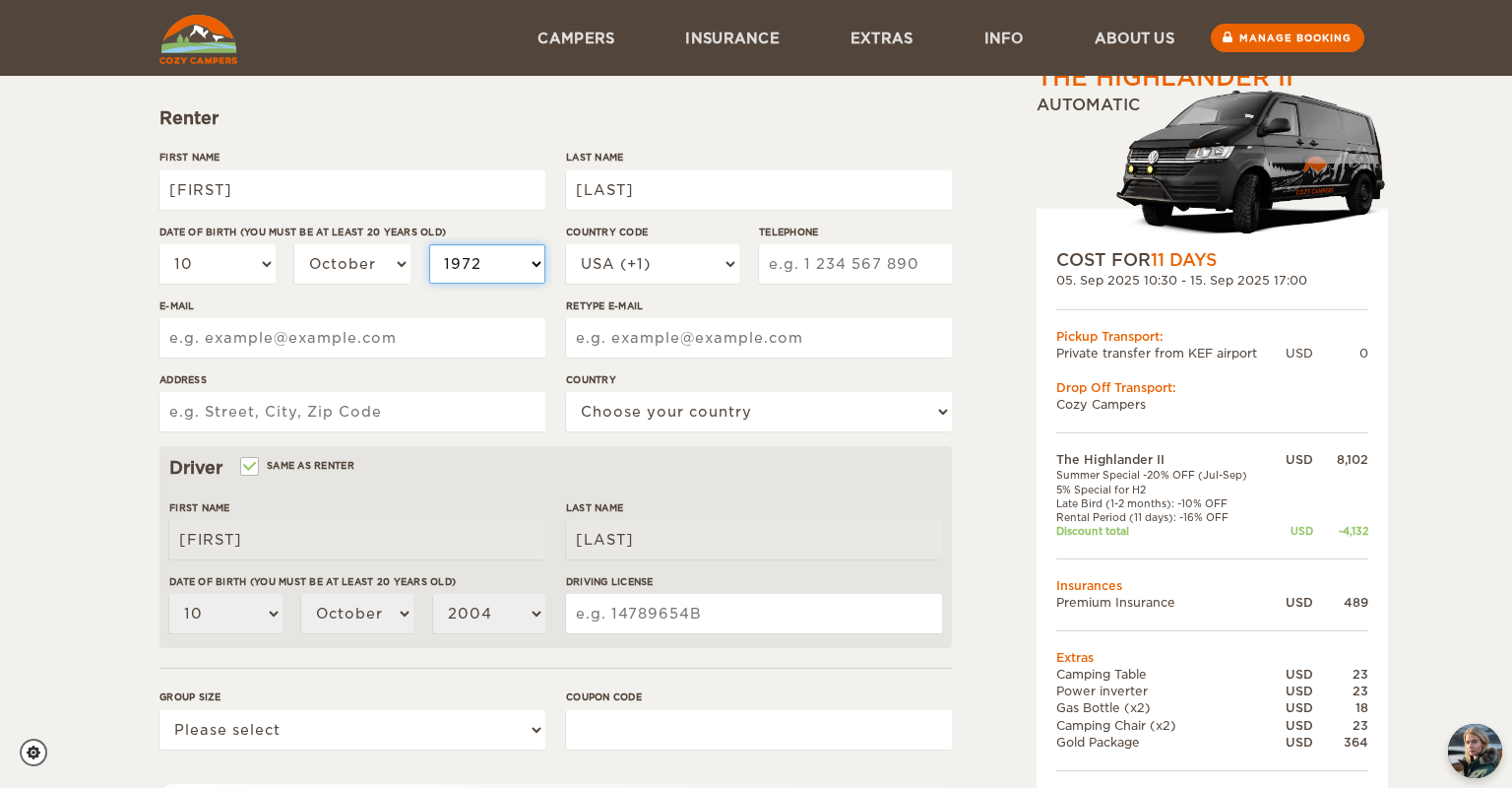 click on "1972" at bounding box center [0, 0] 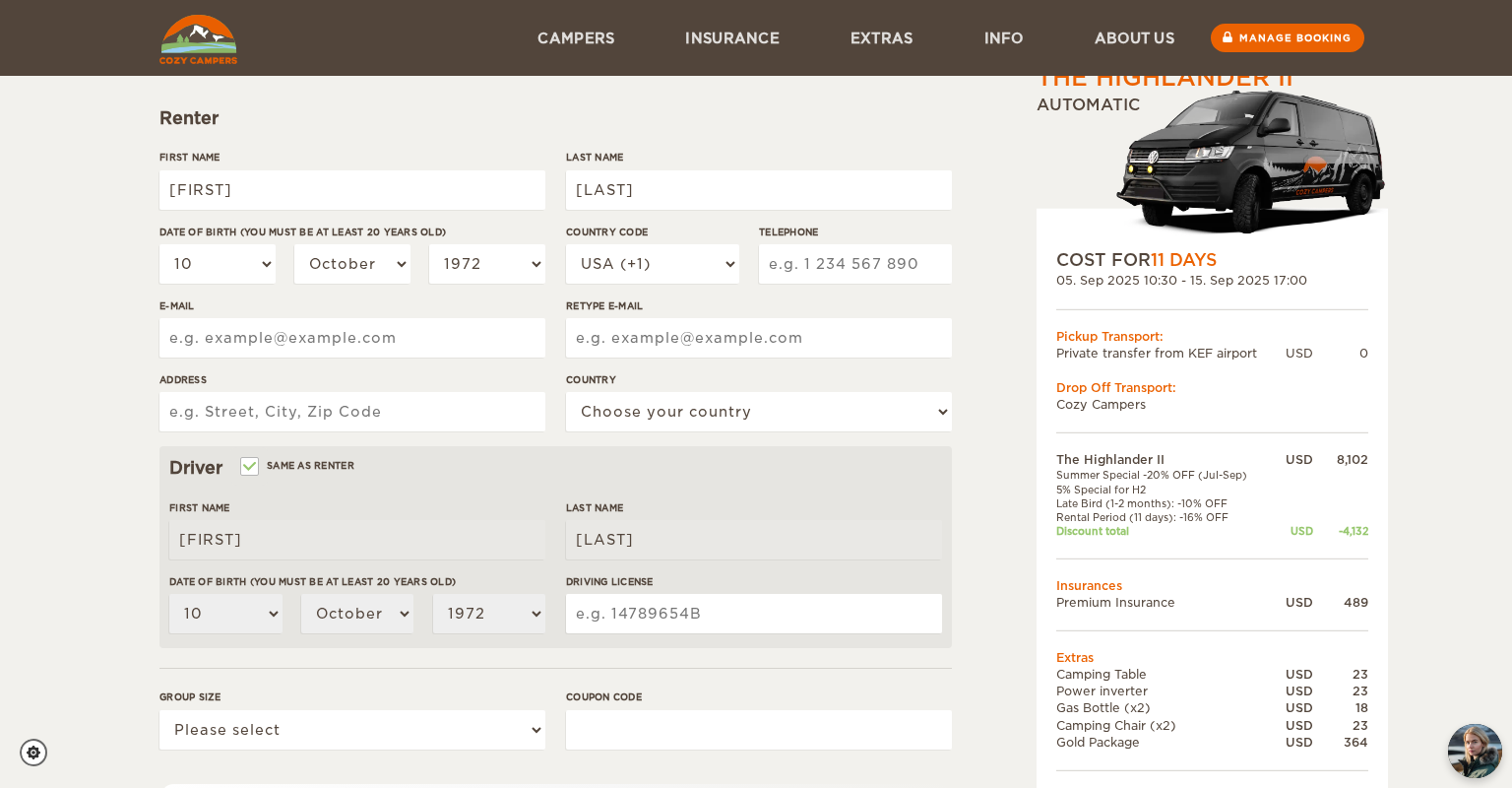 click on "Telephone" at bounding box center [855, 264] 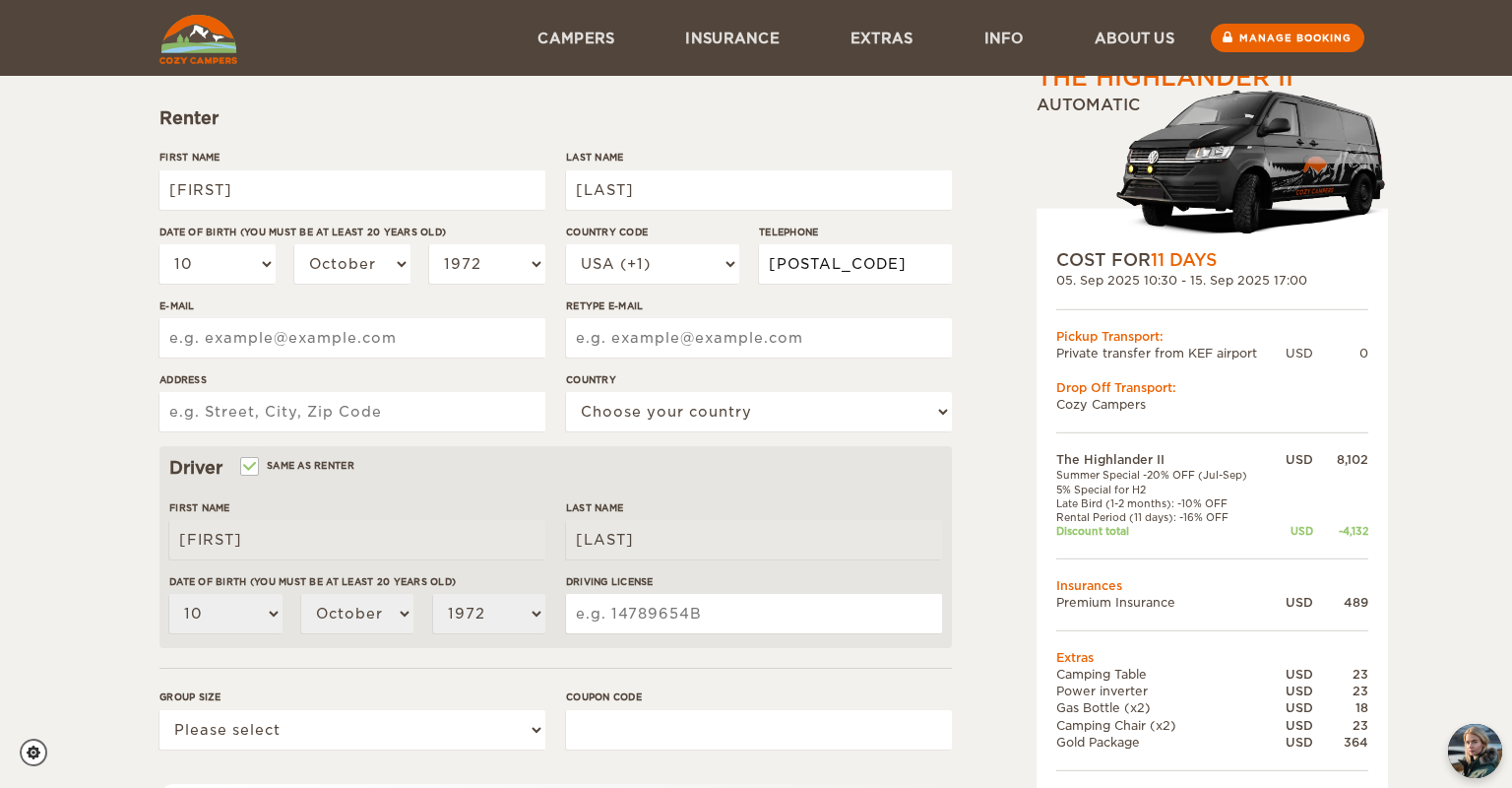 type on "9709032631" 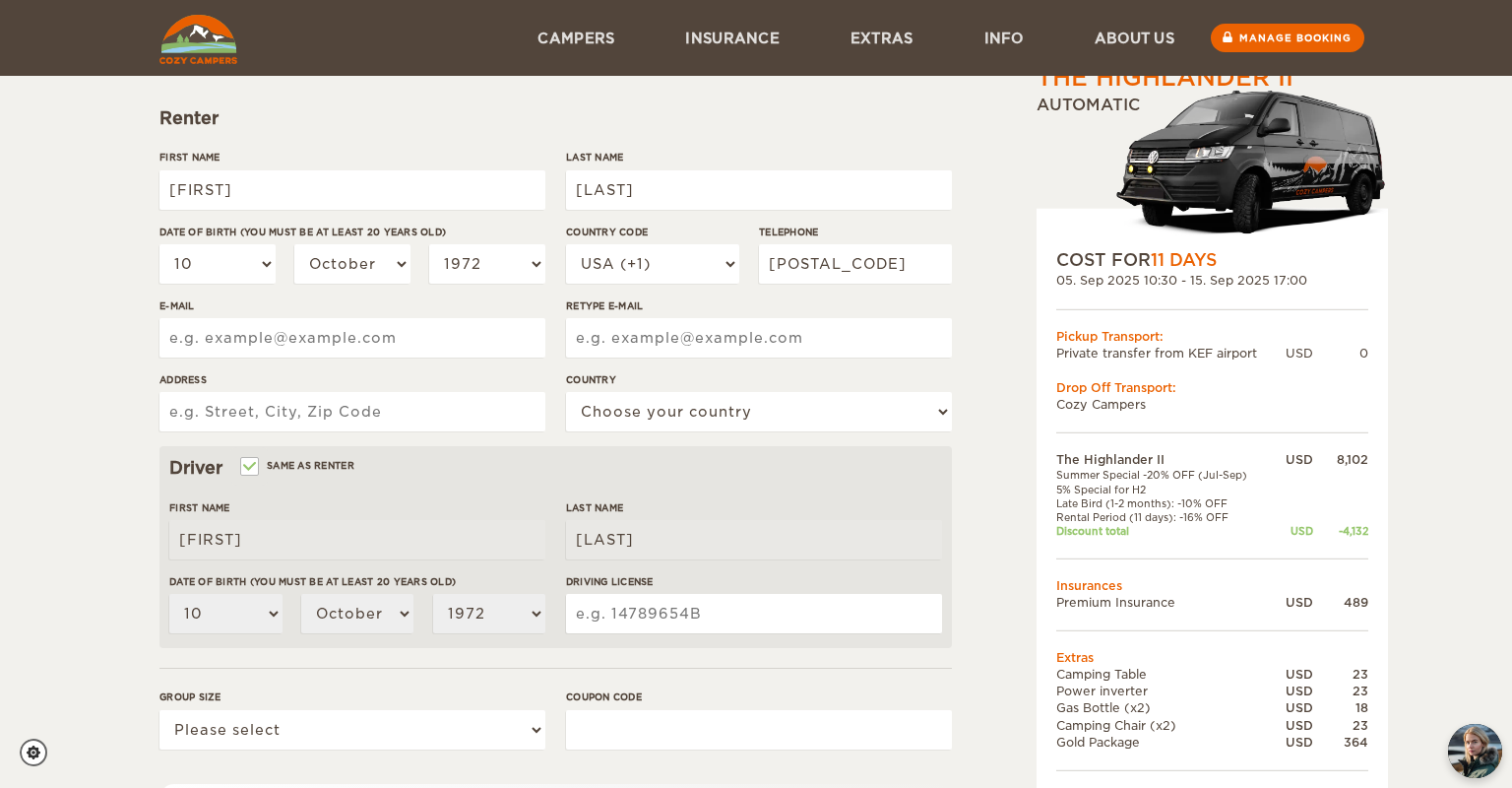 click on "E-mail" at bounding box center [352, 338] 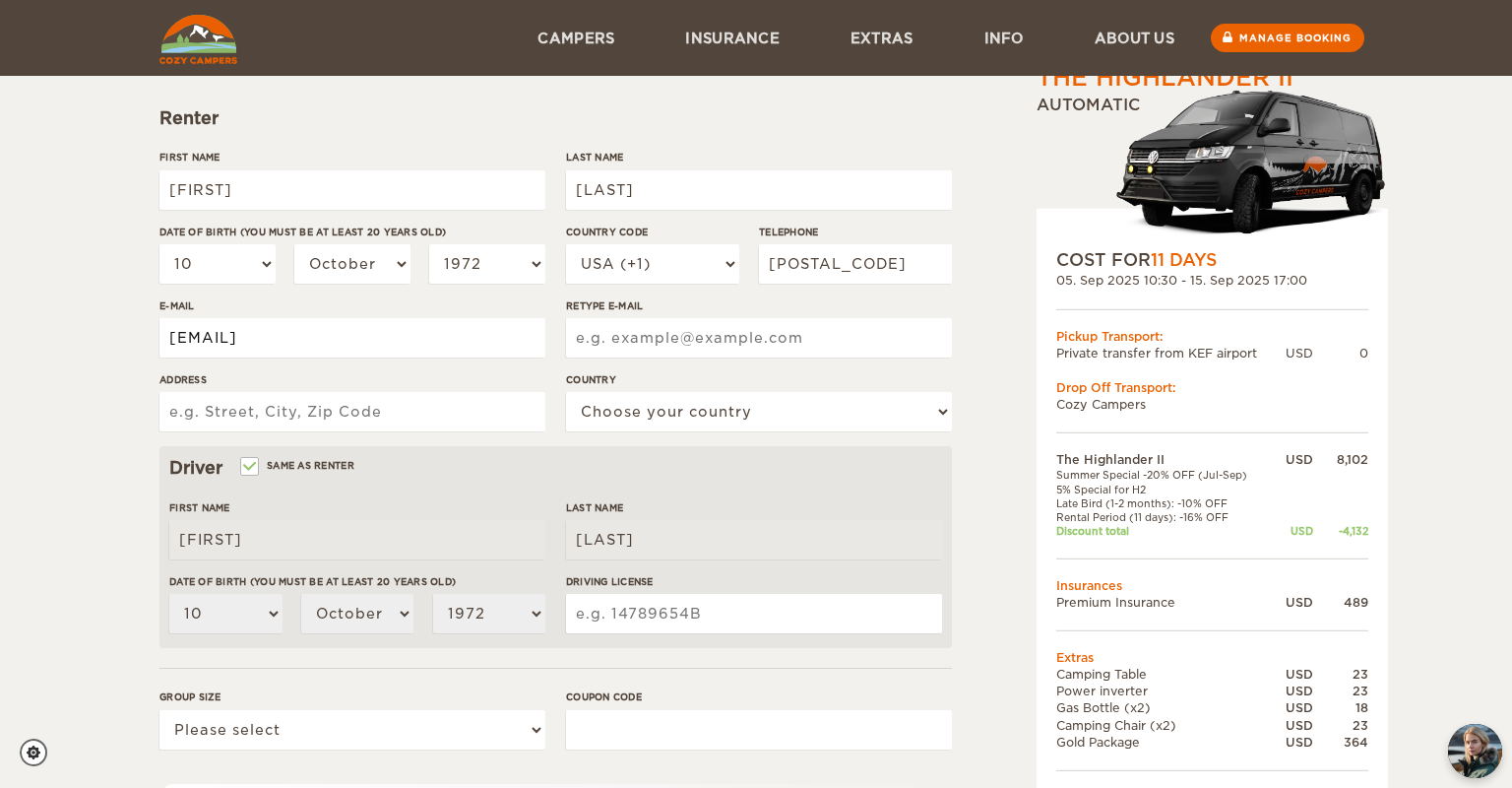 type on "idahofoster@gmail.com" 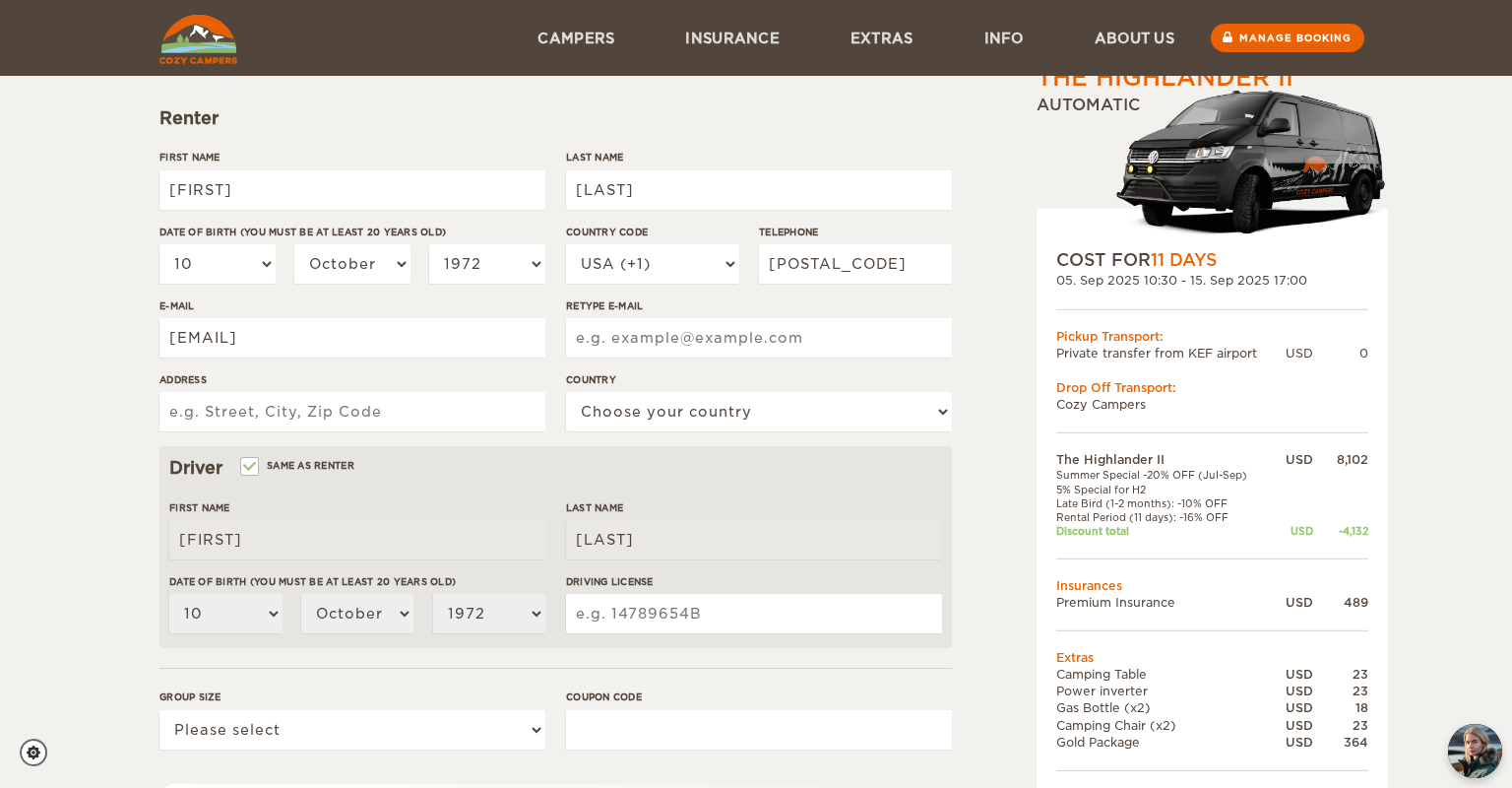 click on "Retype E-mail" at bounding box center (759, 338) 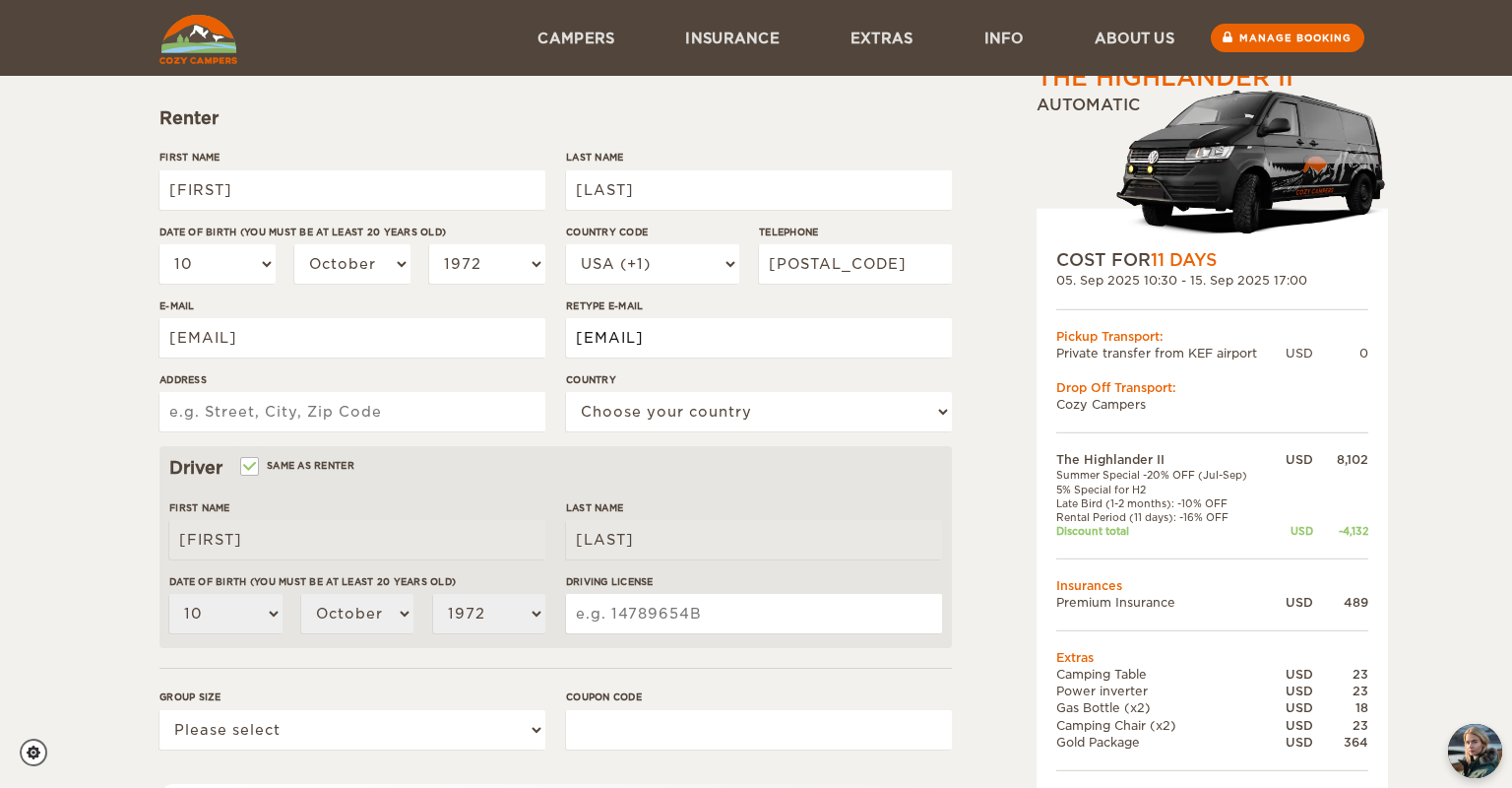 type on "idahofoster@gmail.com" 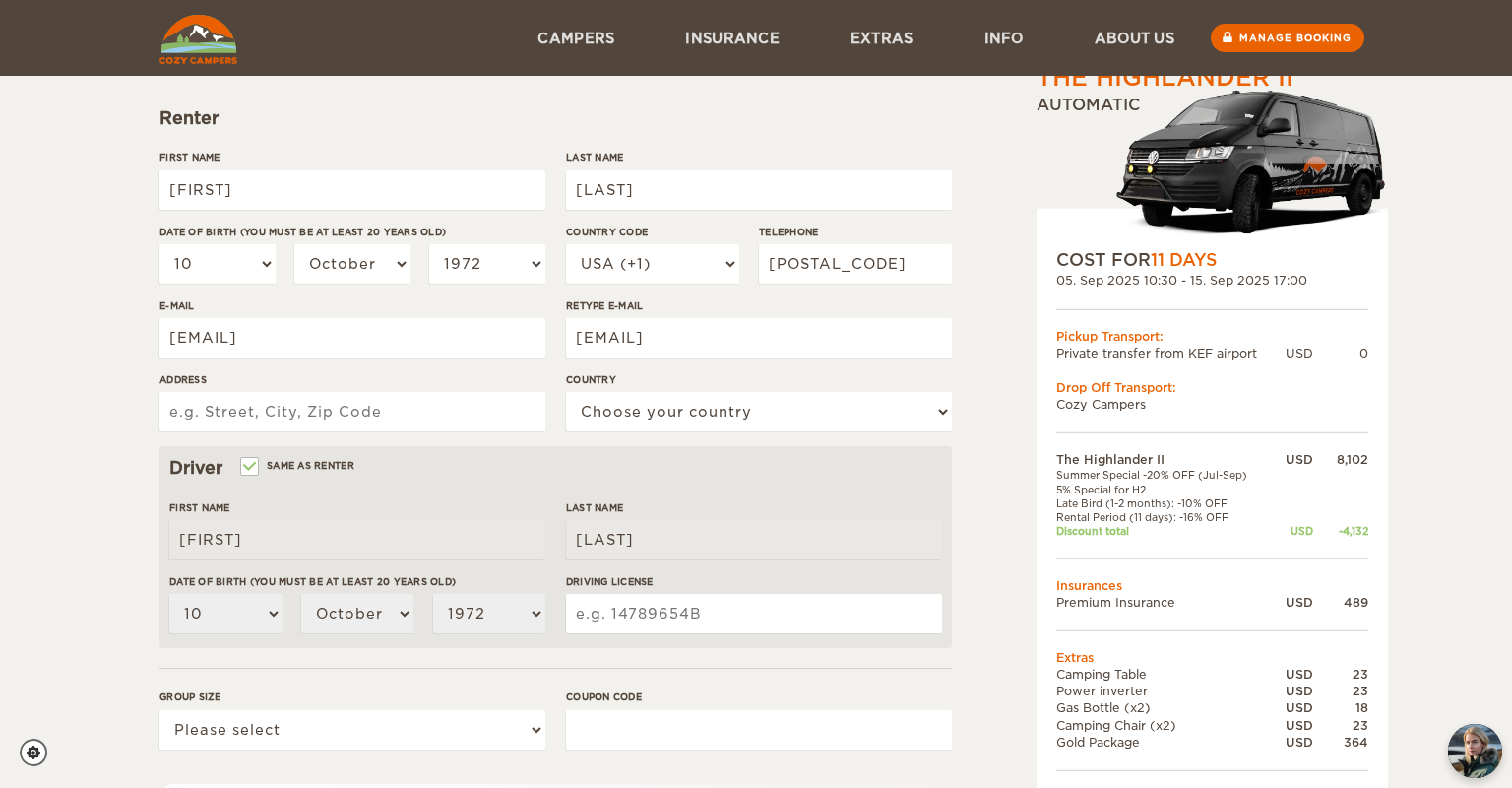 click on "Address" at bounding box center (352, 412) 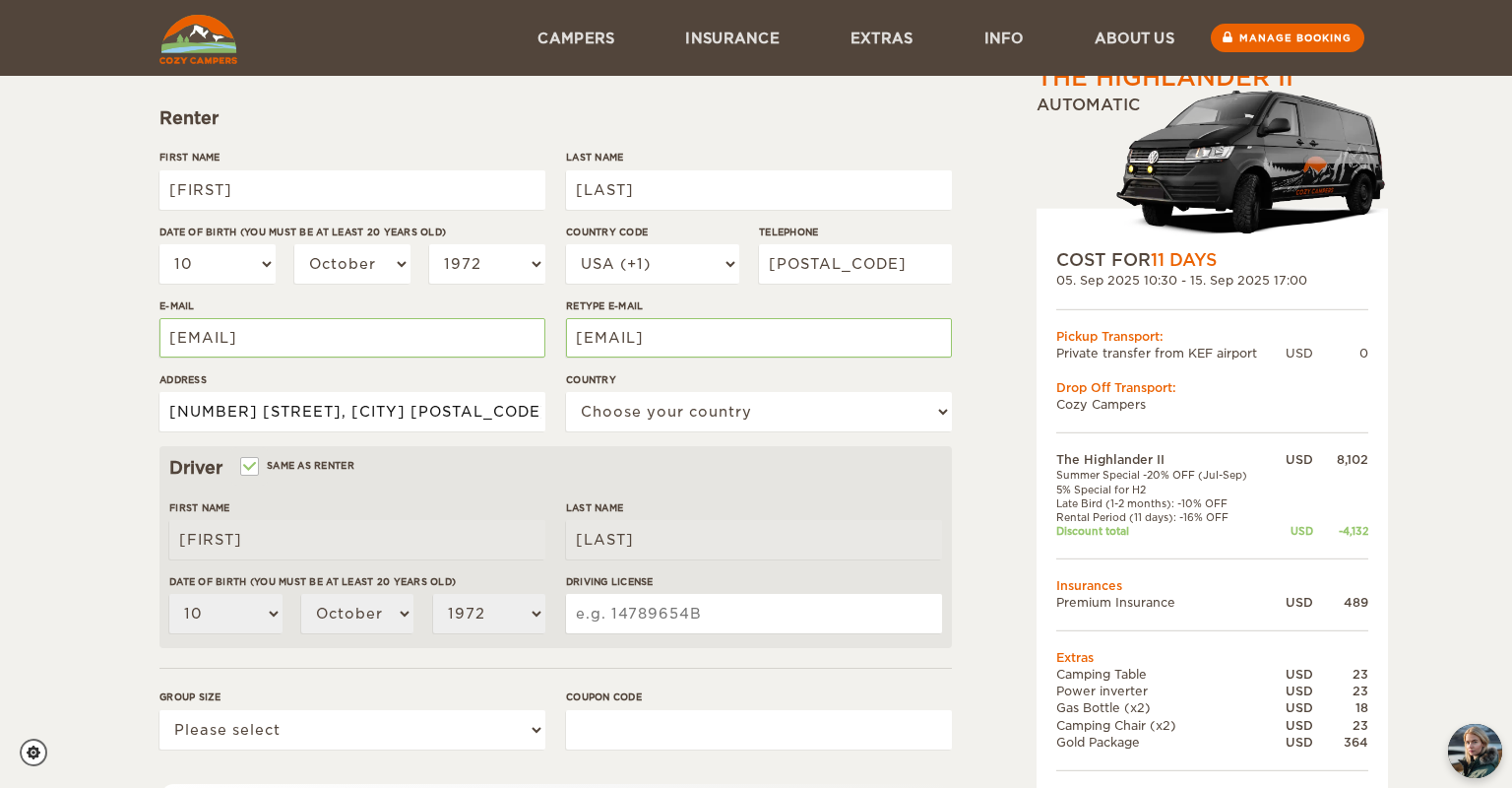 type on "296 Reindeer Rd, Bayfield CO 81122" 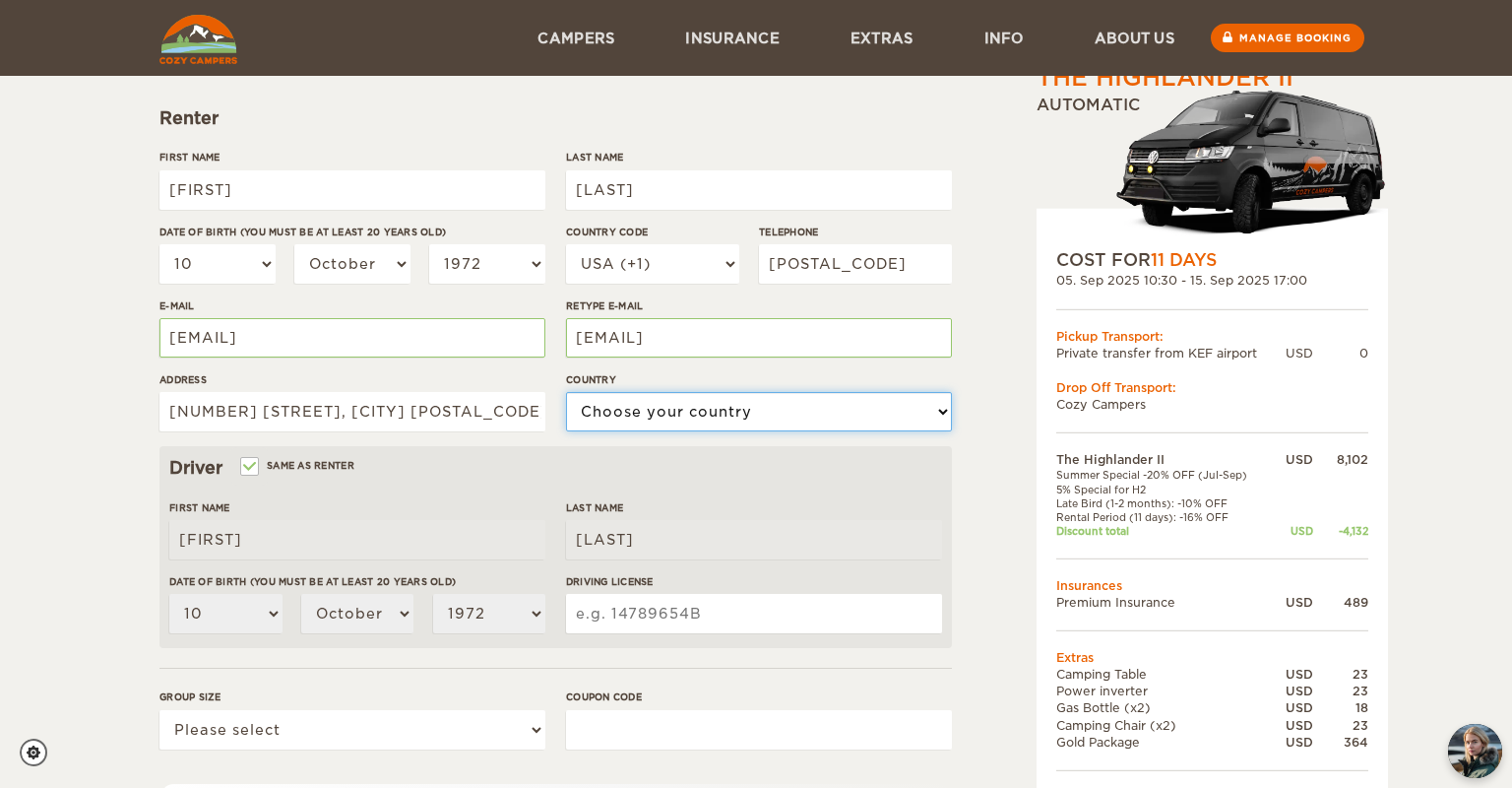 select on "222" 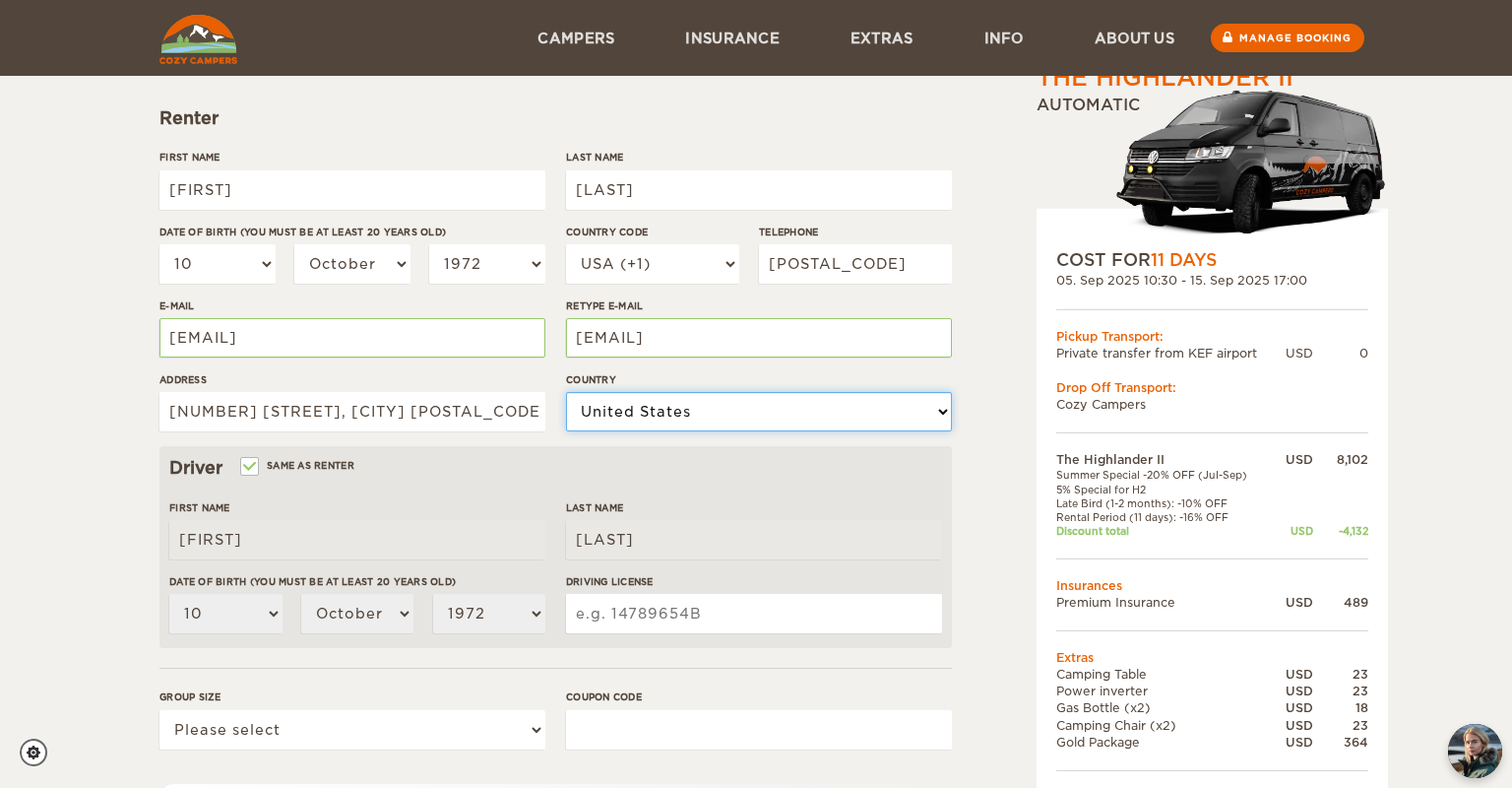 click on "United States" at bounding box center [0, 0] 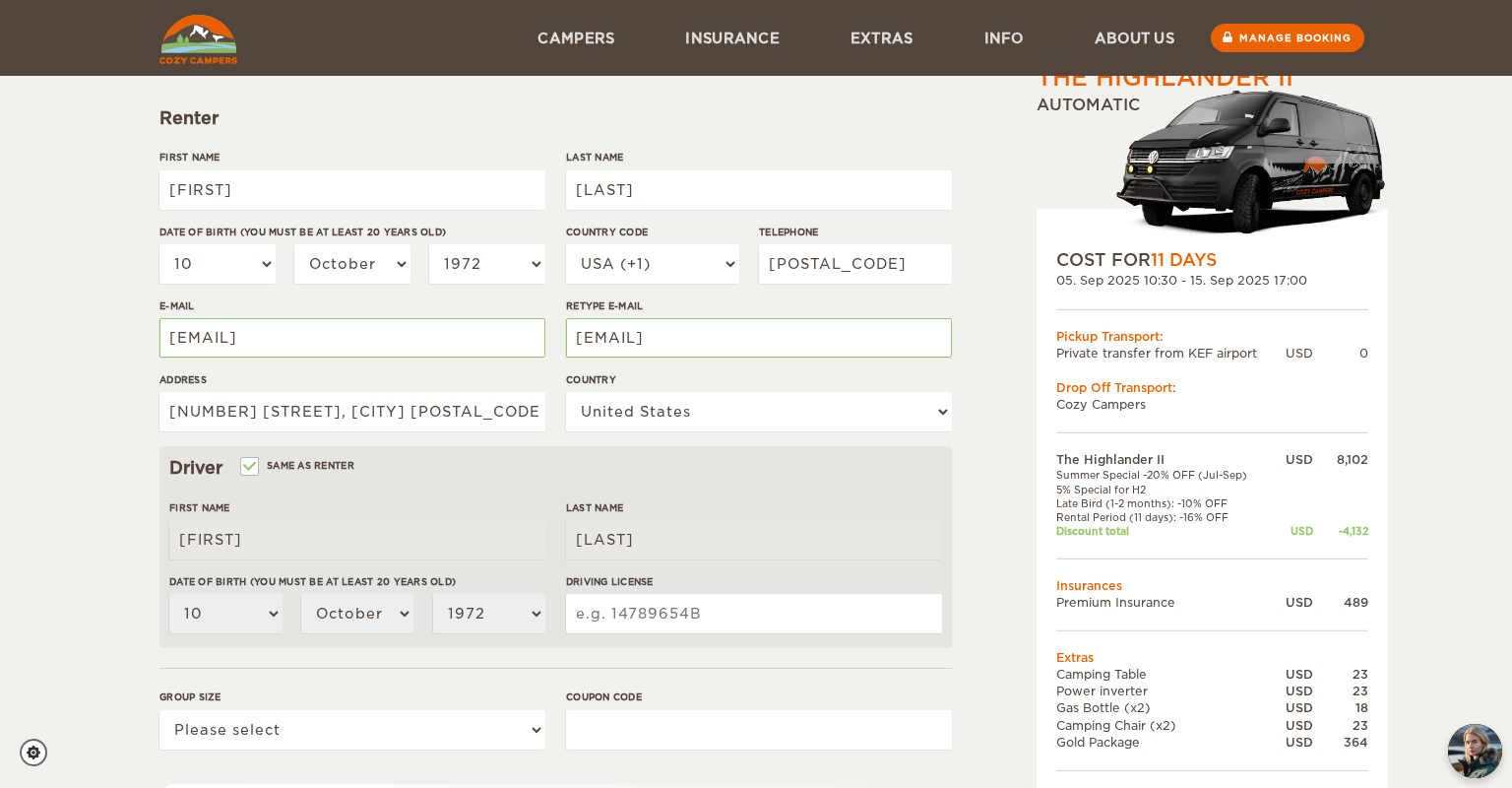 click on "Driving License" at bounding box center (754, 611) 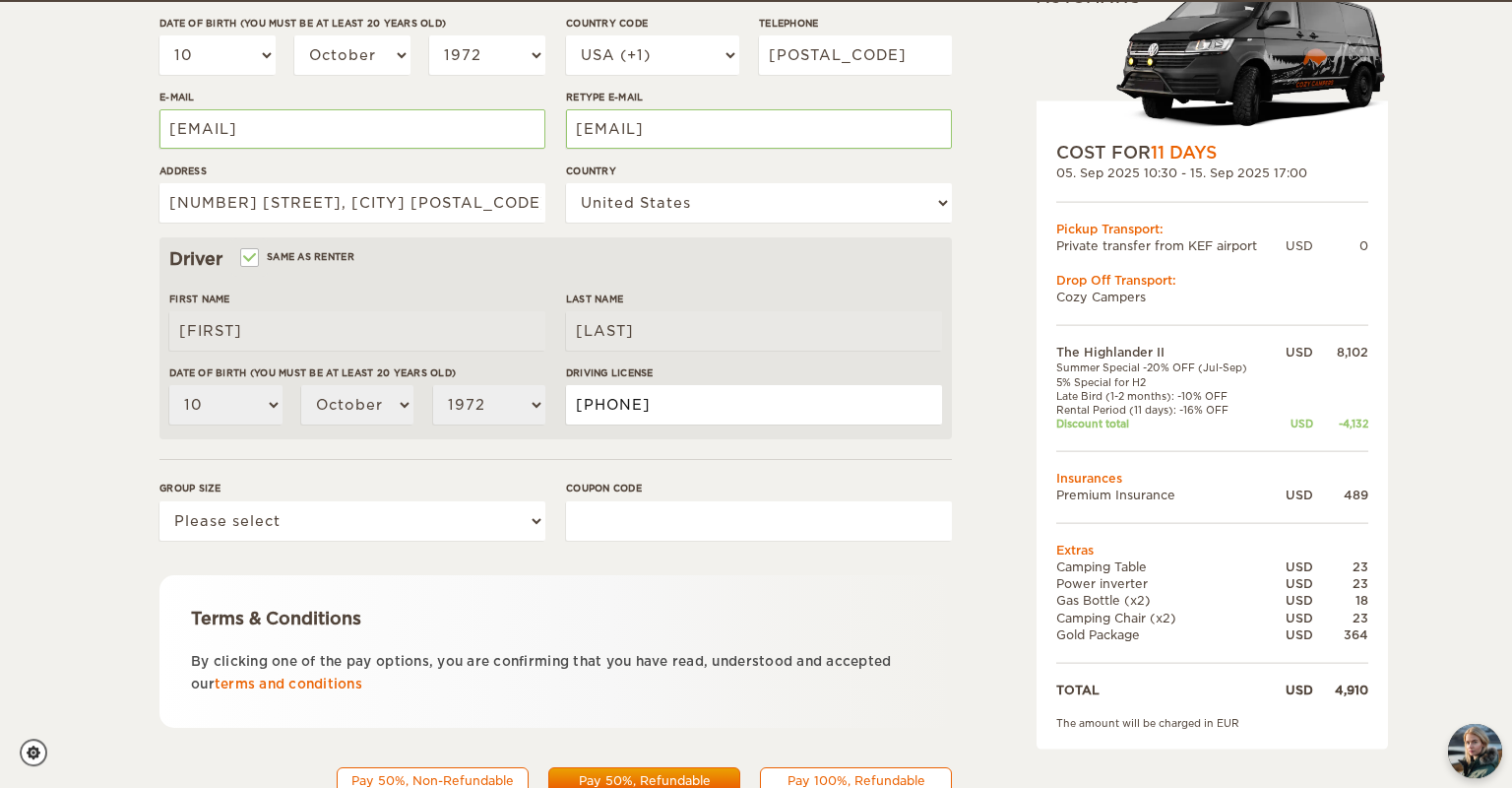 scroll, scrollTop: 412, scrollLeft: 0, axis: vertical 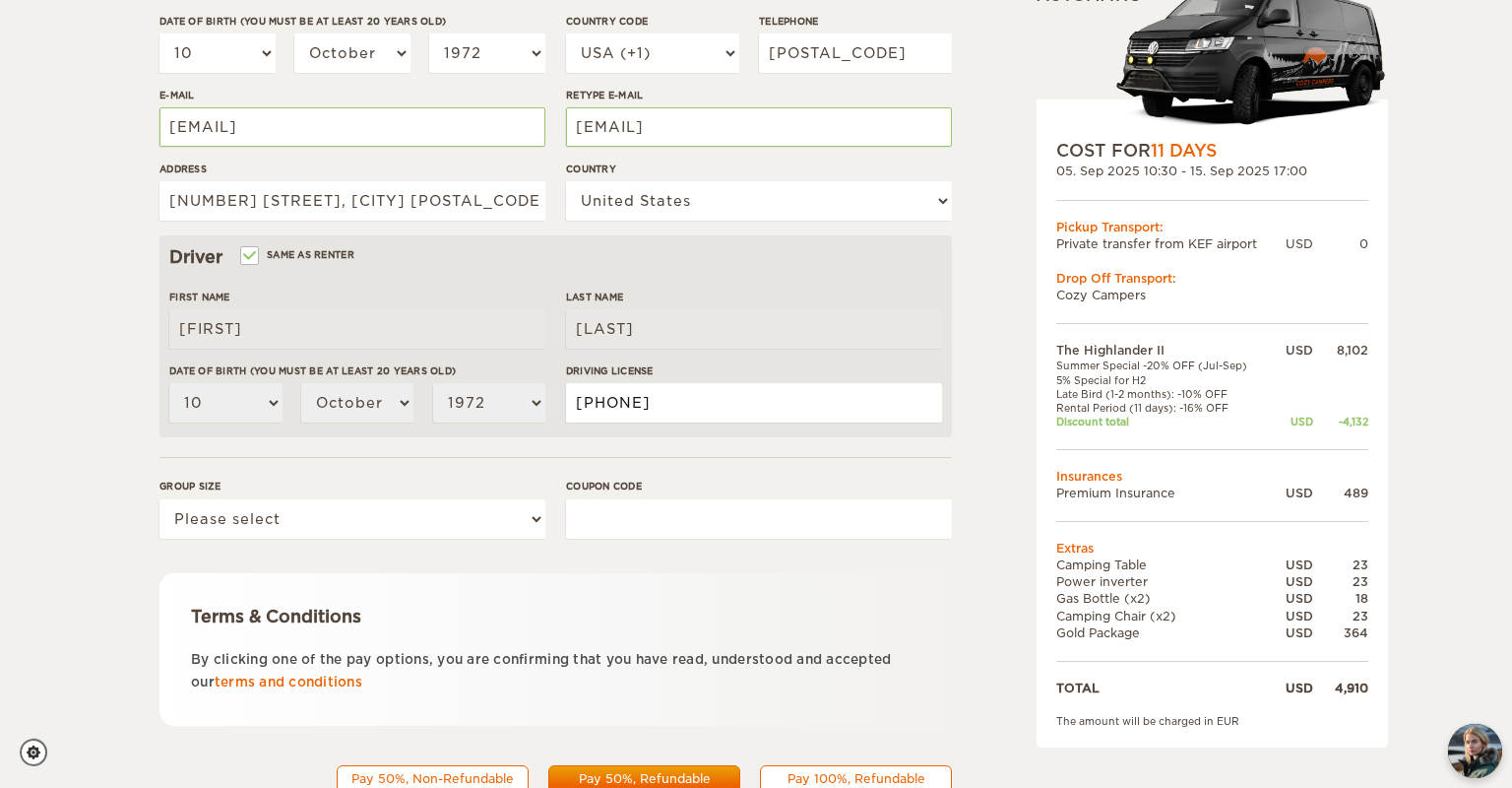 type on "17-069-7240" 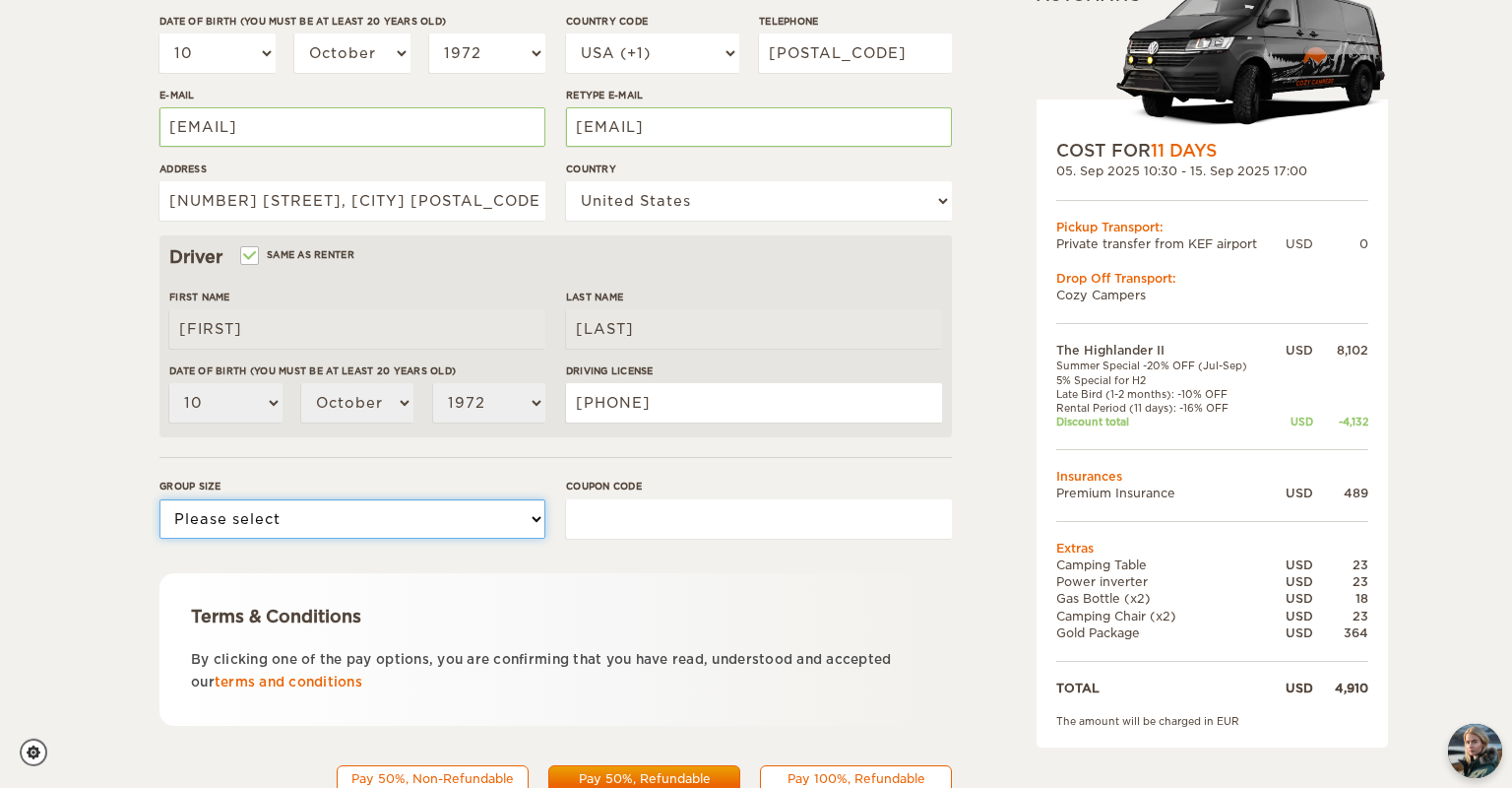 select on "2" 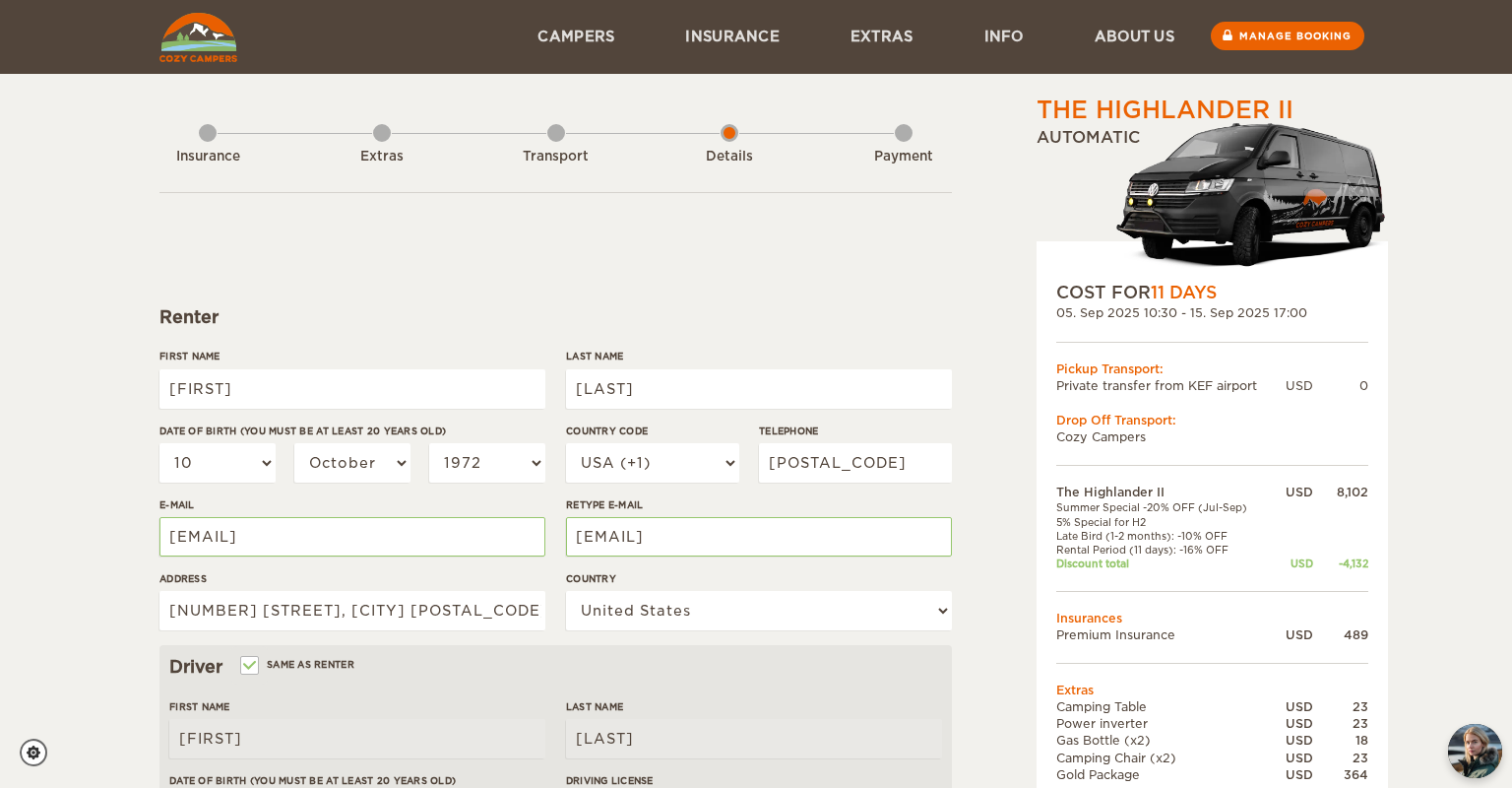 scroll, scrollTop: 0, scrollLeft: 0, axis: both 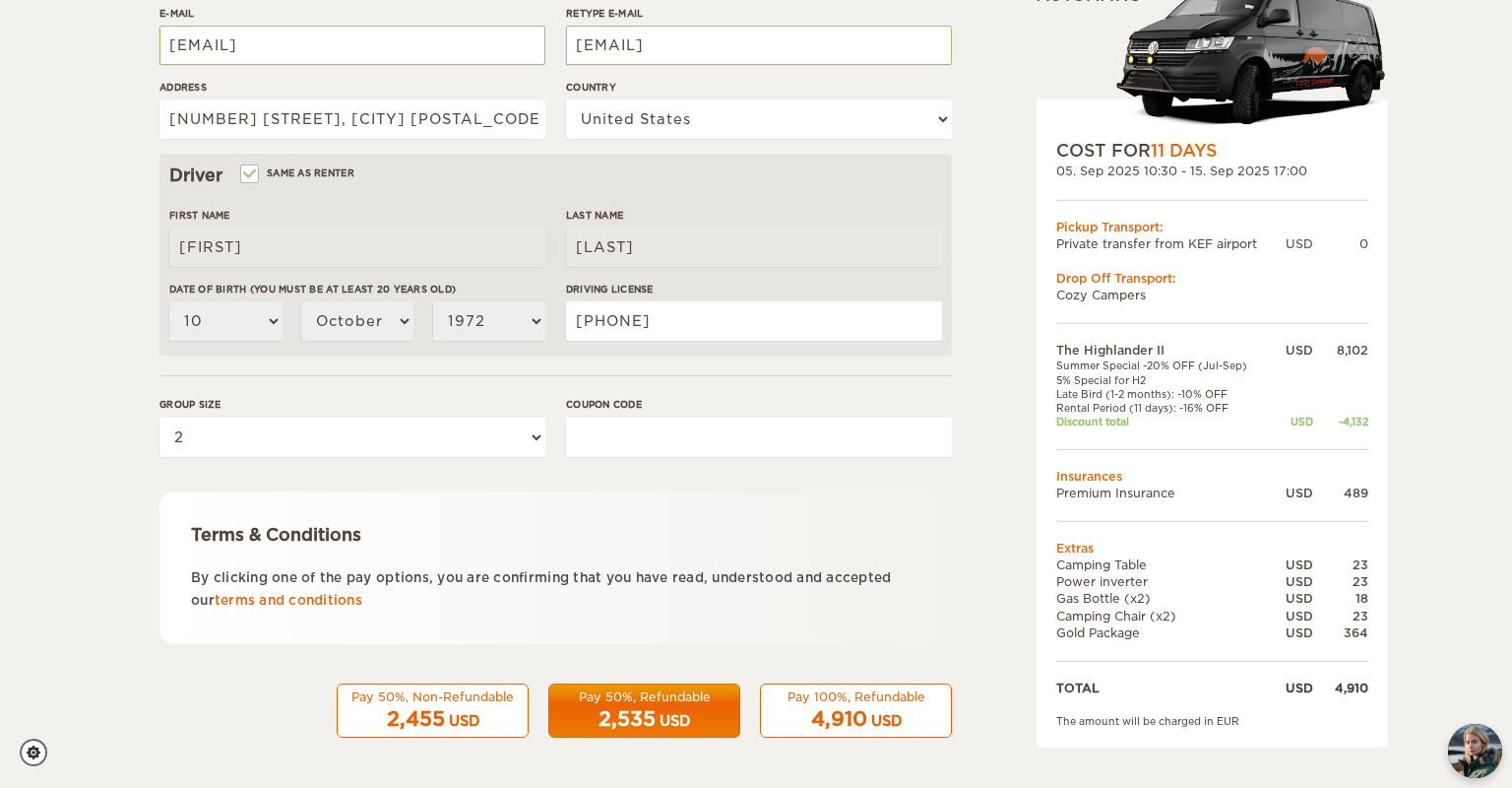 click on "Coupon code" at bounding box center [759, 437] 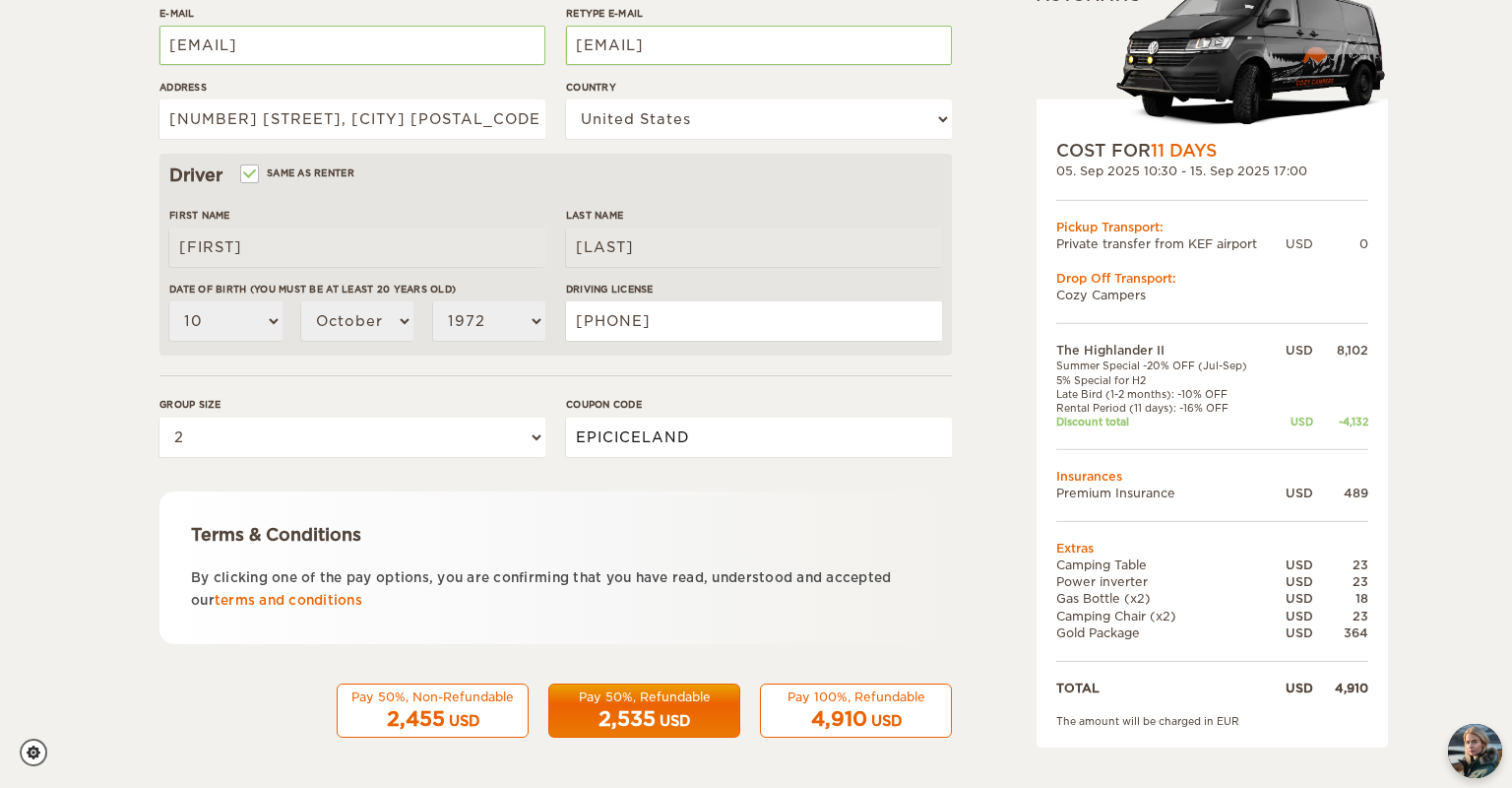 type on "EPICICELAND" 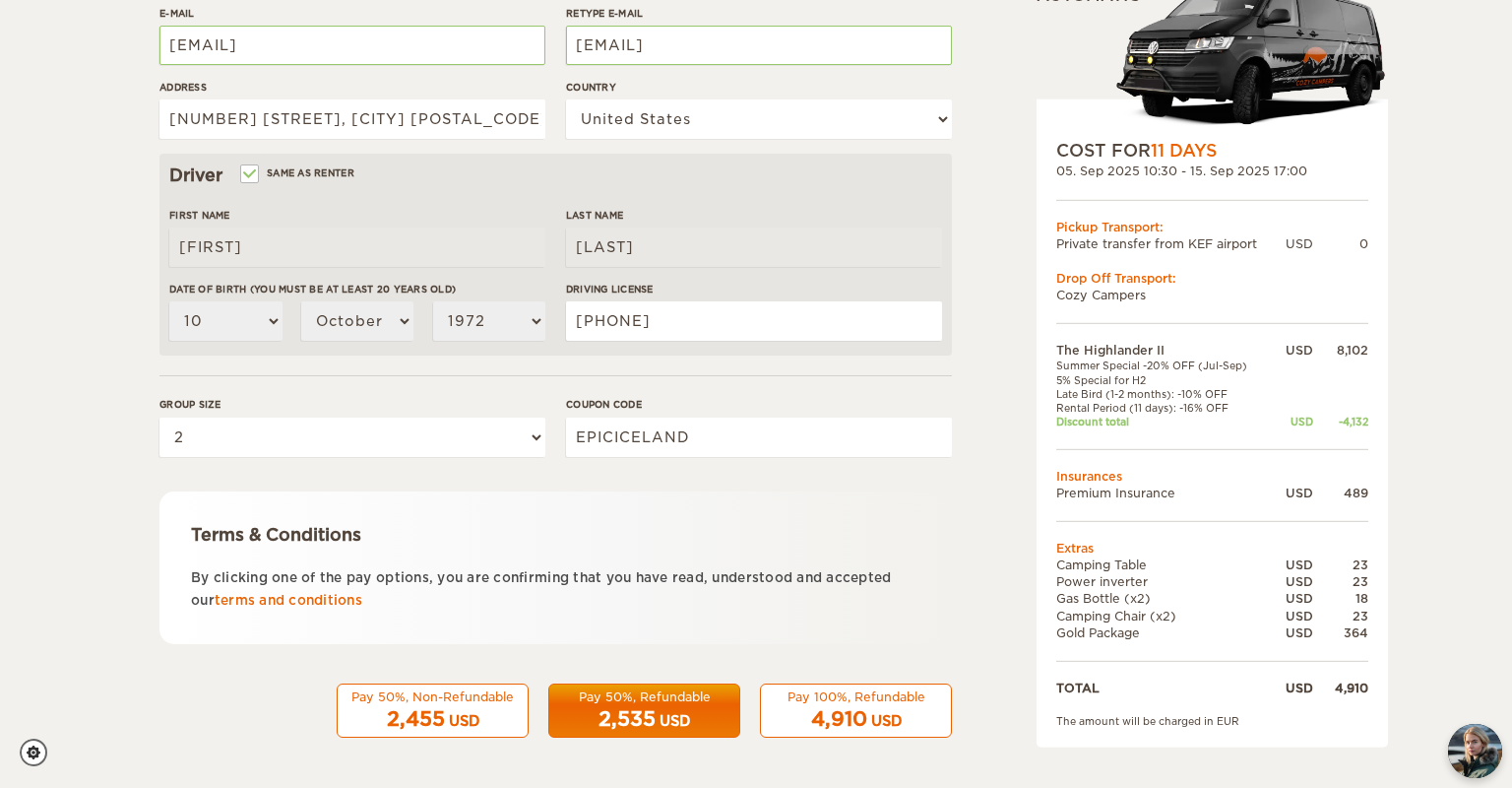 click on "Terms & Conditions
By clicking one of the pay options, you are confirming that you have read, understood and accepted our  terms and conditions" at bounding box center (555, 567) 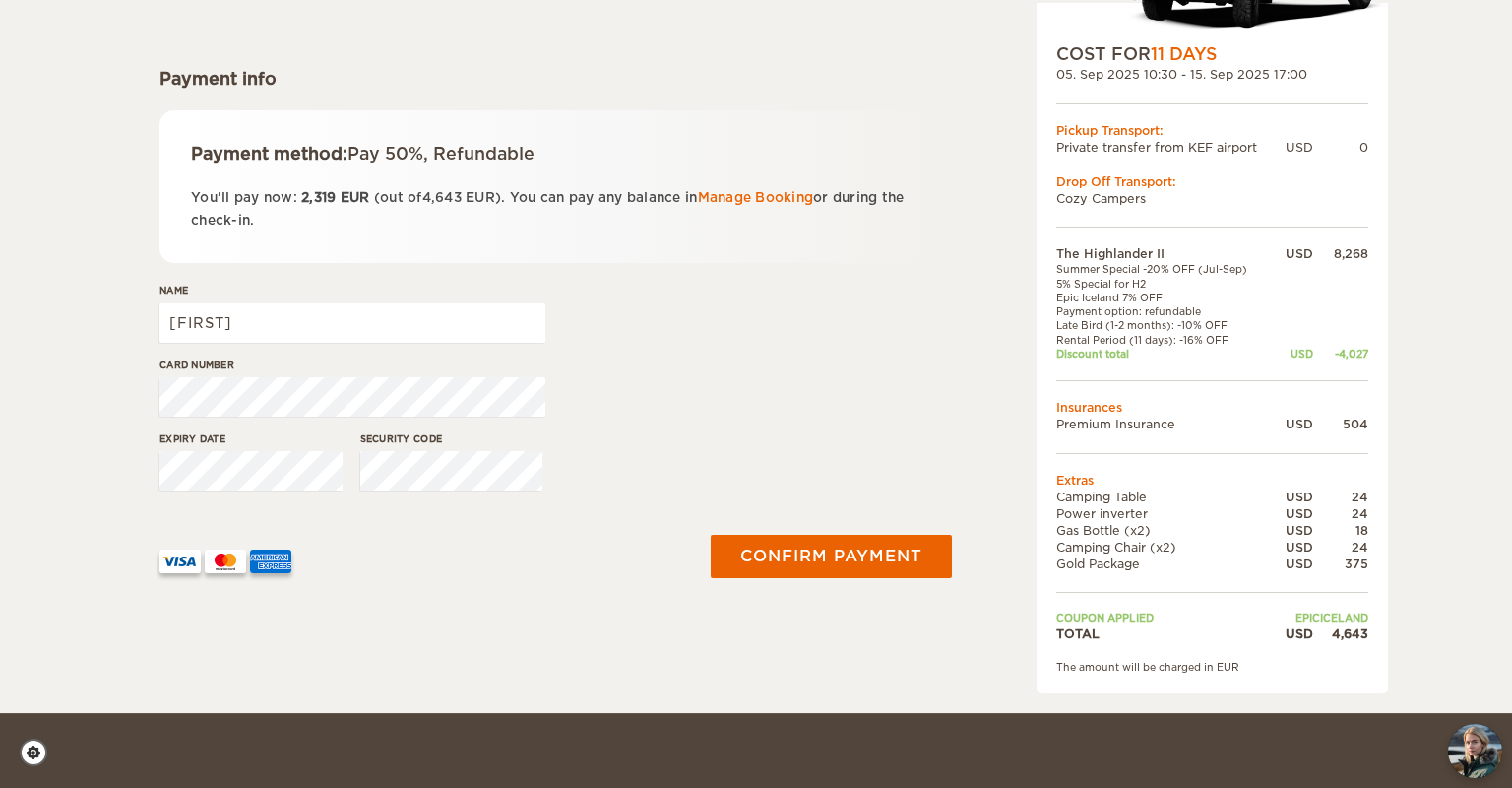 scroll, scrollTop: 240, scrollLeft: 0, axis: vertical 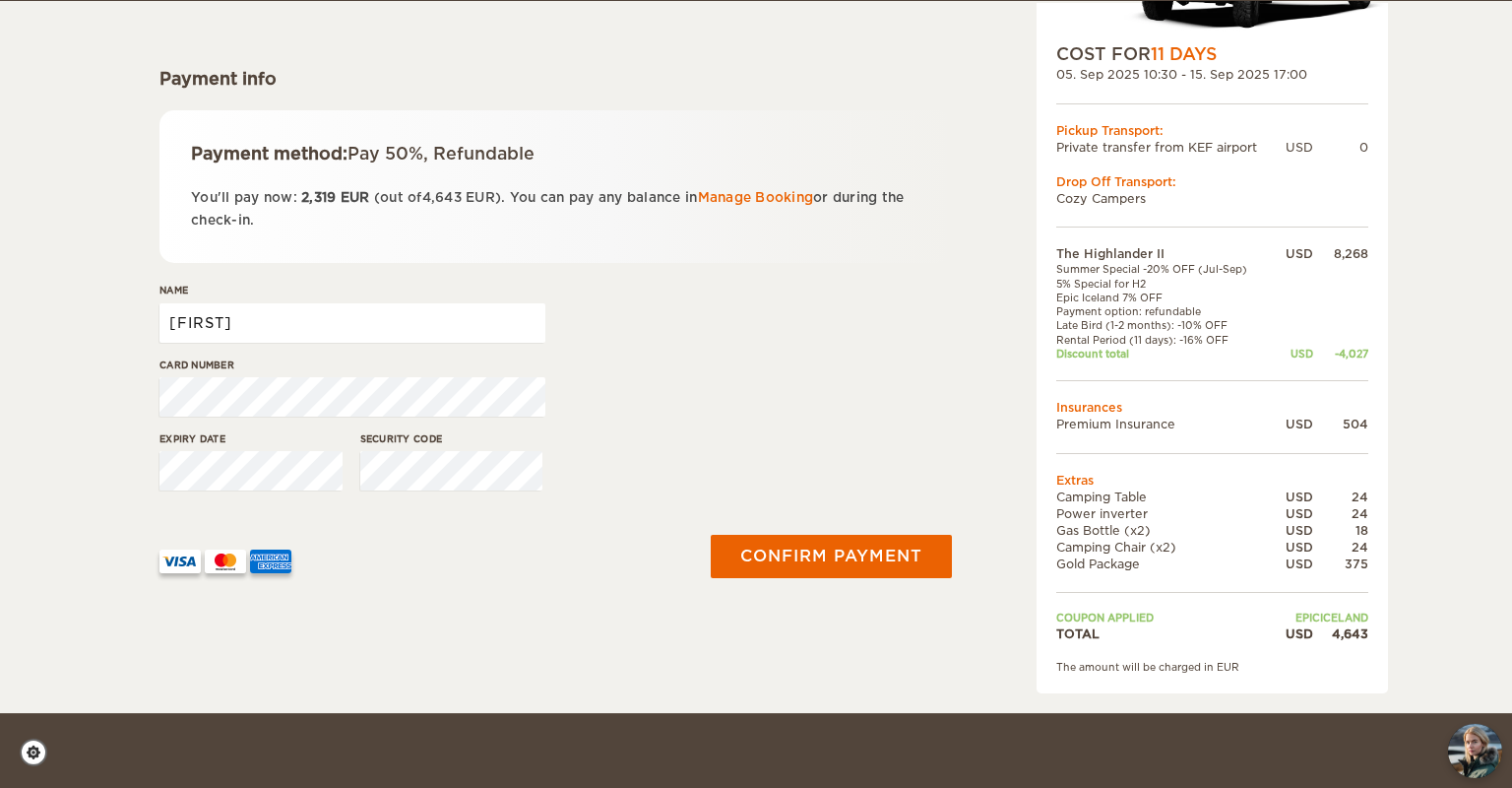 click on "[FIRST]" at bounding box center [352, 323] 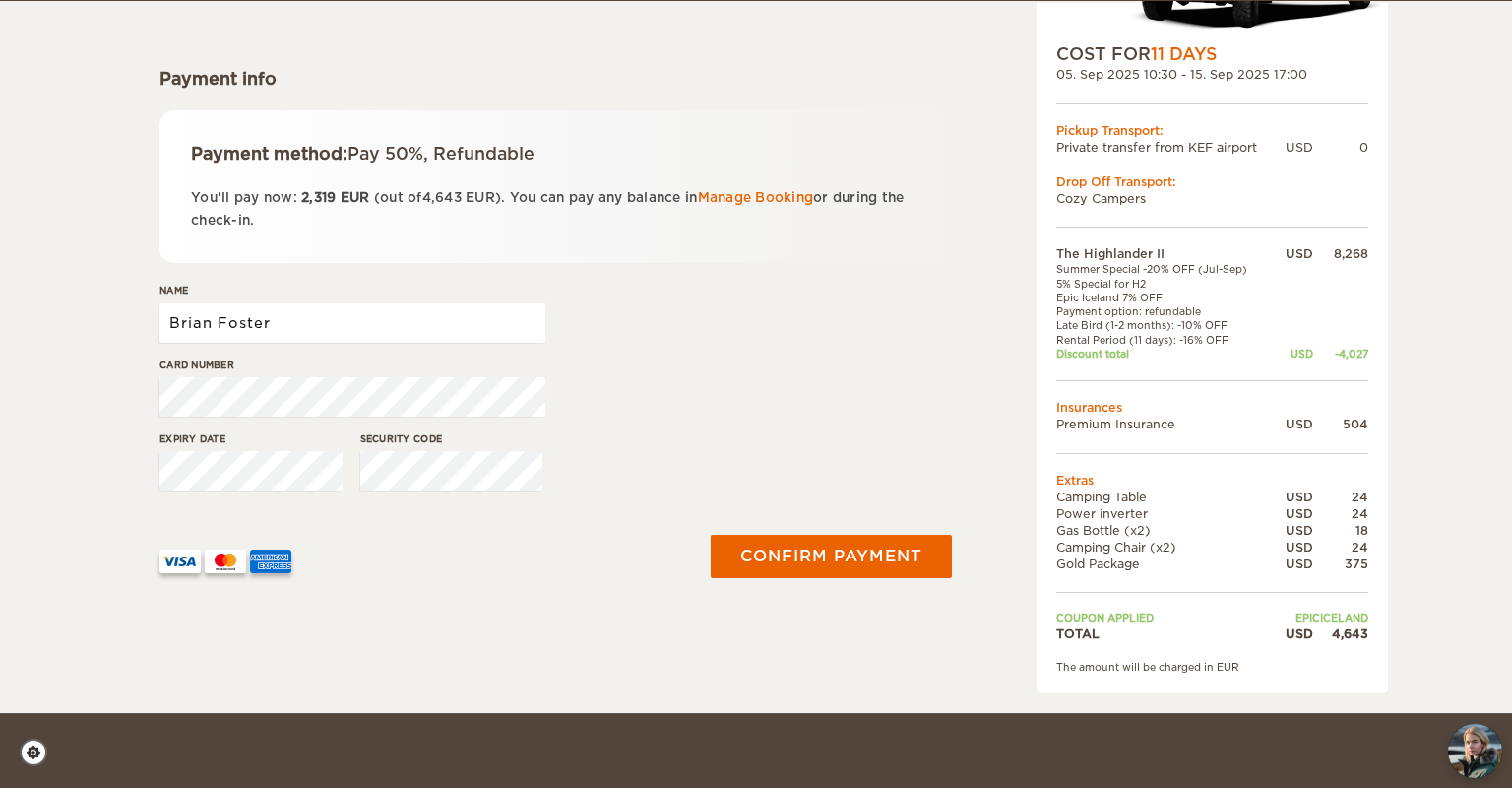 type on "Brian Foster" 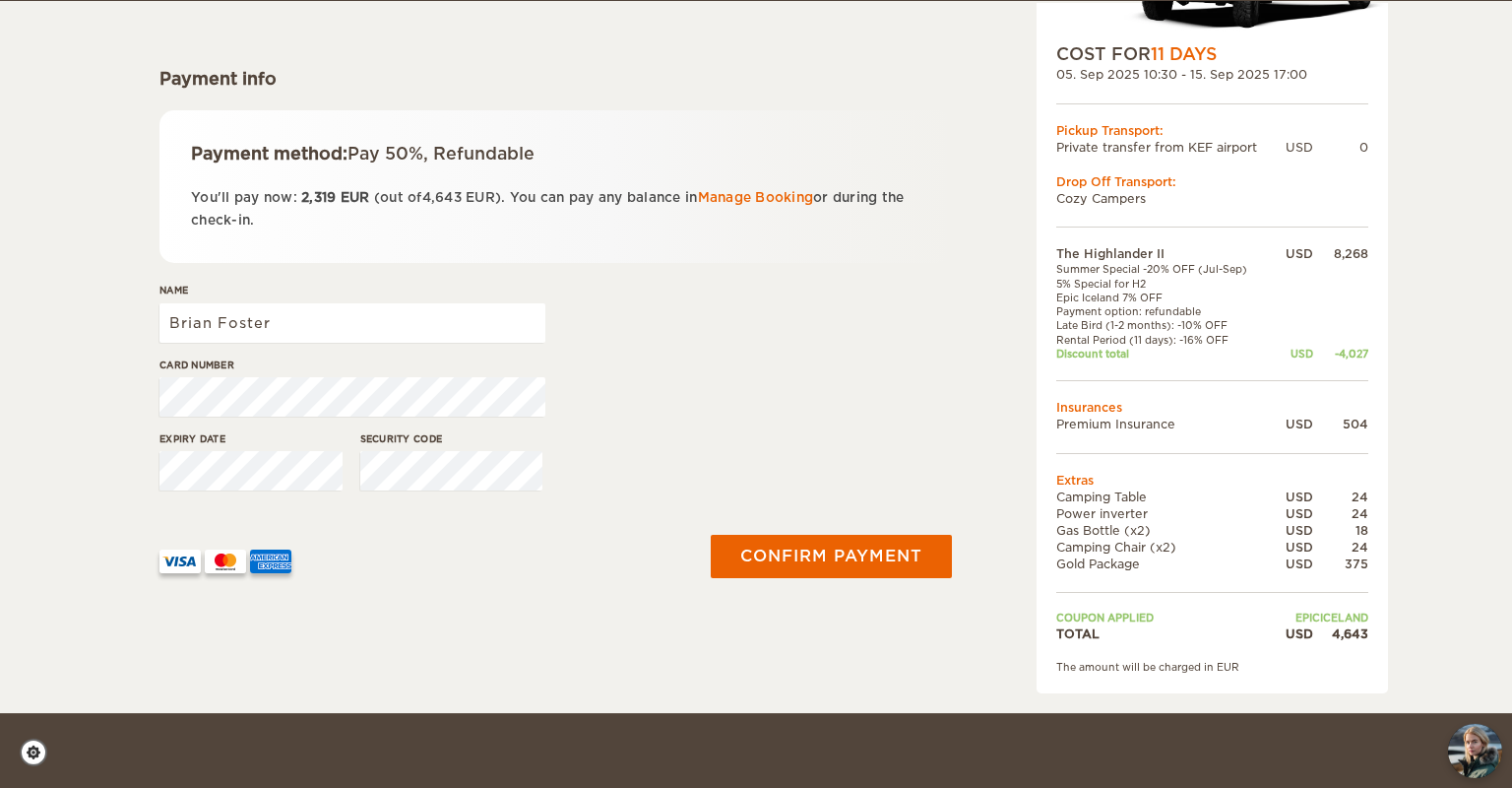 click on "Card number" at bounding box center [555, 394] 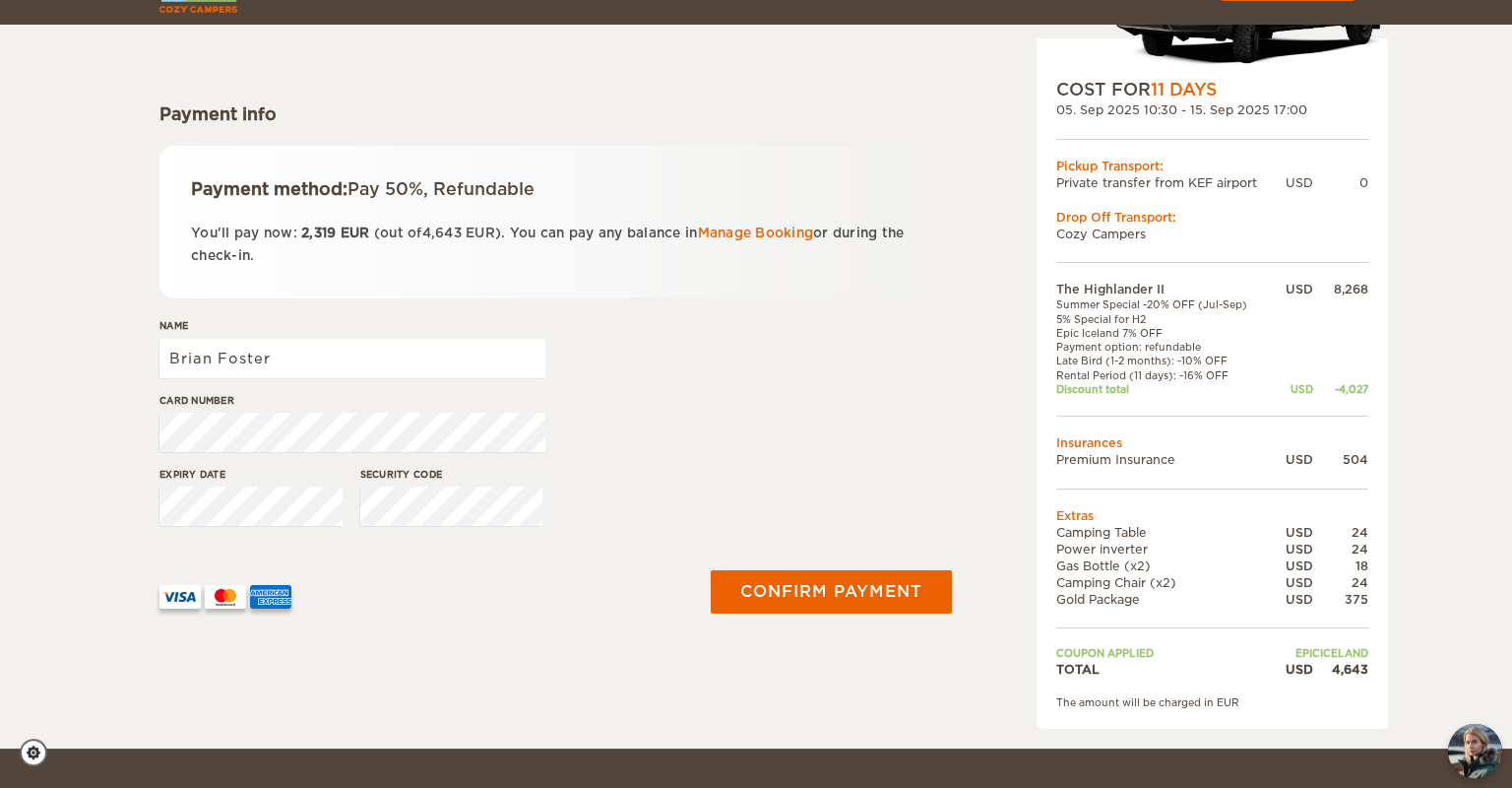 scroll, scrollTop: 205, scrollLeft: 0, axis: vertical 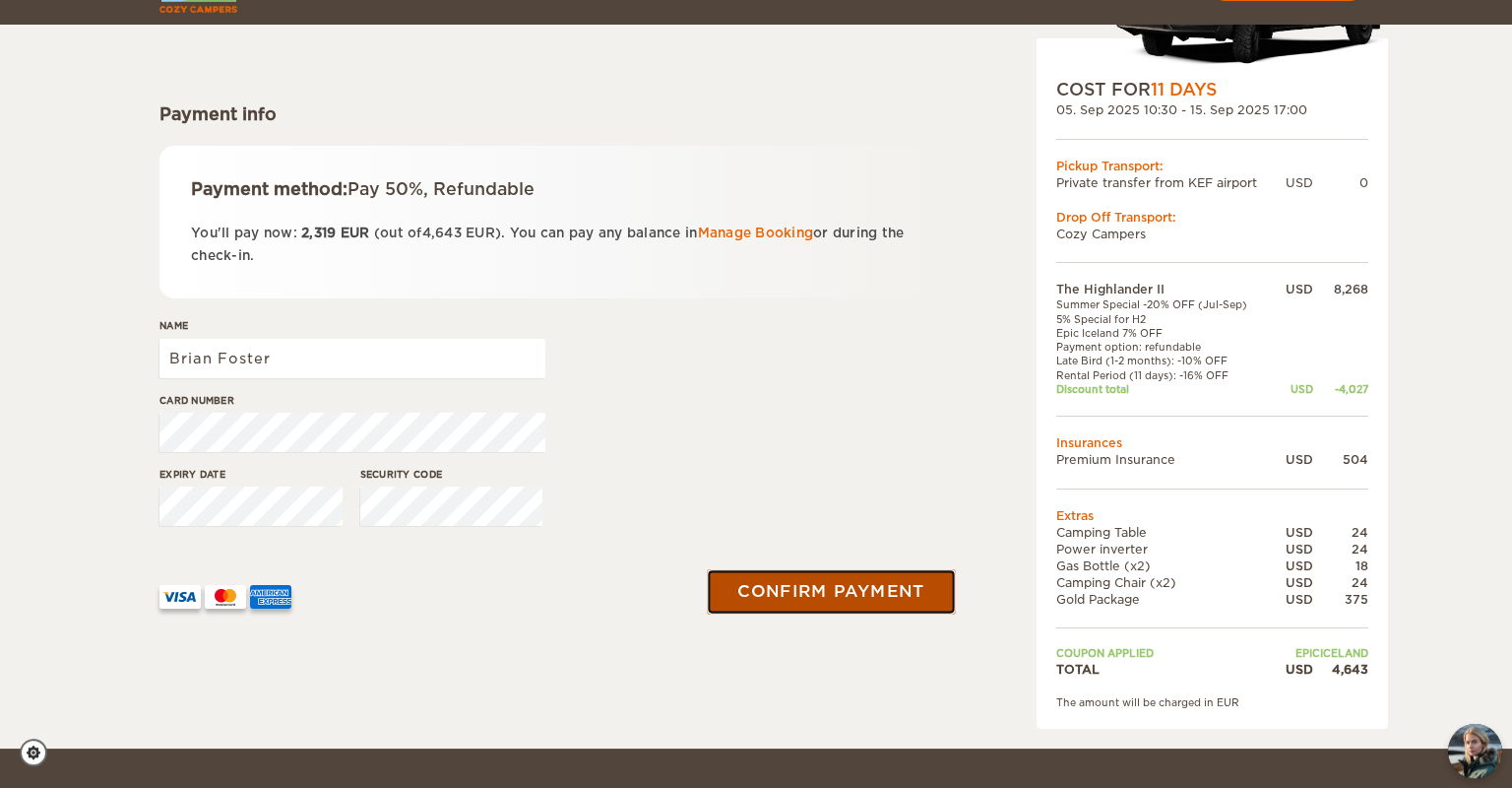 click on "Confirm payment" at bounding box center (831, 592) 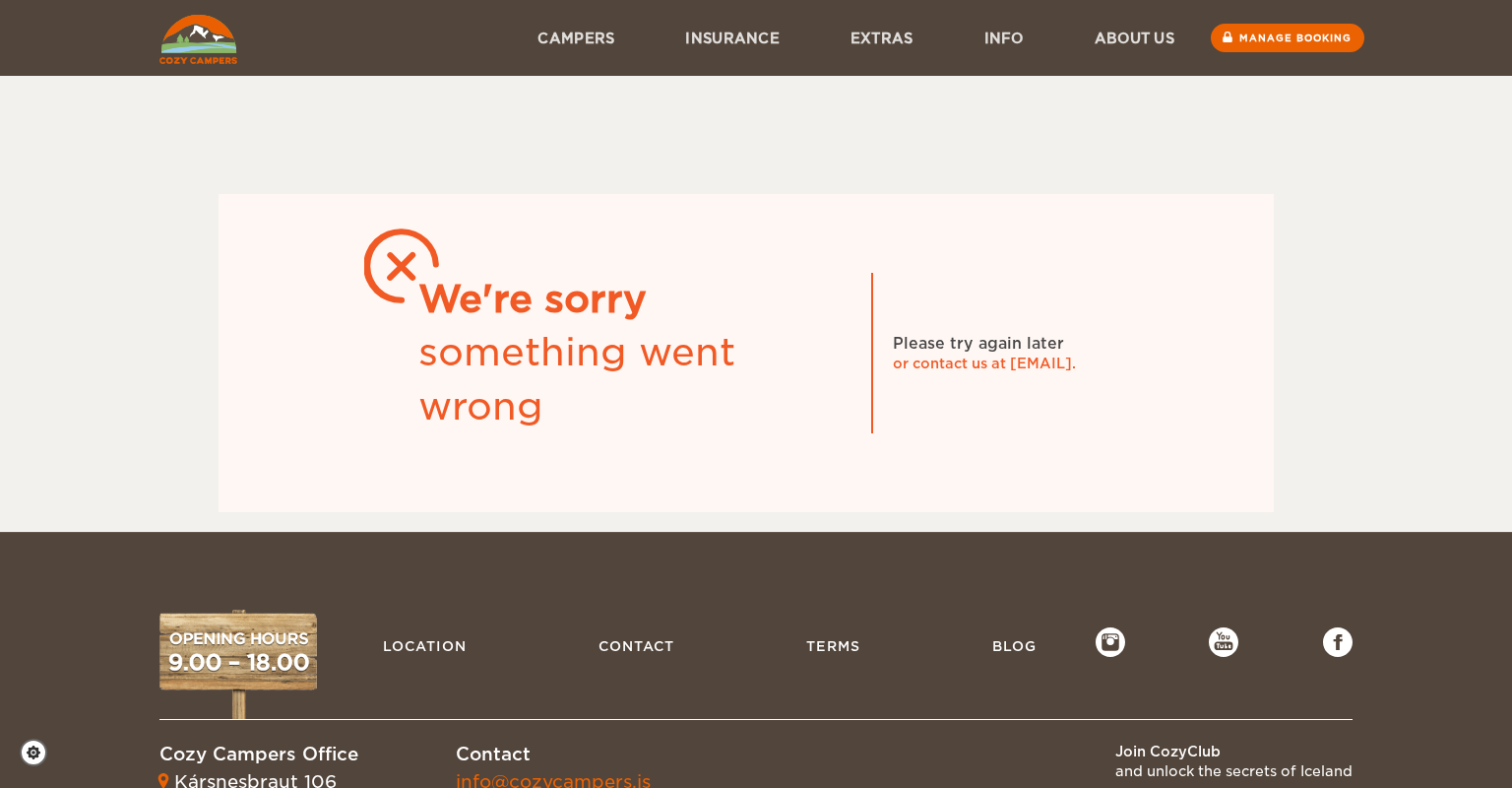 scroll, scrollTop: 0, scrollLeft: 0, axis: both 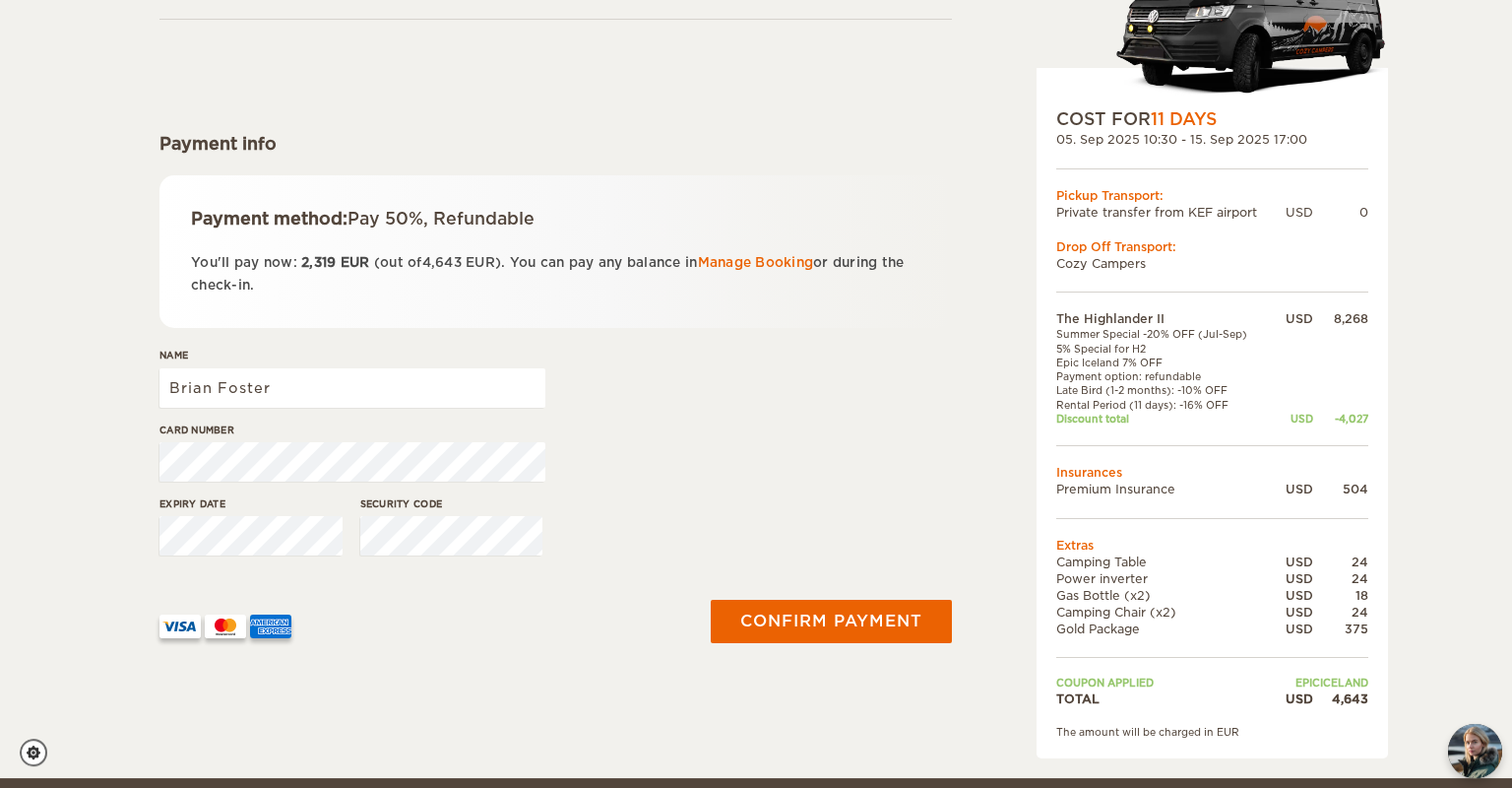 click on "The Highlander II
Expand
Collapse
Automatic
COST FOR  11 Days
05. Sep [YEAR] 10:30 - 15. Sep [YEAR] 17:00
Pickup Transport:
Private transfer from KEF airport
USD
0
Drop Off Transport:
Cozy Campers" at bounding box center (756, 301) 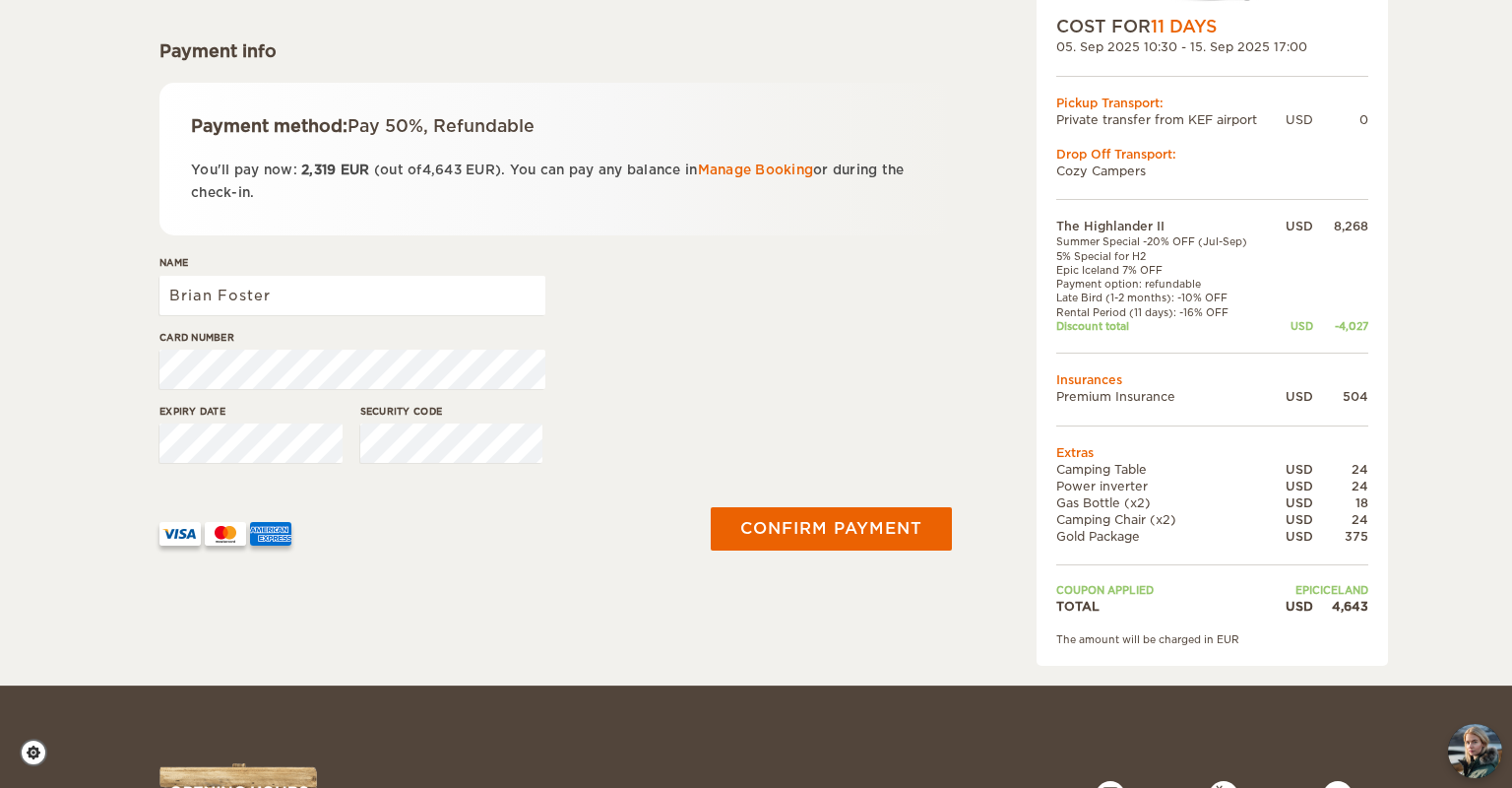 scroll, scrollTop: 269, scrollLeft: 0, axis: vertical 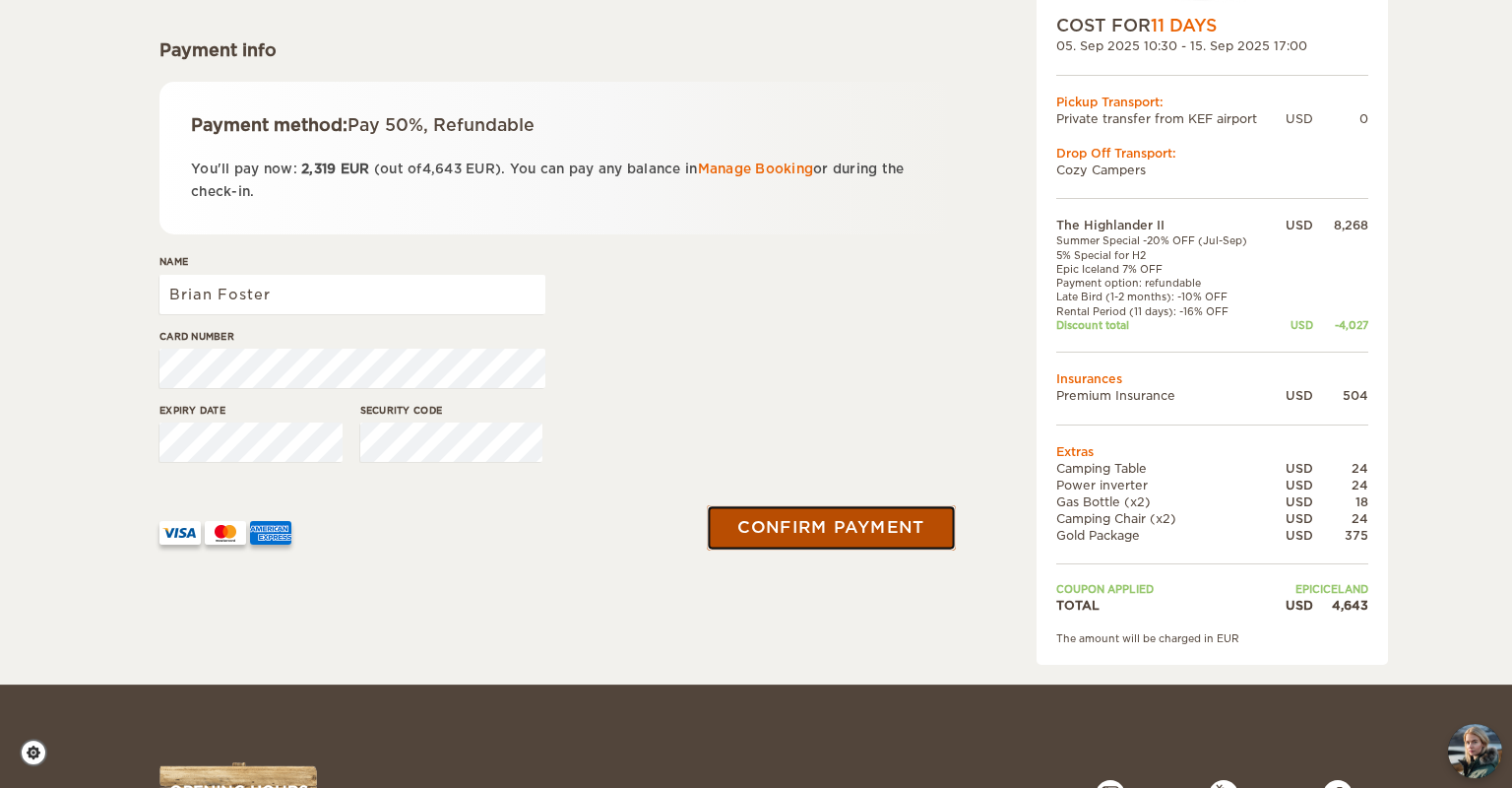 click on "Confirm payment" at bounding box center [831, 528] 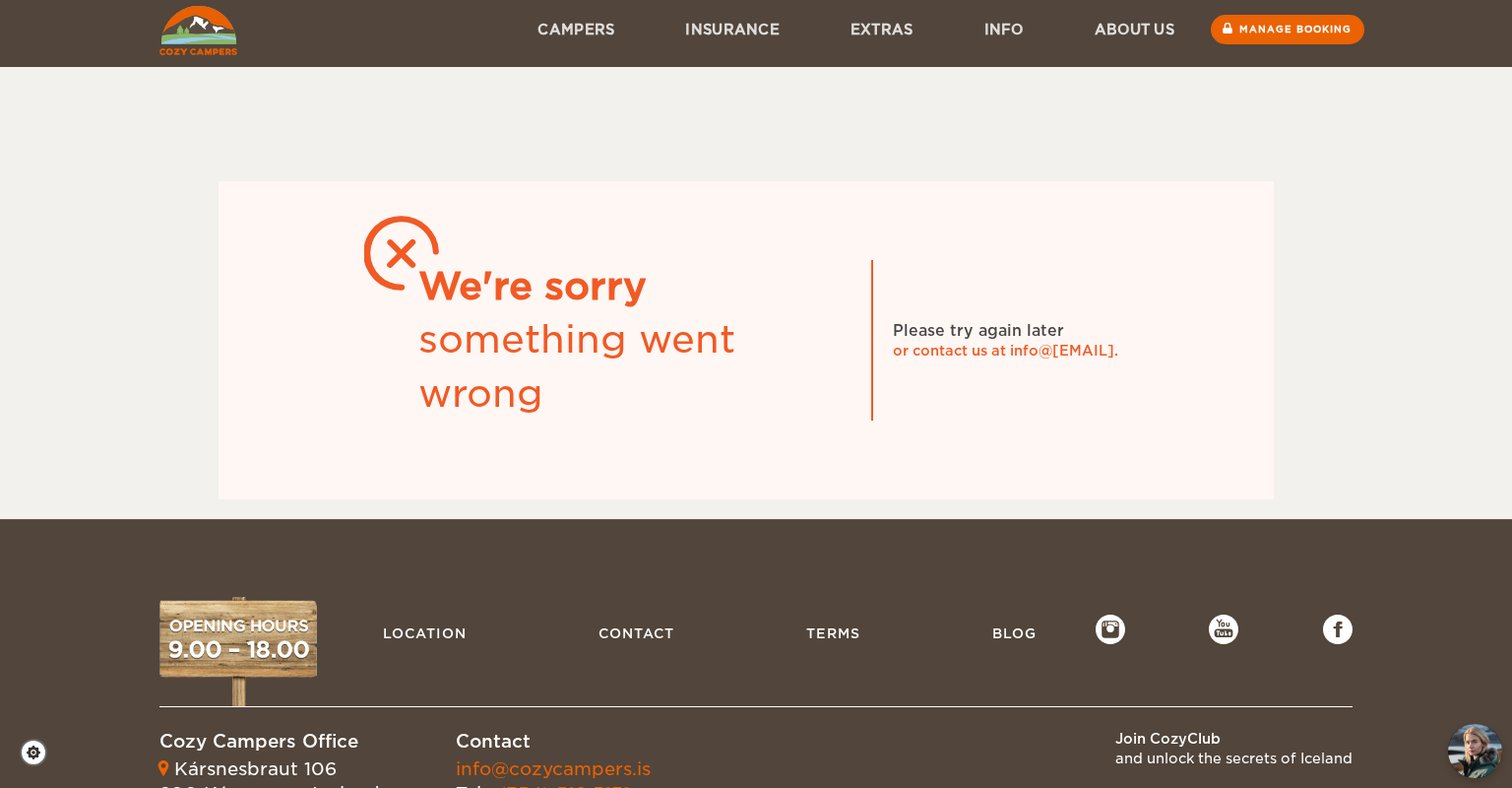 scroll, scrollTop: 0, scrollLeft: 0, axis: both 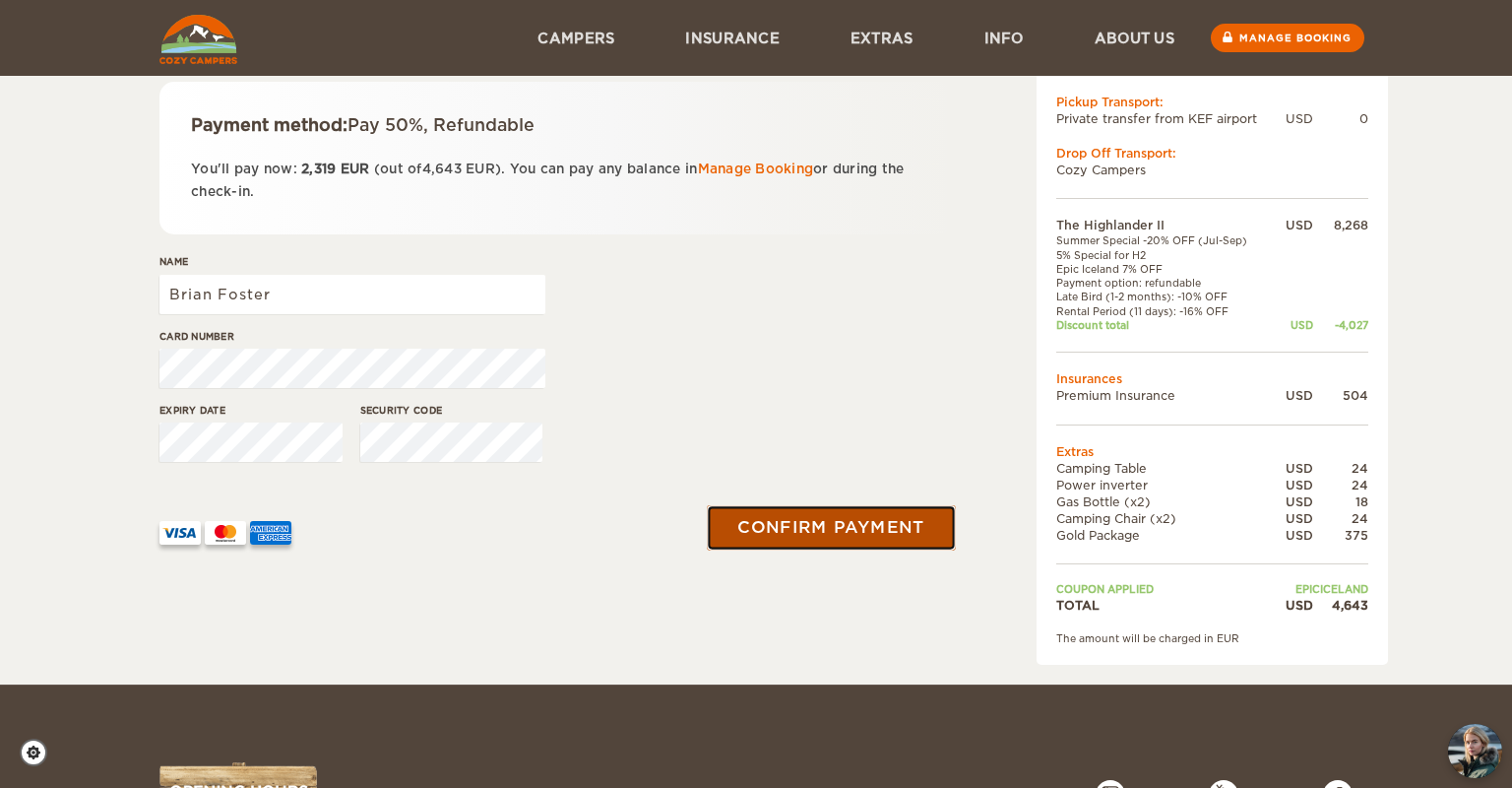 click on "Confirm payment" at bounding box center (831, 528) 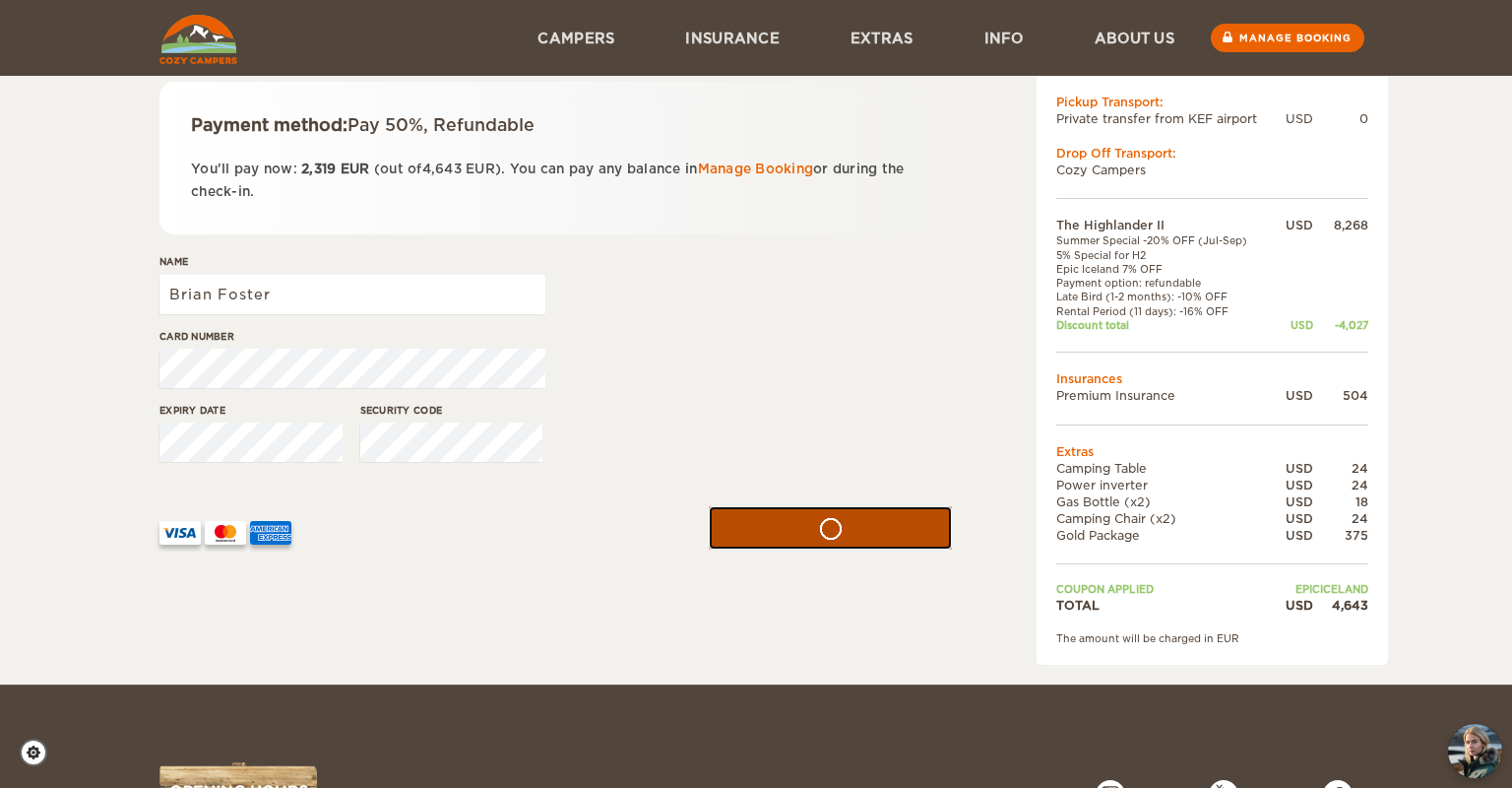 scroll, scrollTop: 156, scrollLeft: 0, axis: vertical 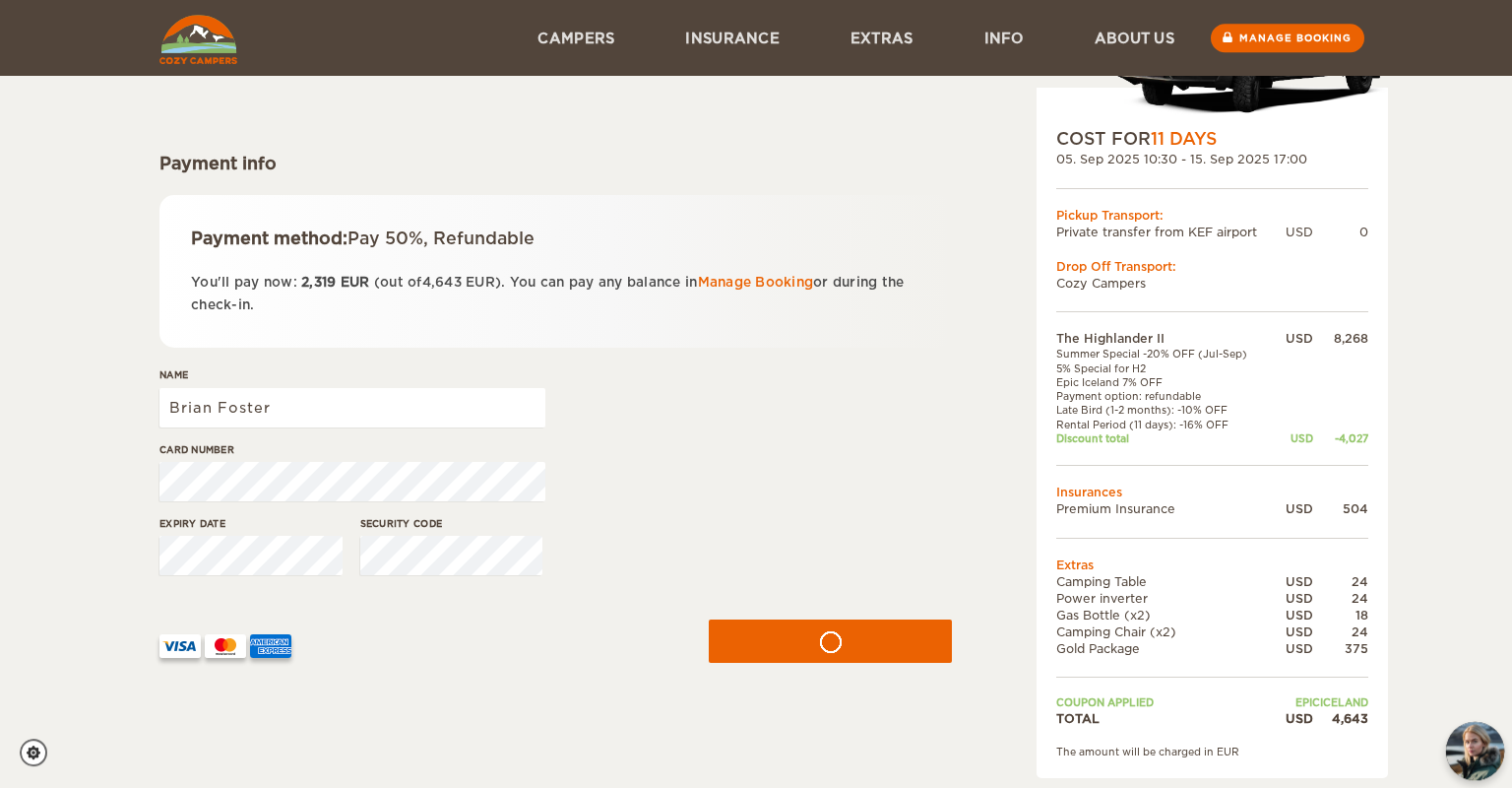 click at bounding box center (1475, 751) 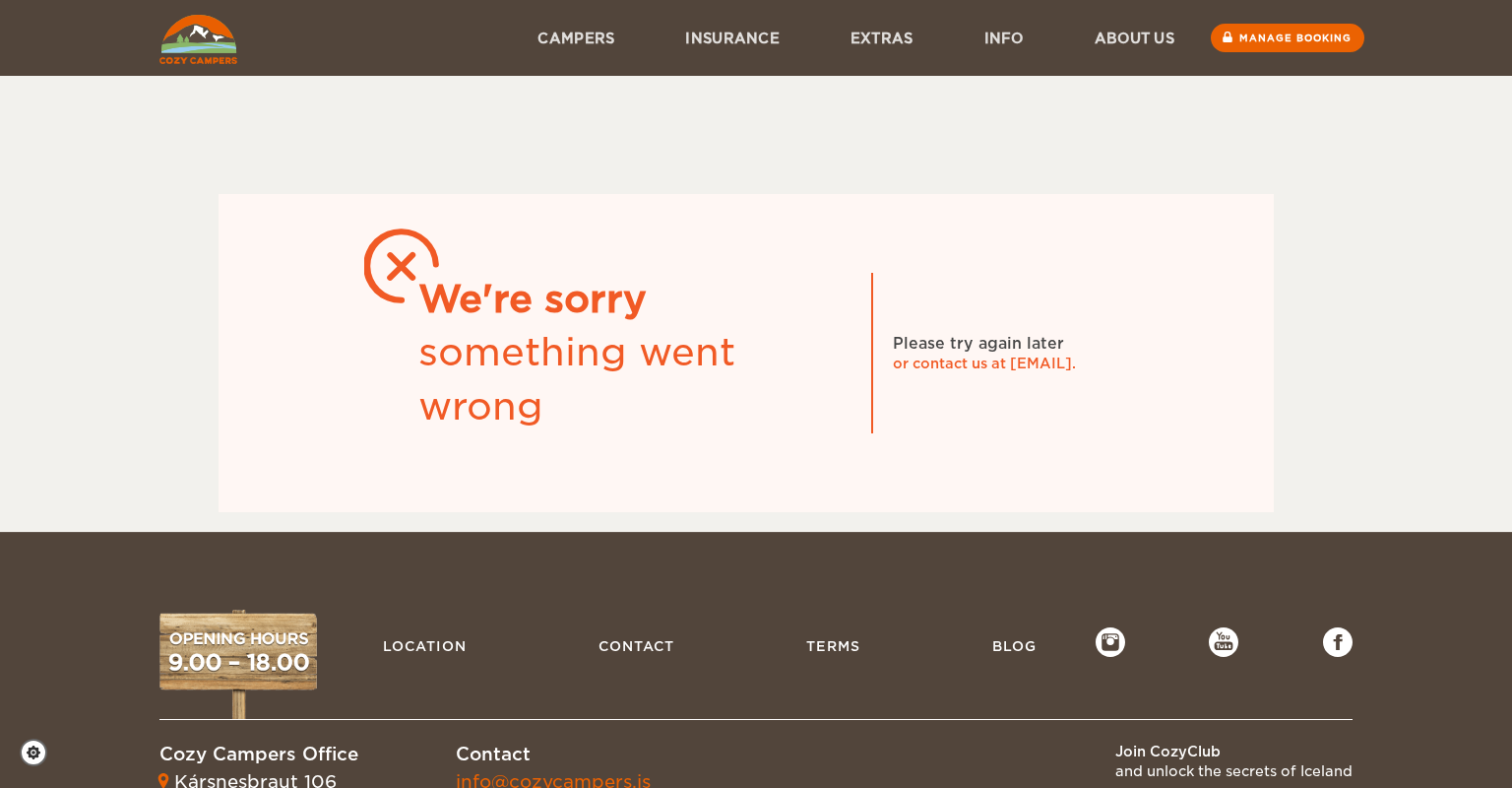 scroll, scrollTop: 0, scrollLeft: 0, axis: both 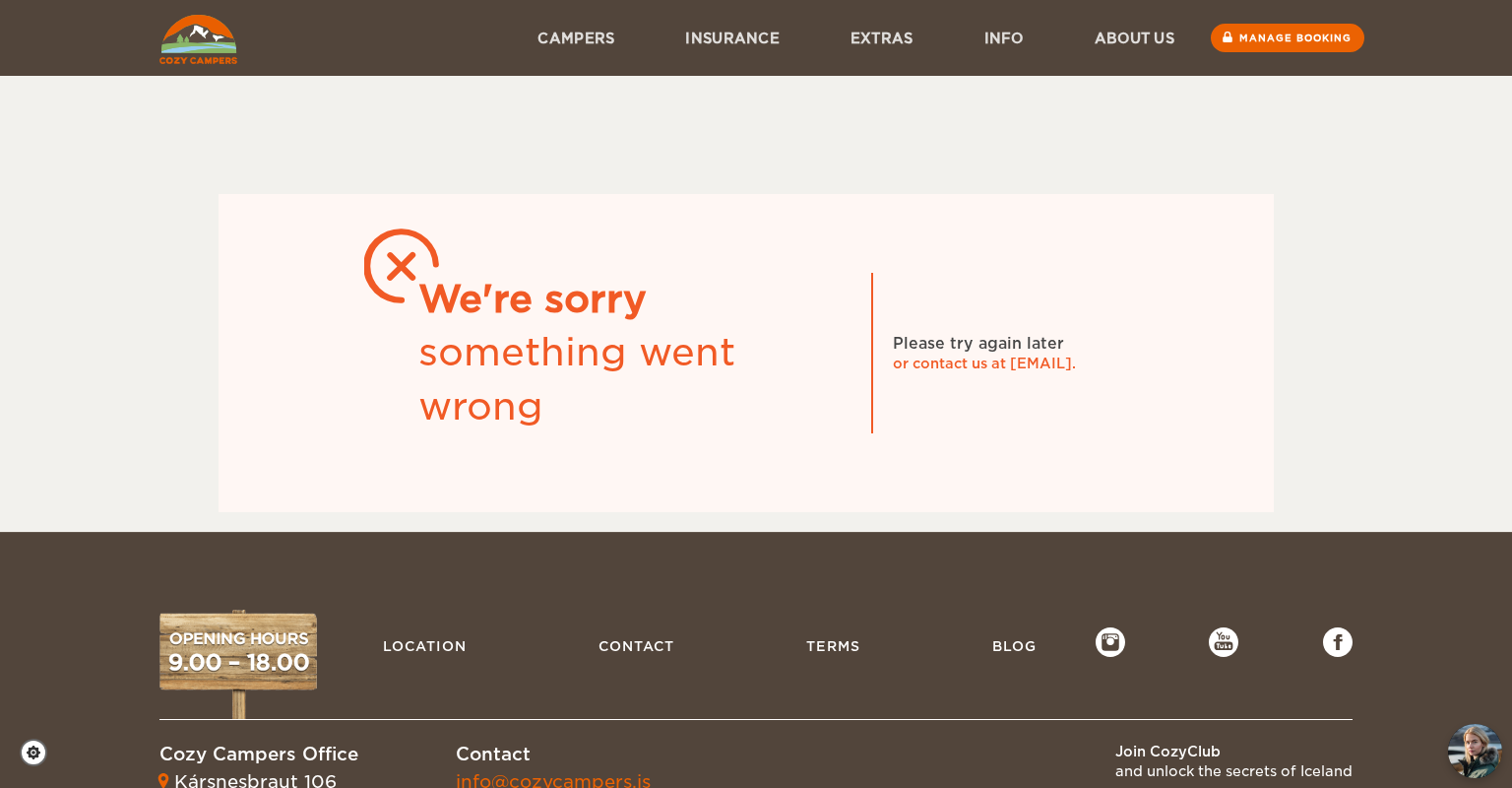 click on "or contact us at [EMAIL]." at bounding box center [1040, 363] 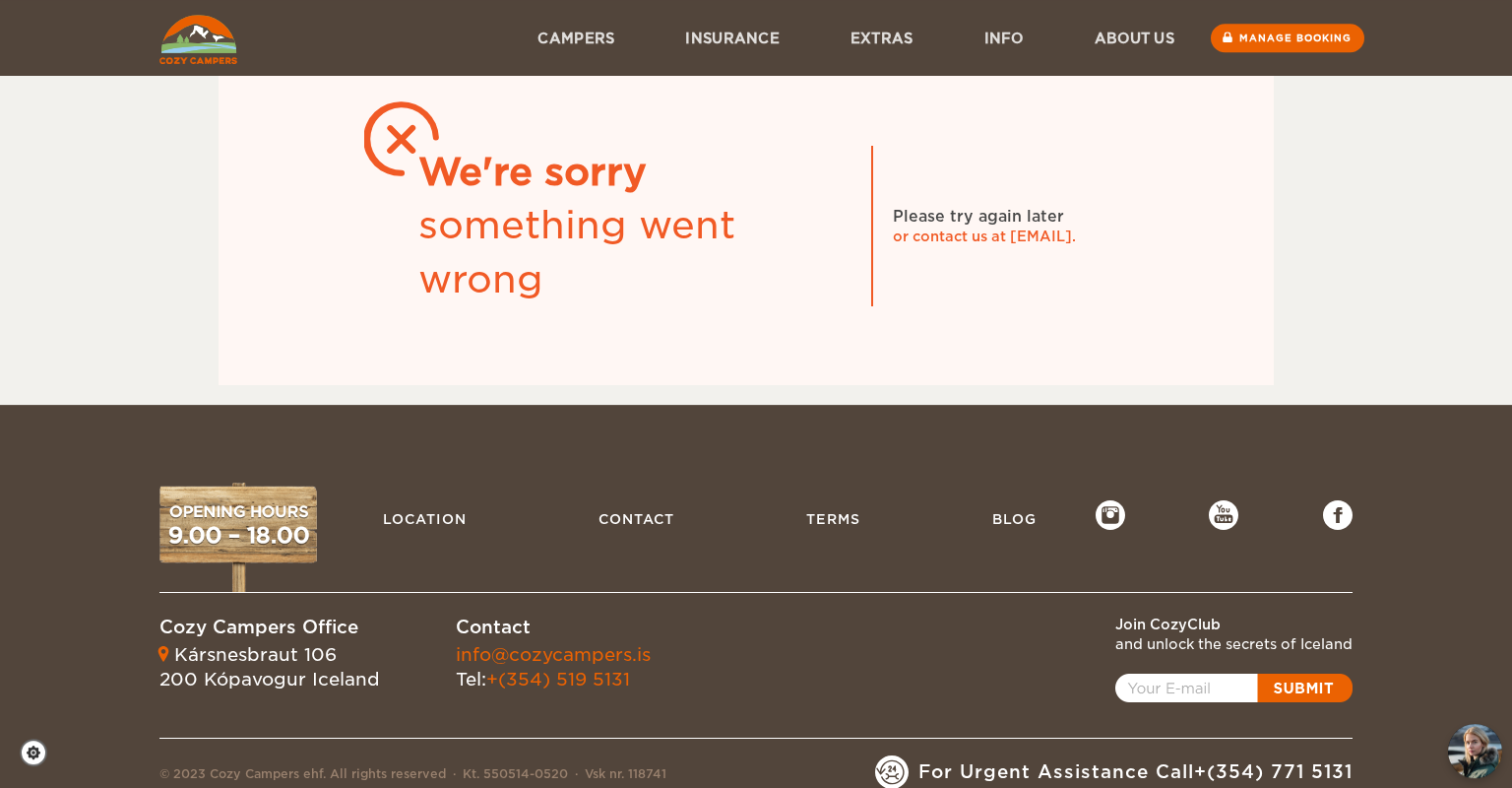 scroll, scrollTop: 167, scrollLeft: 0, axis: vertical 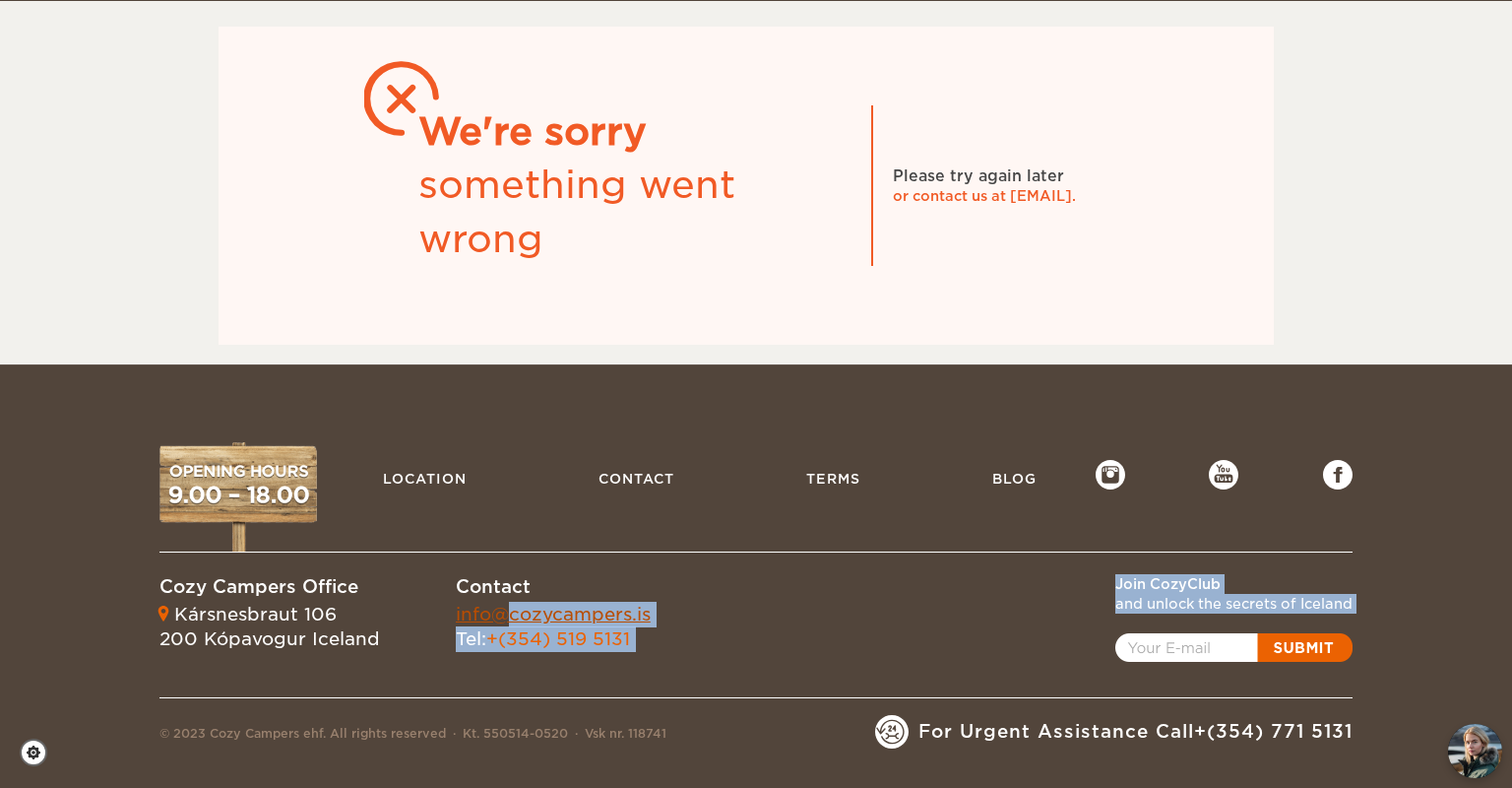 drag, startPoint x: 650, startPoint y: 619, endPoint x: 508, endPoint y: 624, distance: 142.088 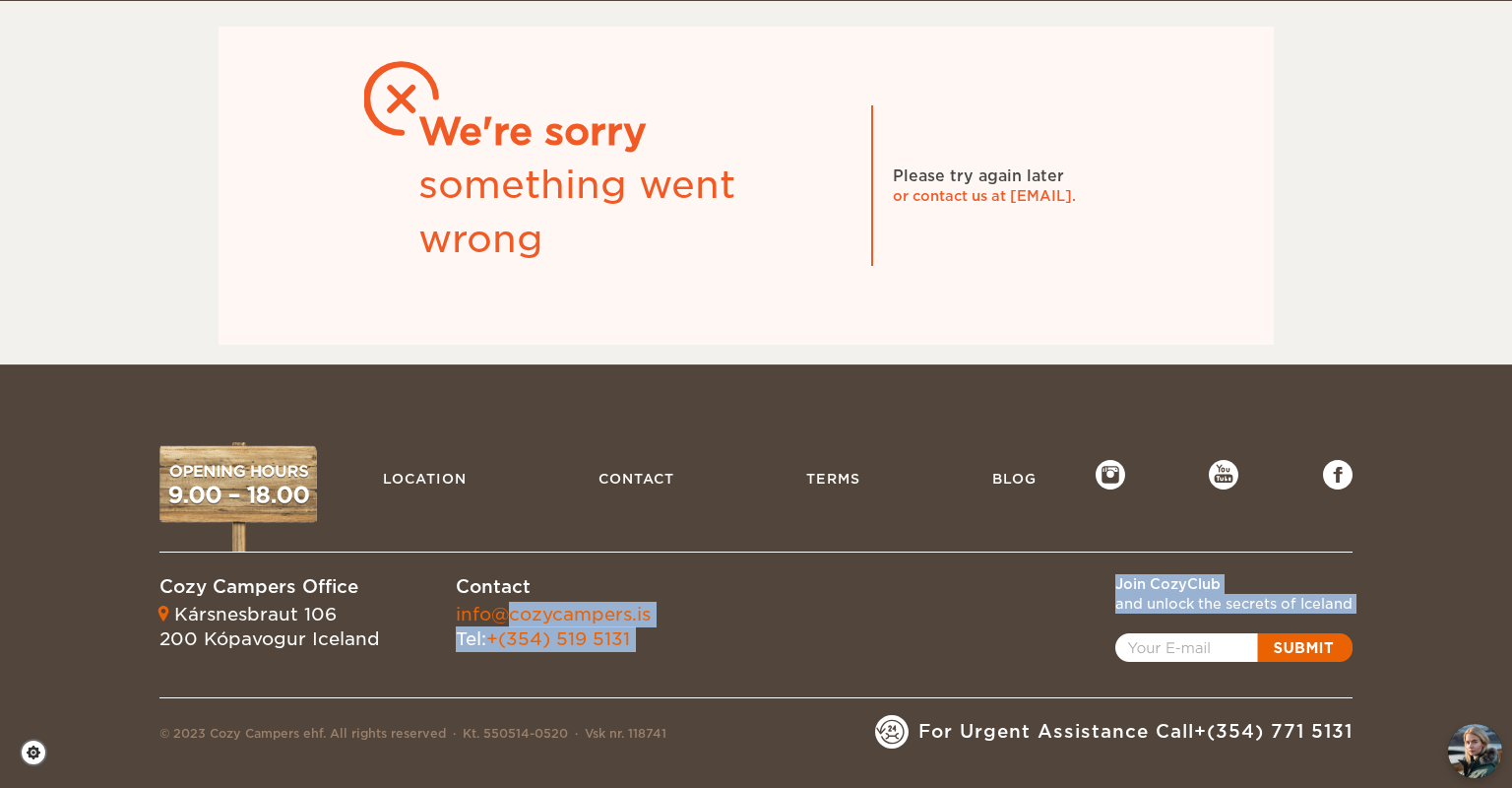 click on "Cozy Campers Office
[ADDRESS] [POSTAL_CODE] [CITY] [COUNTRY]
Contact
[EMAIL] Tel:  [PHONE]
Join CozyClub
and unlock the secrets of Iceland
Open popup" at bounding box center (756, 611) 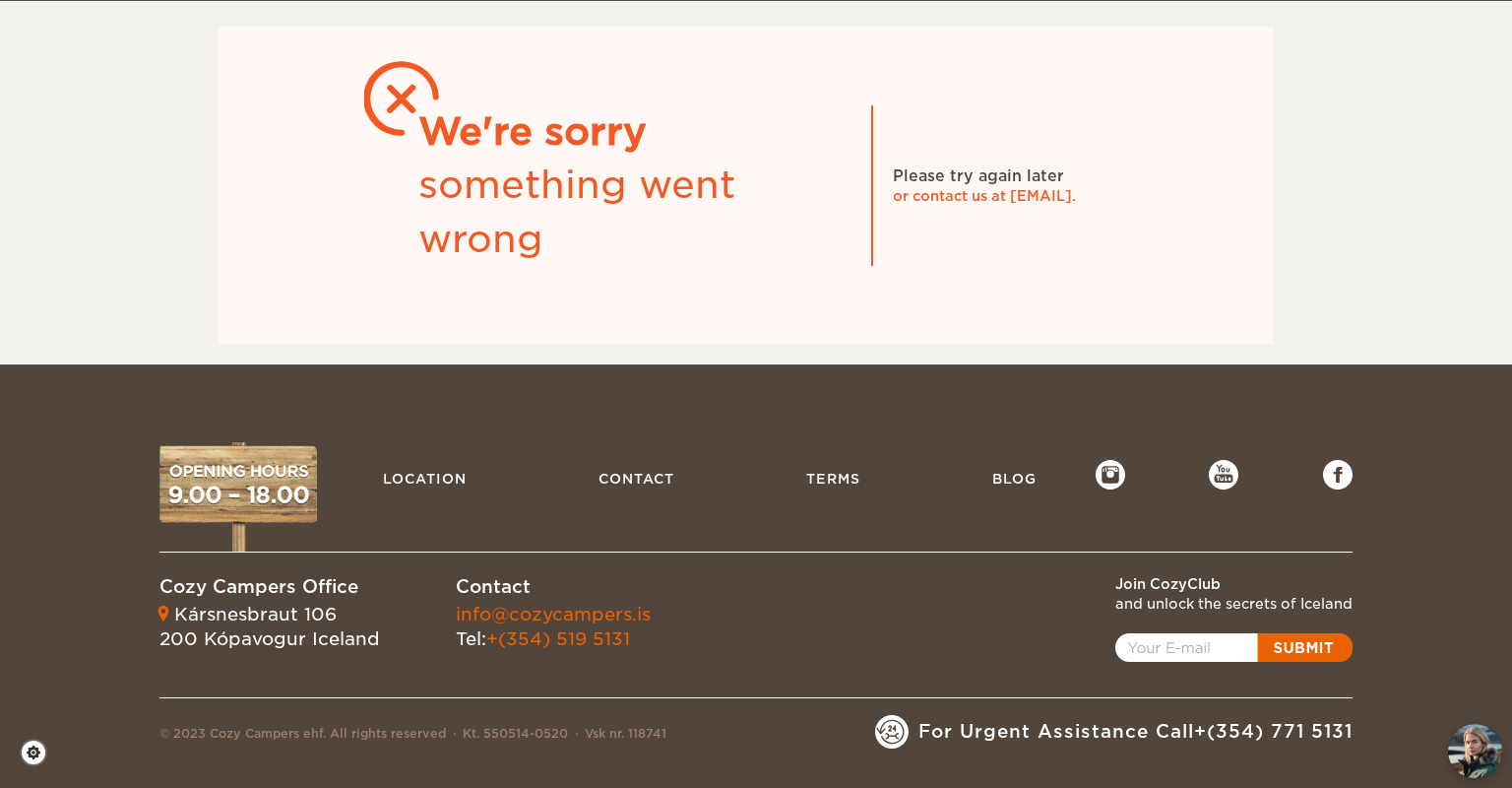drag, startPoint x: 662, startPoint y: 613, endPoint x: 711, endPoint y: 585, distance: 56.435804 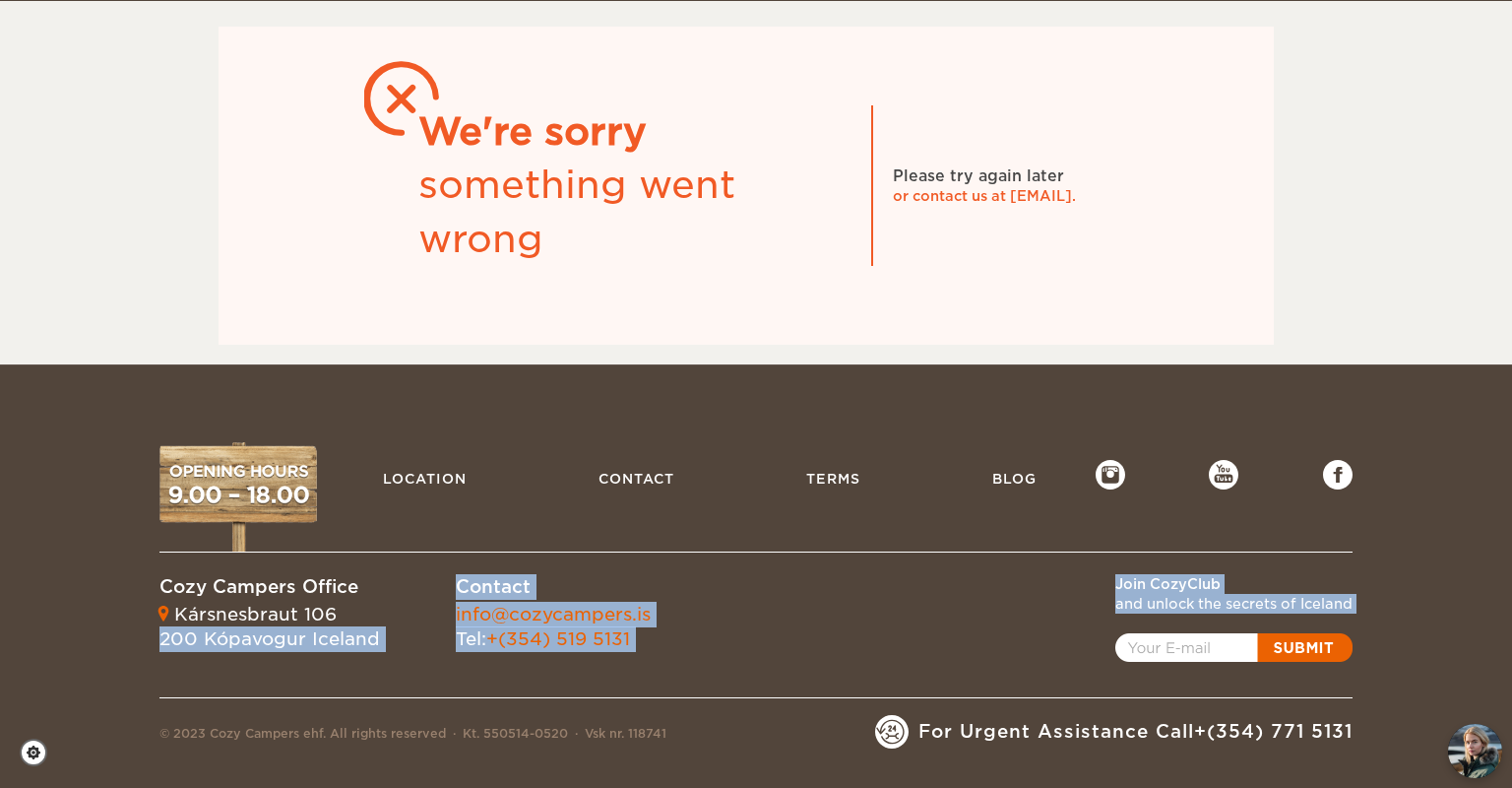 drag, startPoint x: 451, startPoint y: 611, endPoint x: 654, endPoint y: 609, distance: 203.0099 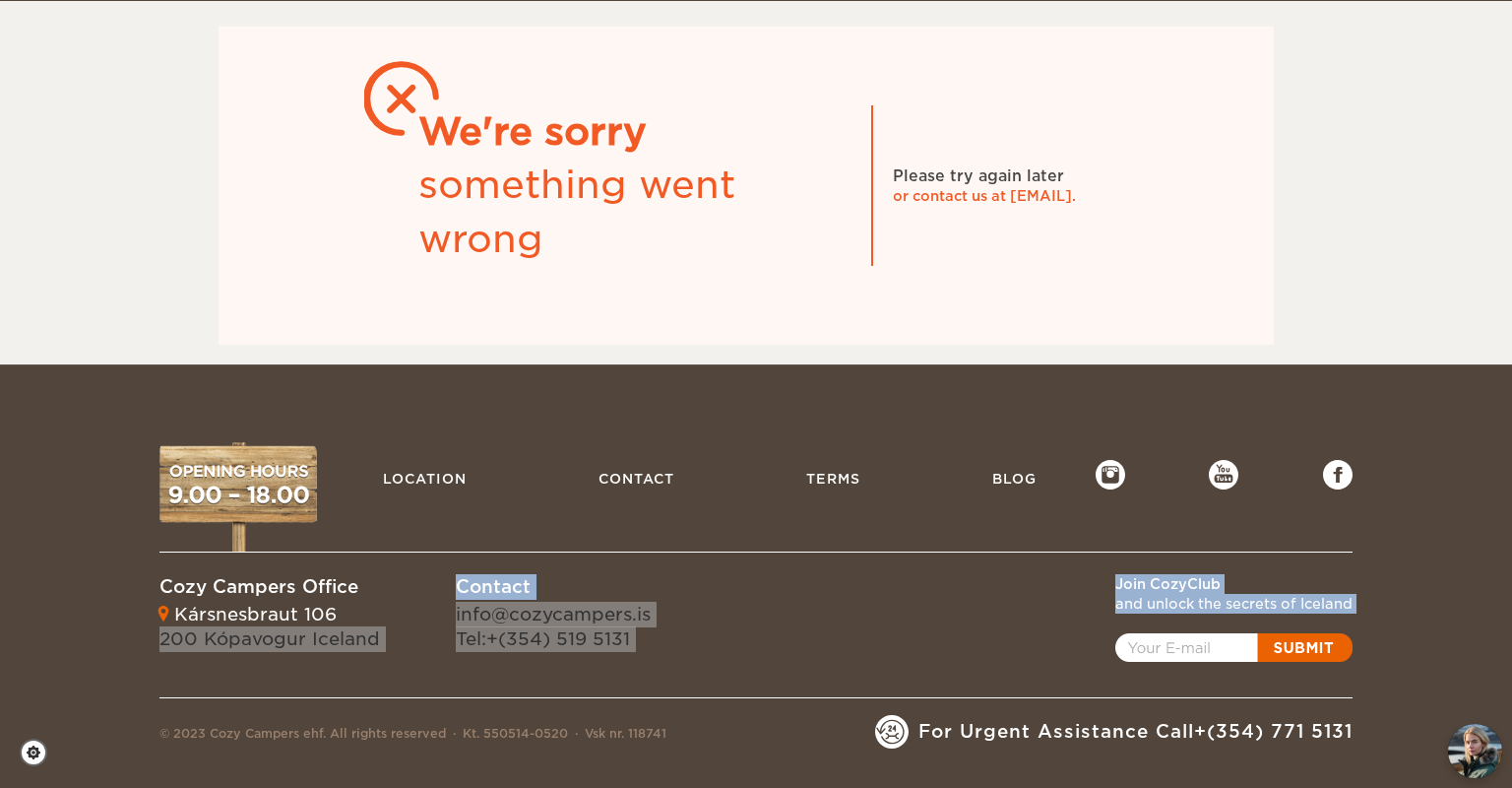 click on "We're sorry
something went wrong
Please try again later
or contact us at [EMAIL].
dc3a3de9-8370-f011-8dca-000d3a67b292" at bounding box center (746, 136) 